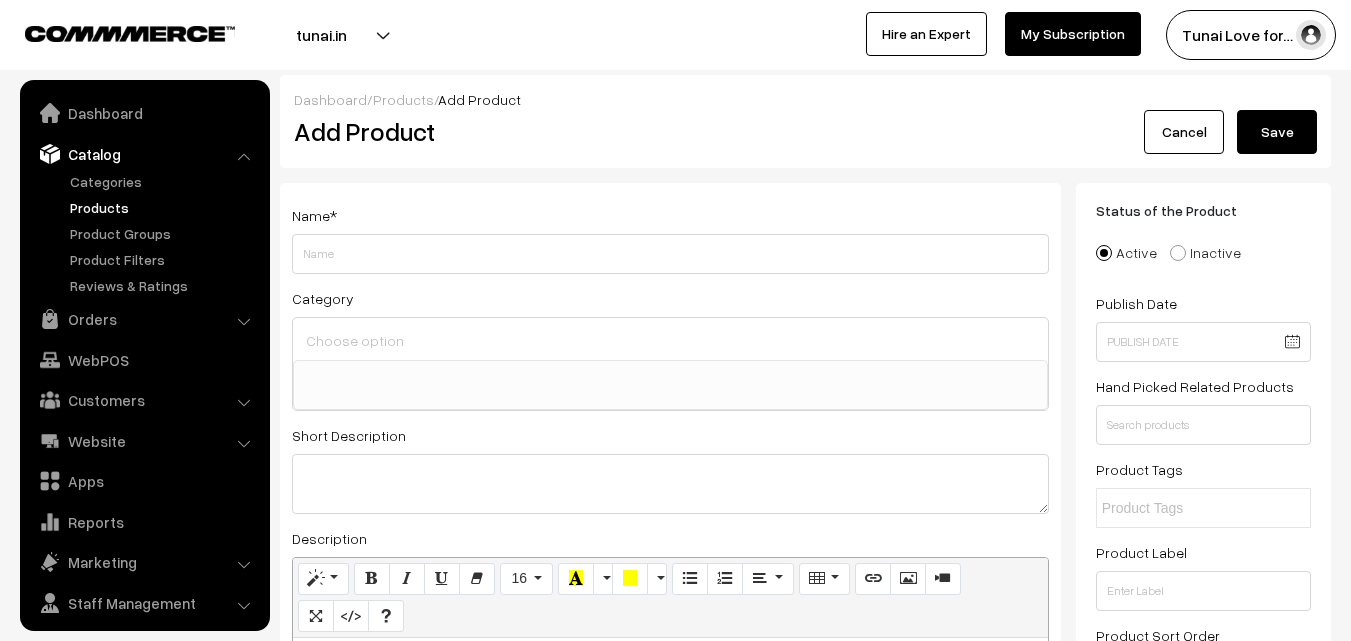 select 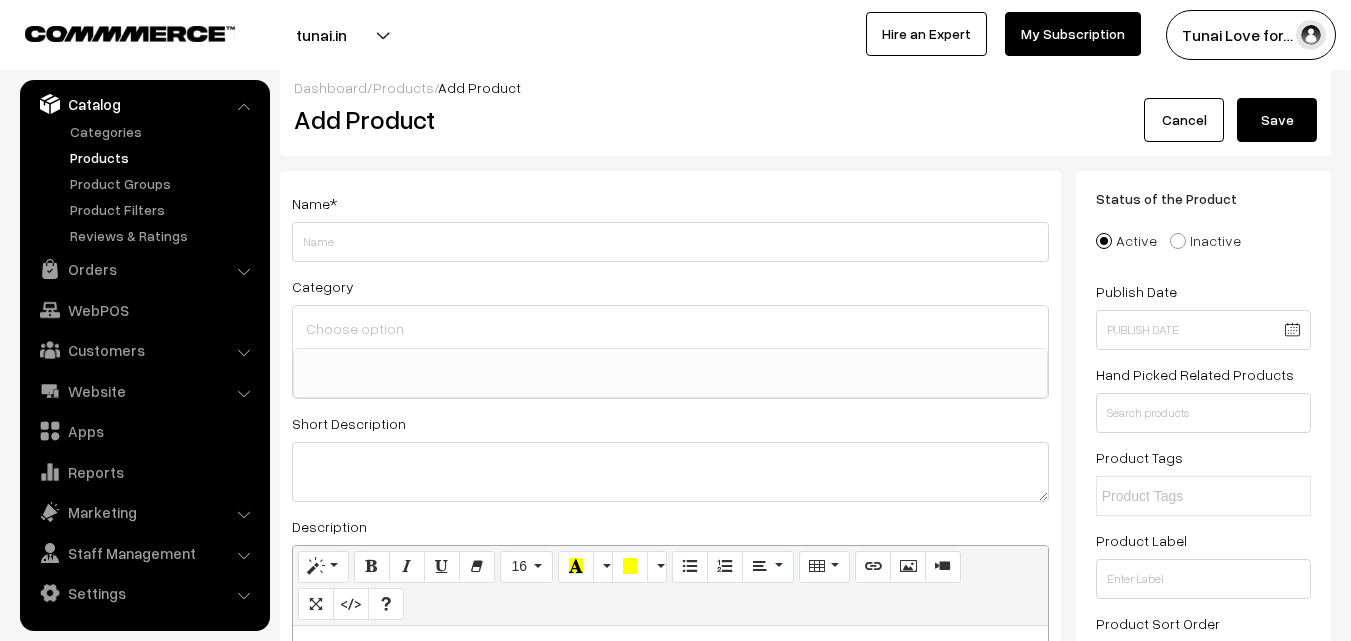 scroll, scrollTop: 0, scrollLeft: 0, axis: both 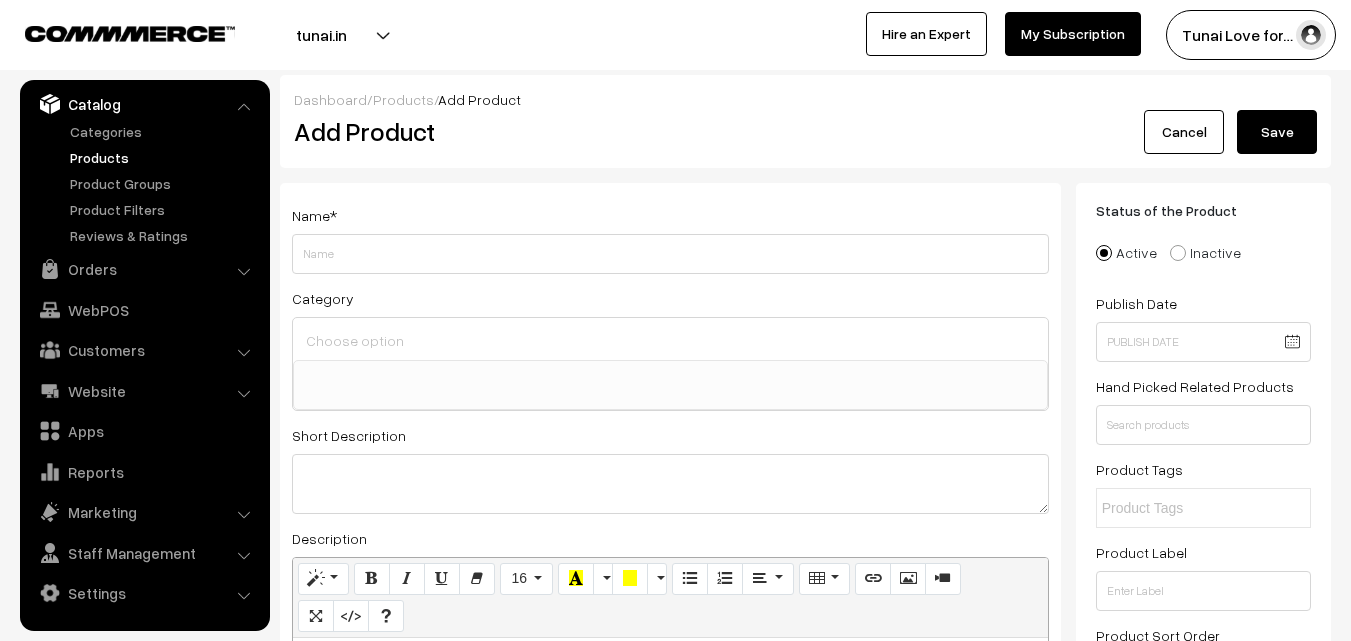 click on "Cancel" at bounding box center [1184, 132] 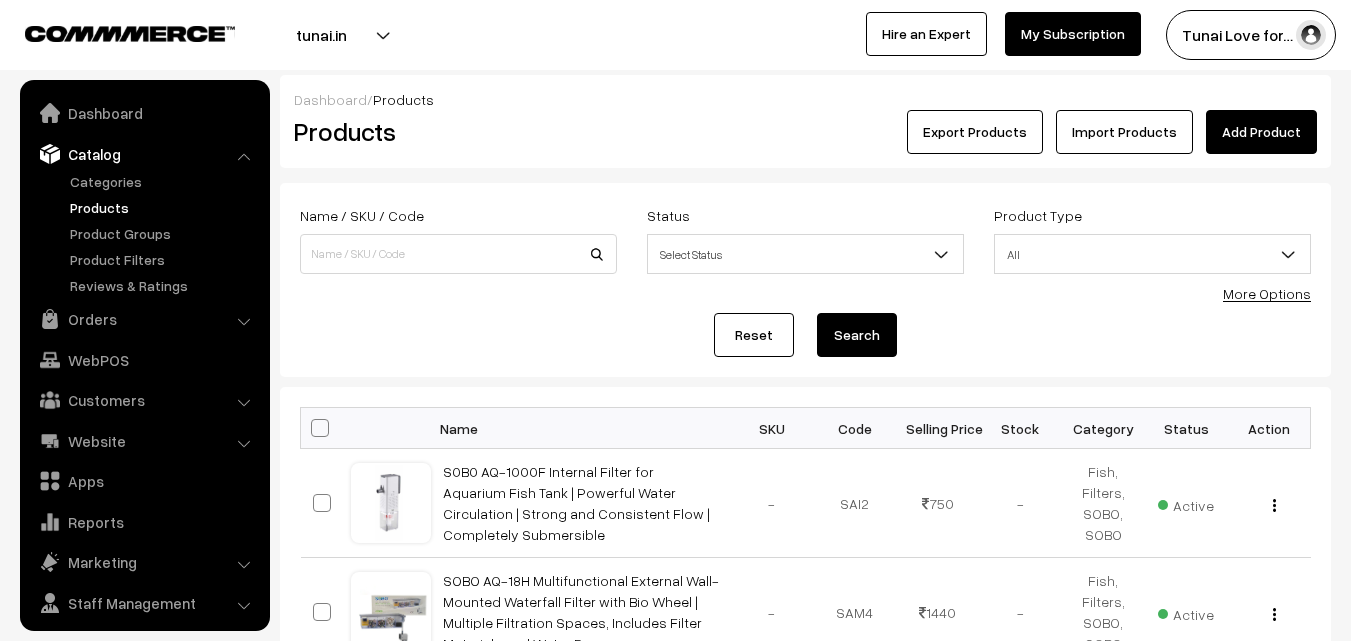 scroll, scrollTop: 0, scrollLeft: 0, axis: both 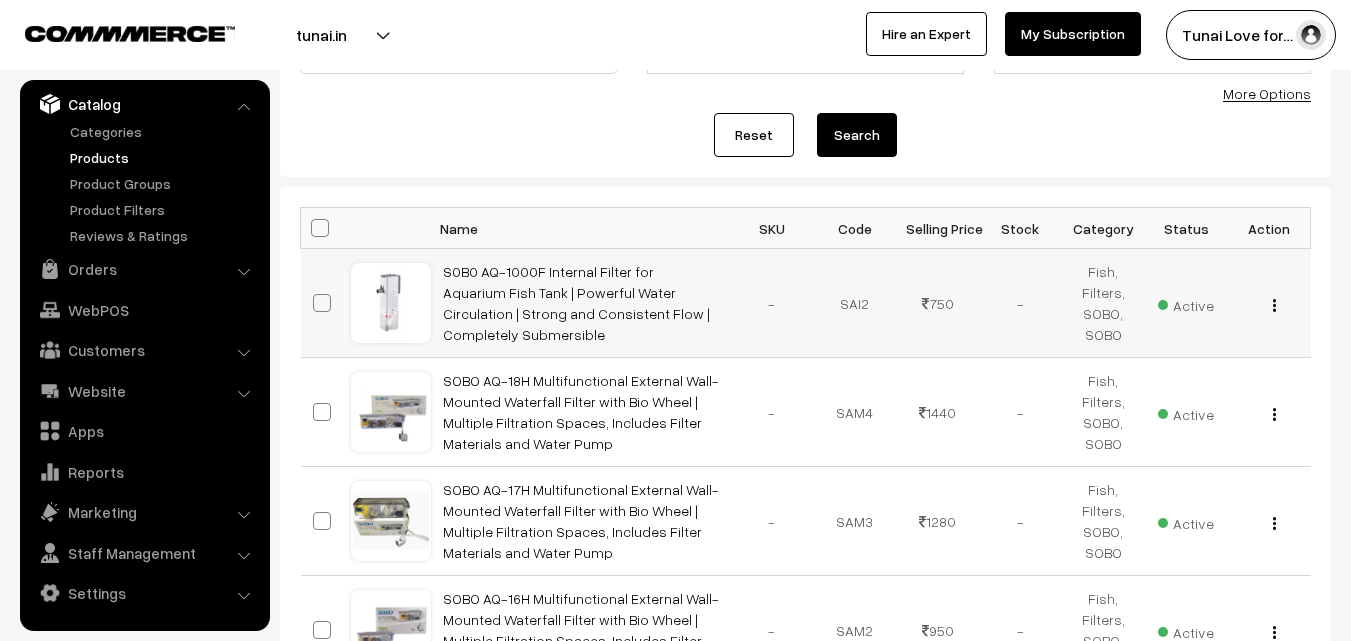 click on "View
Edit
Delete" at bounding box center (1269, 303) 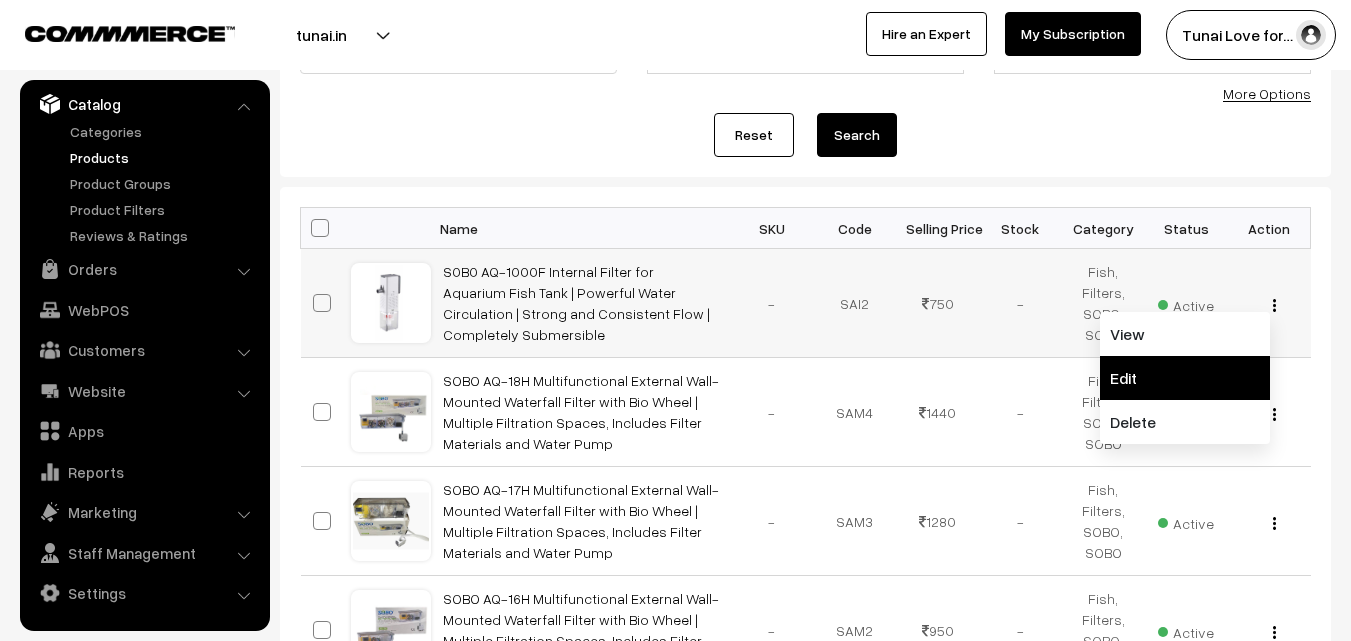 click on "Edit" at bounding box center (1185, 378) 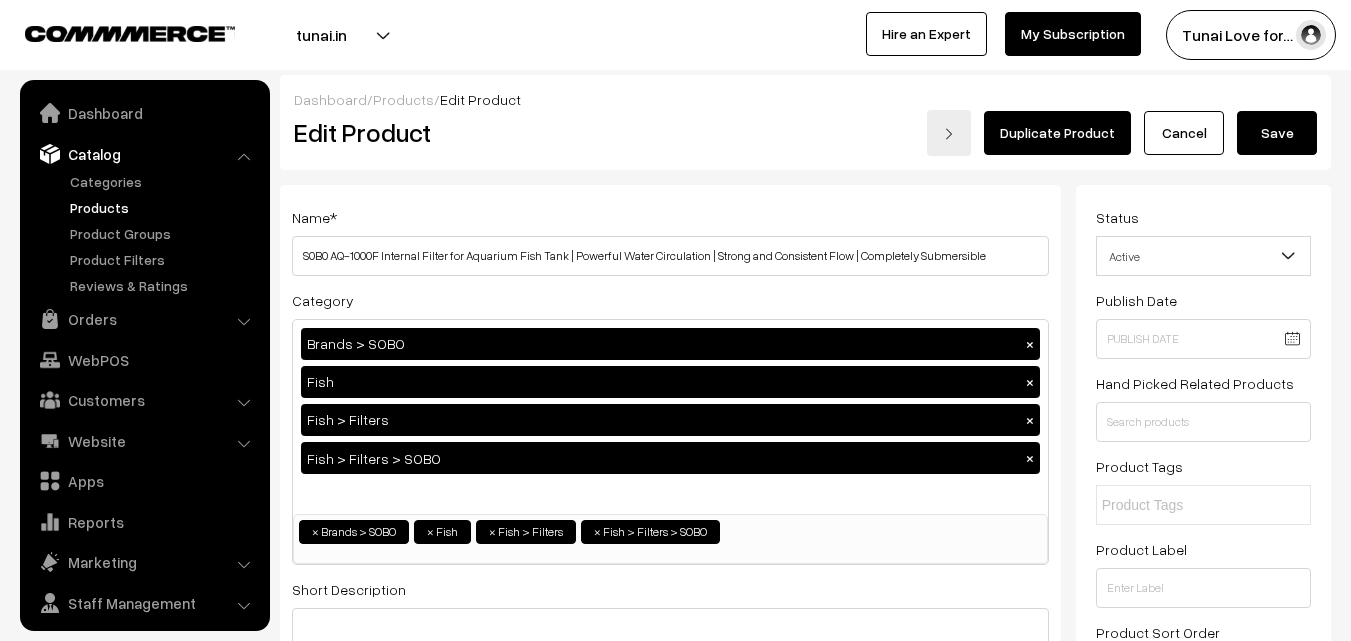 scroll, scrollTop: 0, scrollLeft: 0, axis: both 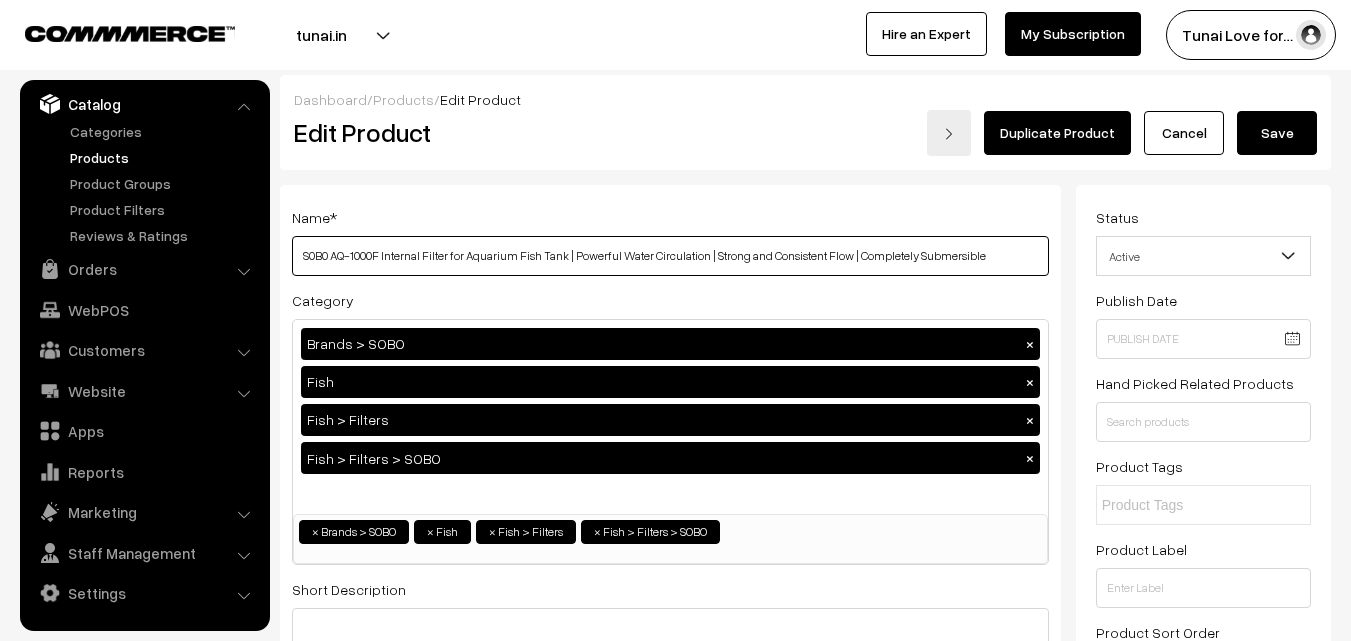 click on "S0B0 AQ-1000F Internal Filter for Aquarium Fish Tank | Powerful Water Circulation | Strong and Consistent Flow | Completely Submersible" at bounding box center (670, 256) 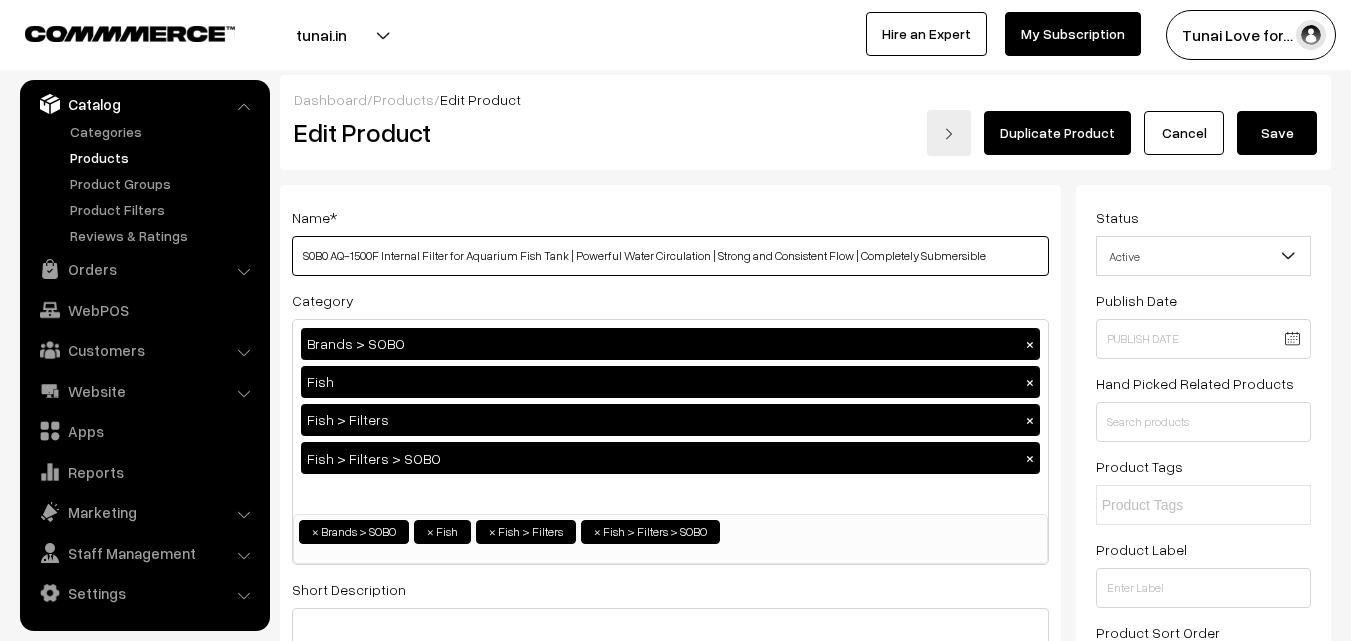 drag, startPoint x: 708, startPoint y: 262, endPoint x: 1038, endPoint y: 265, distance: 330.01364 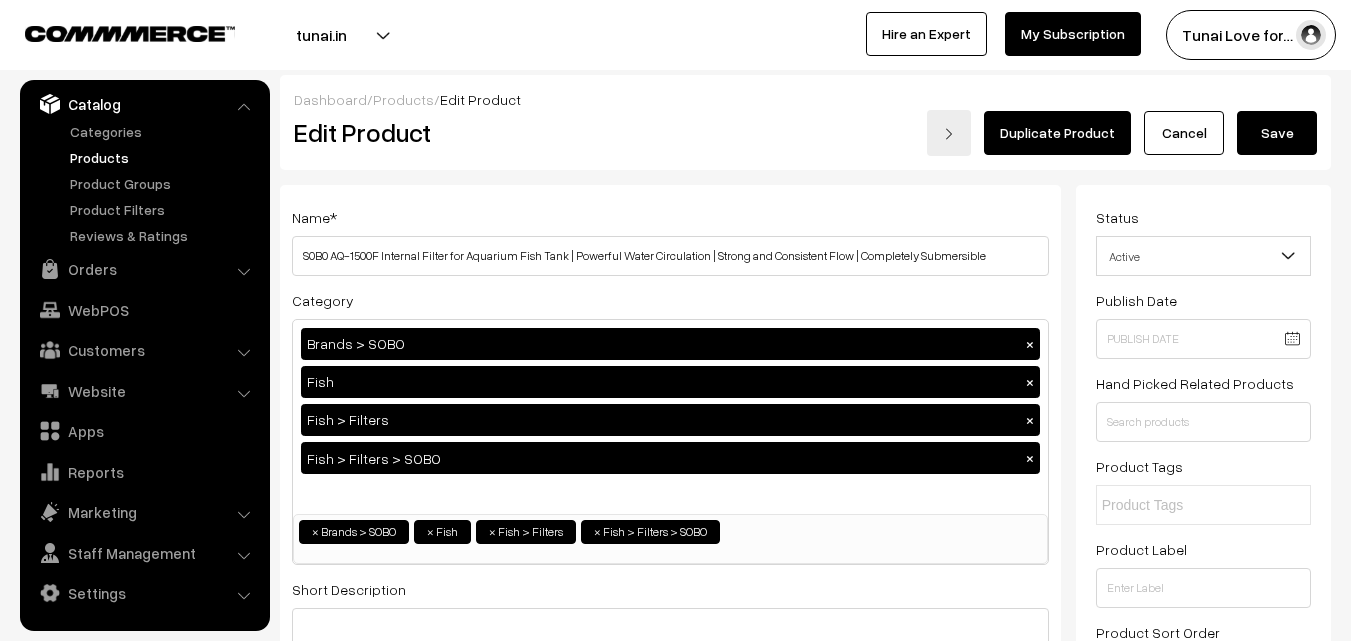 click on "Name  *
S0B0 AQ-1500F Internal Filter for Aquarium Fish Tank | Powerful Water Circulation | Strong and Consistent Flow | Completely Submersible
Category
Brands > SOBO × Fish × Fish > Filters × Fish > Filters > SOBO ×
Brands
Brands > TUNAI
Brands > OPTIMUM
Brands > SOBO
Brands > DOPHIN
Brands > VENUS AQUA Brands > SUNSUN Brands > STAR FARMS Fish Fish > Fish Food" at bounding box center [670, 635] 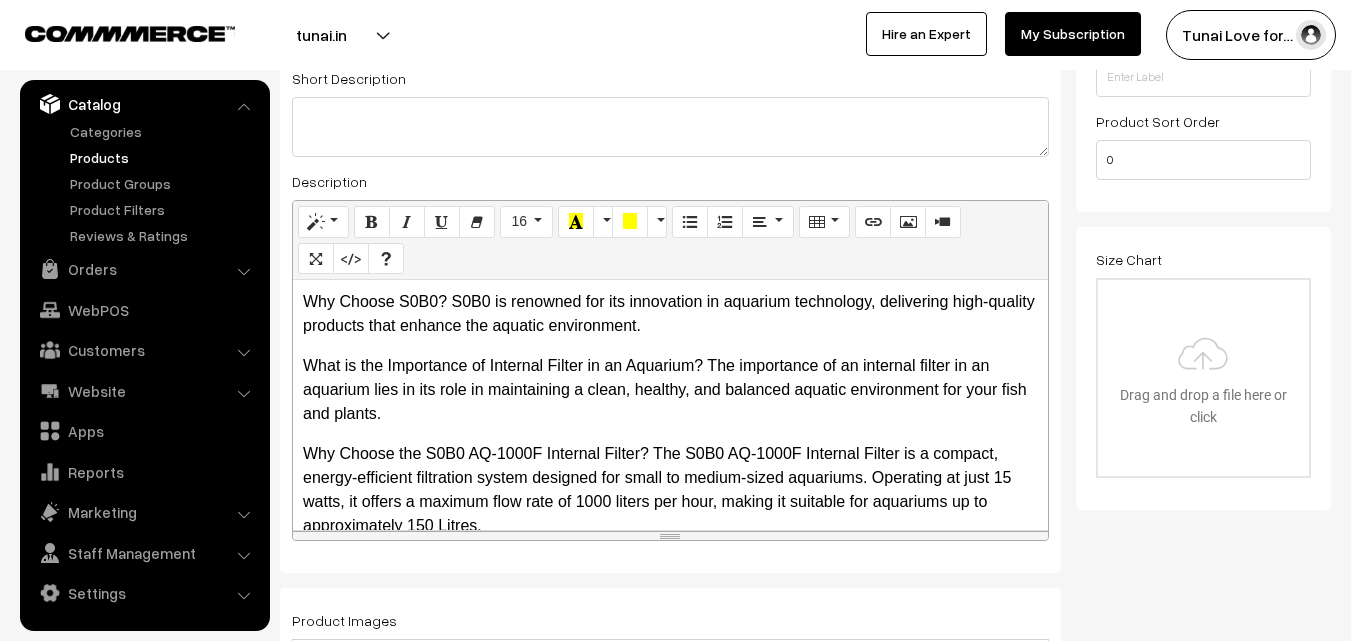 scroll, scrollTop: 600, scrollLeft: 0, axis: vertical 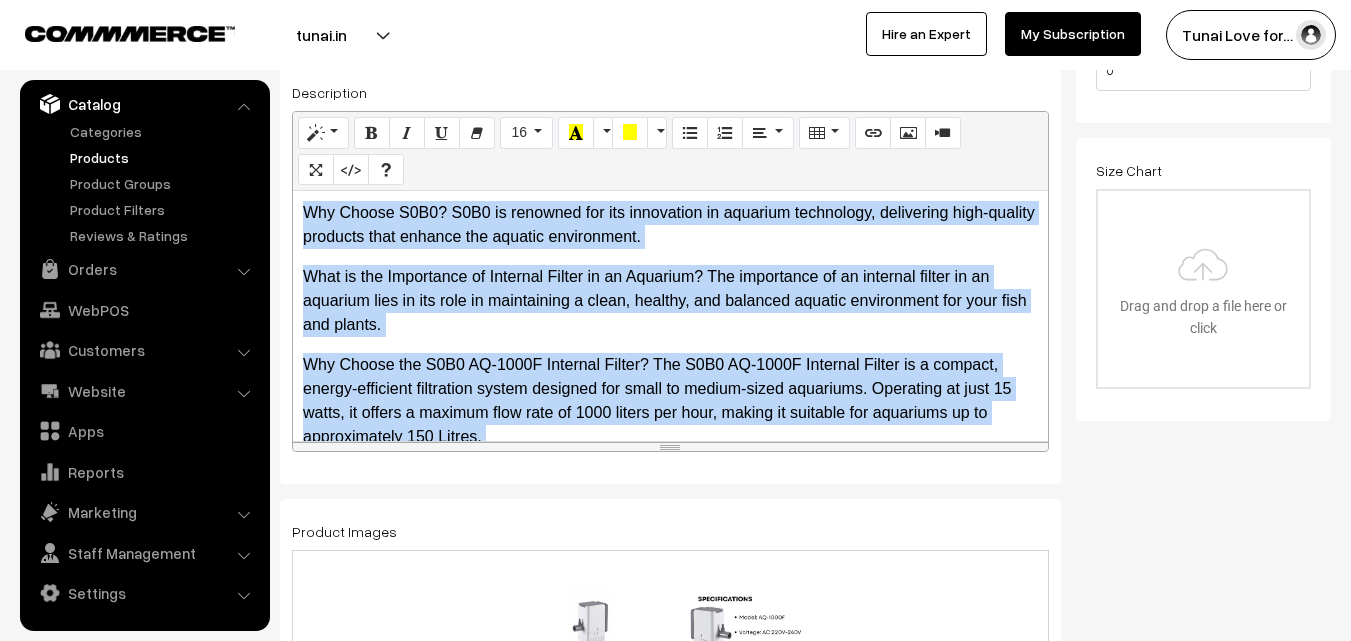 drag, startPoint x: 483, startPoint y: 419, endPoint x: 292, endPoint y: 141, distance: 337.29068 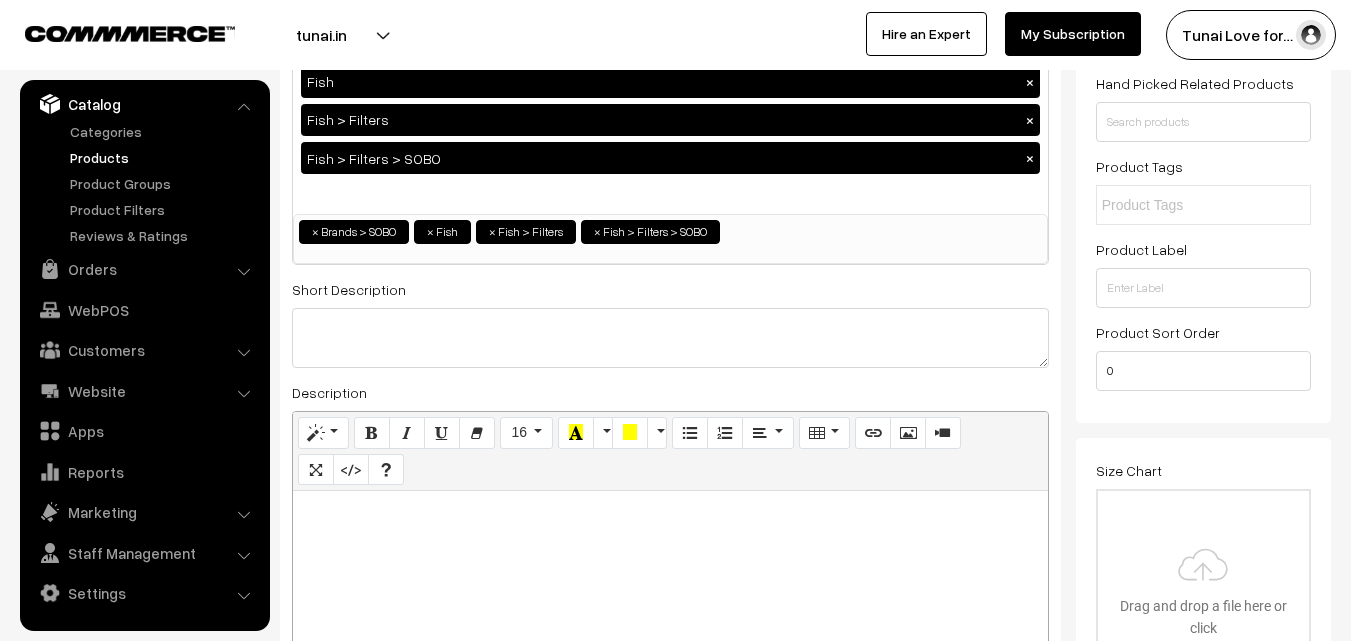 scroll, scrollTop: 0, scrollLeft: 0, axis: both 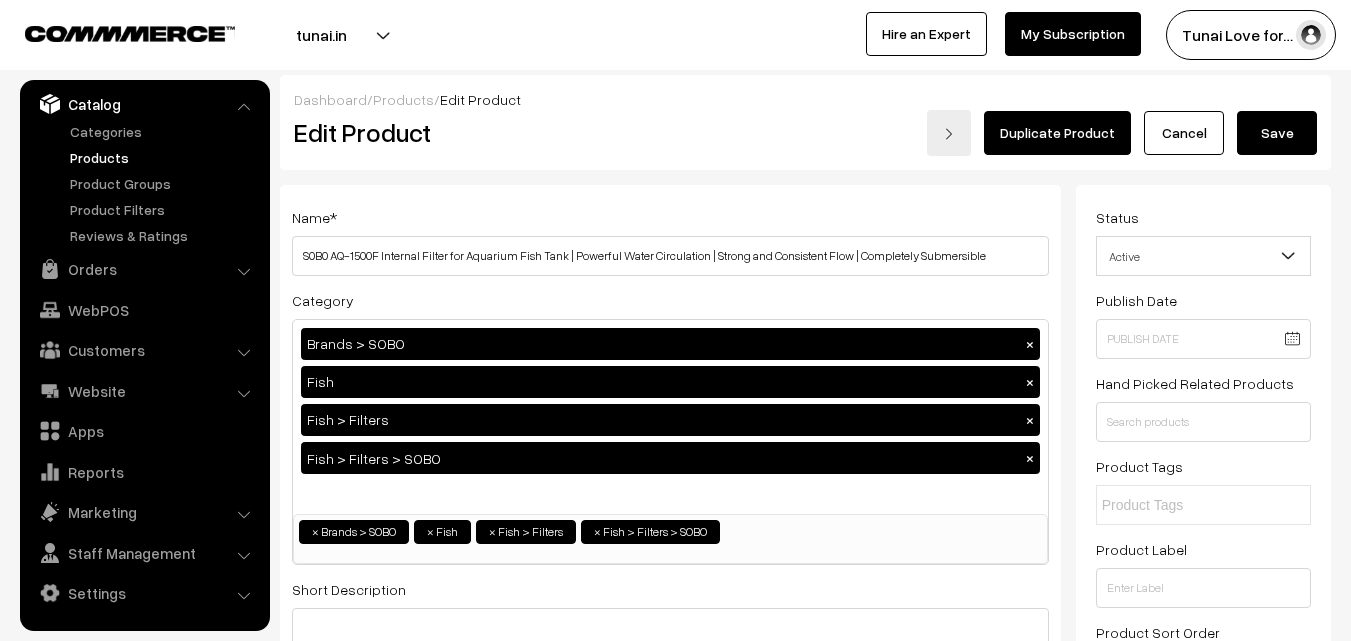 click on "Save" at bounding box center [1277, 133] 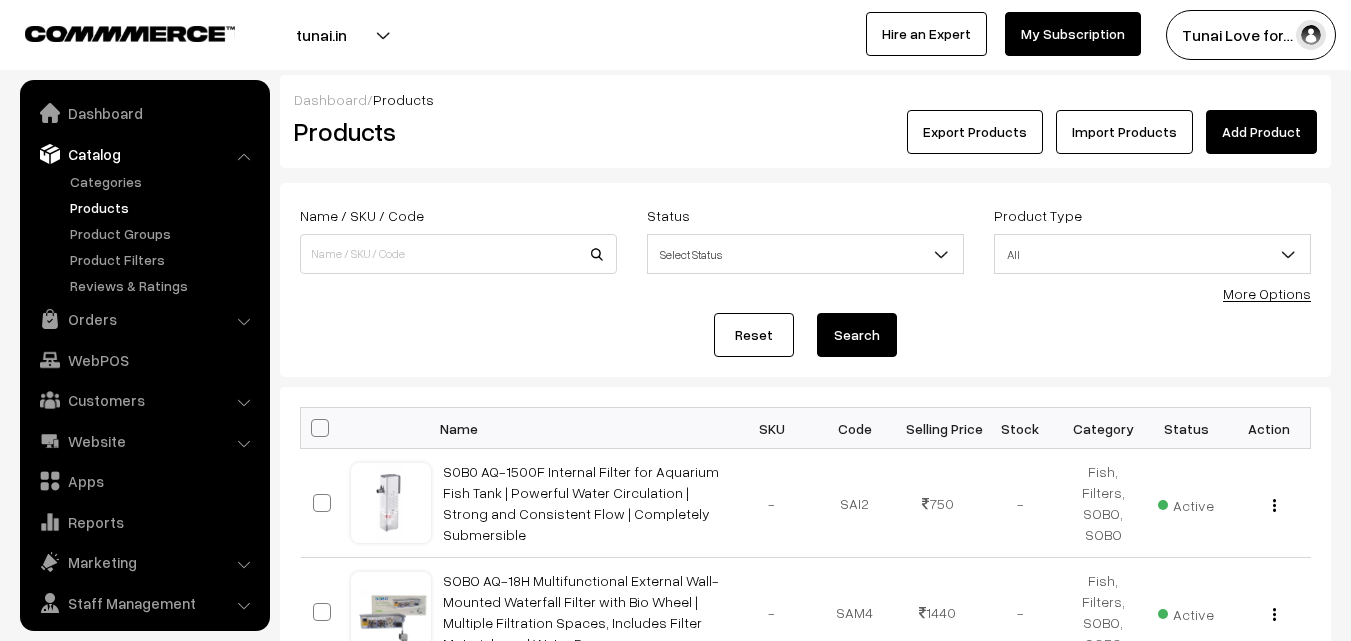scroll, scrollTop: 0, scrollLeft: 0, axis: both 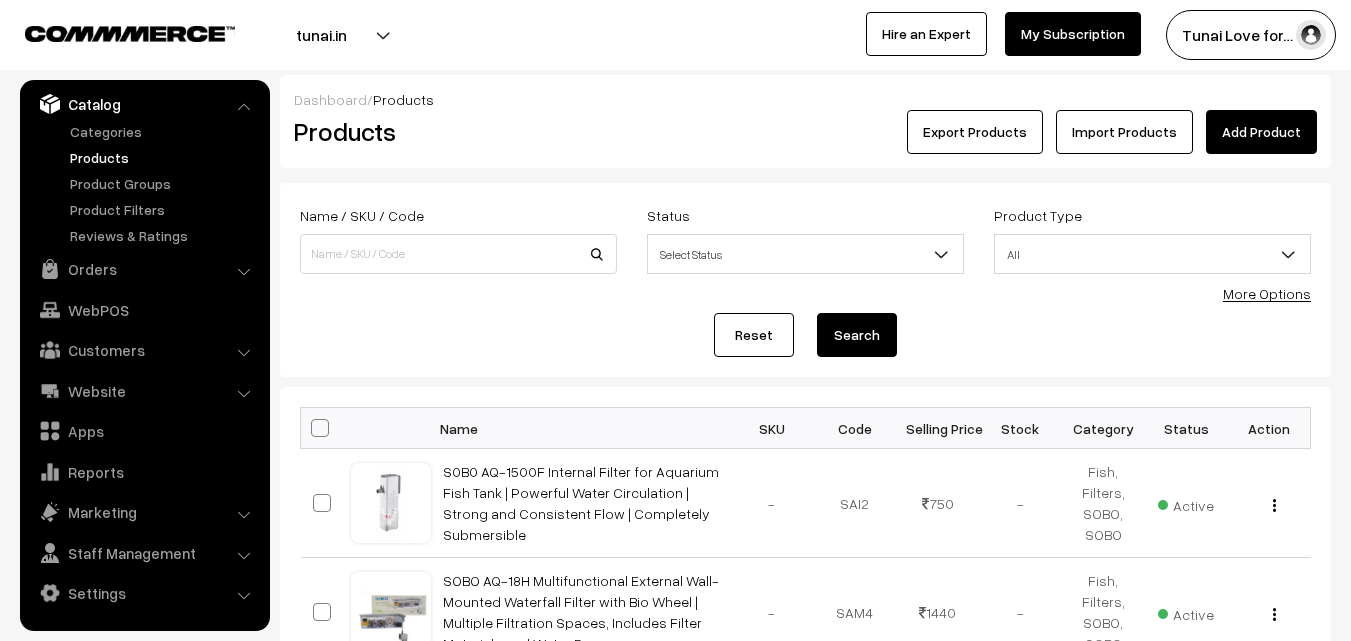 click on "Add Product" at bounding box center [1261, 132] 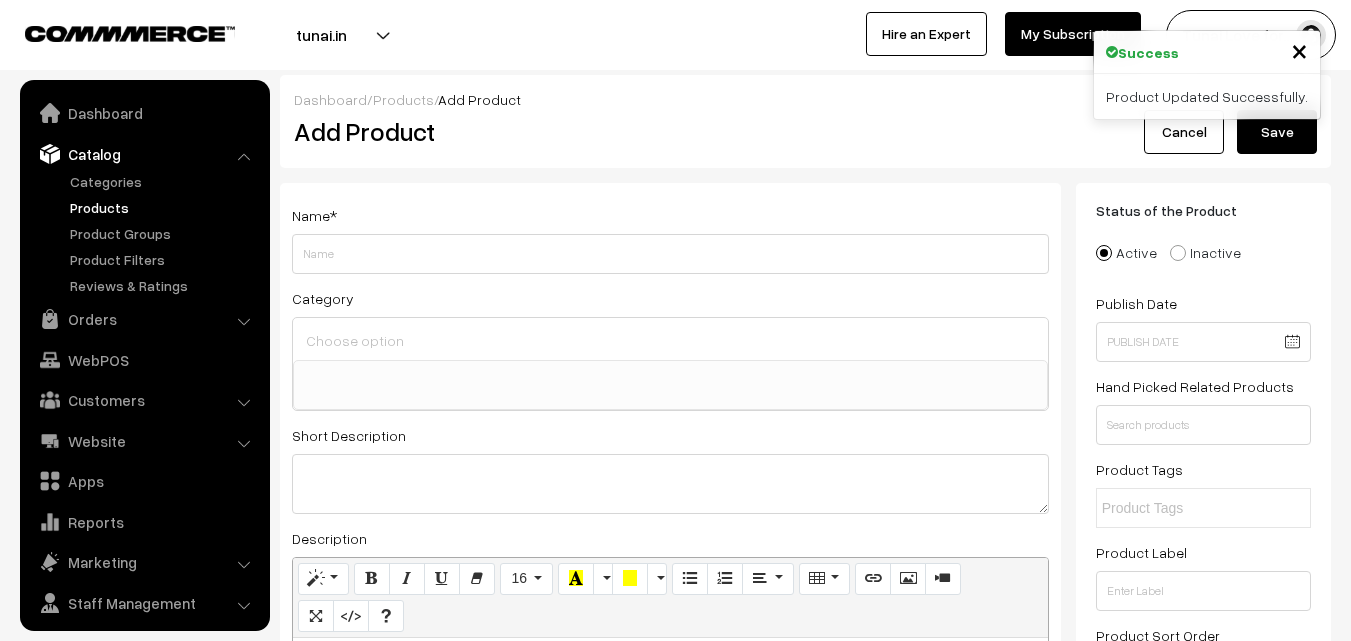 select 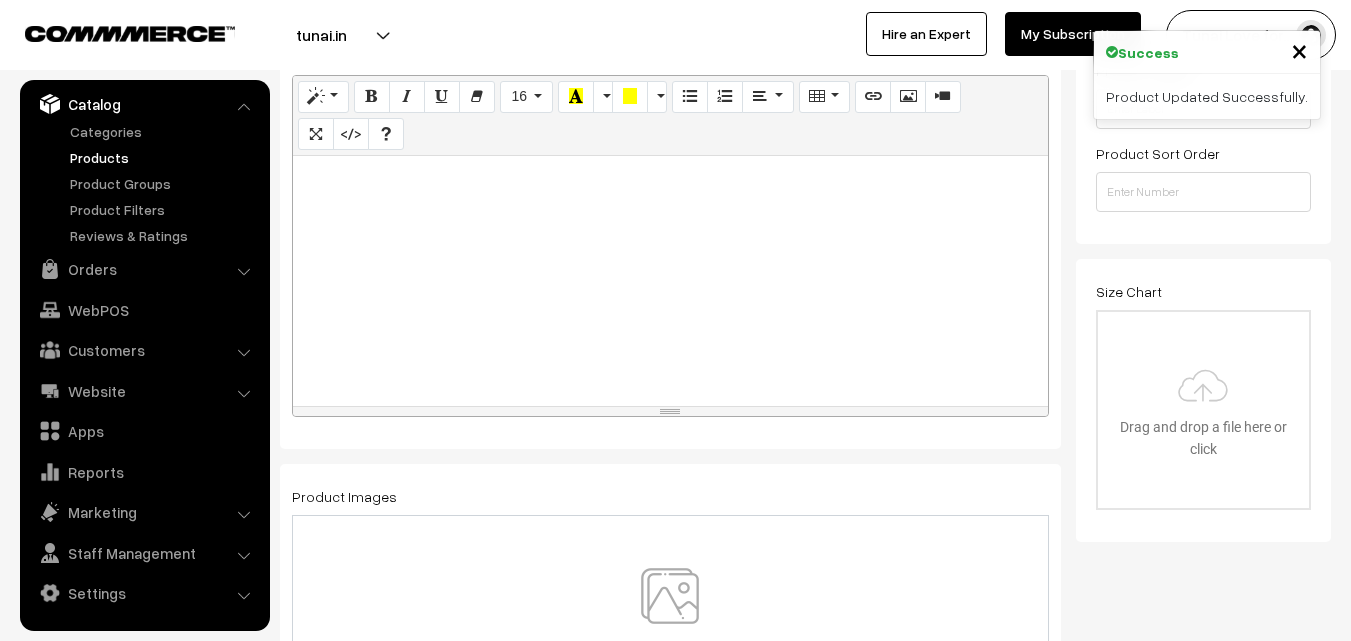 scroll, scrollTop: 700, scrollLeft: 0, axis: vertical 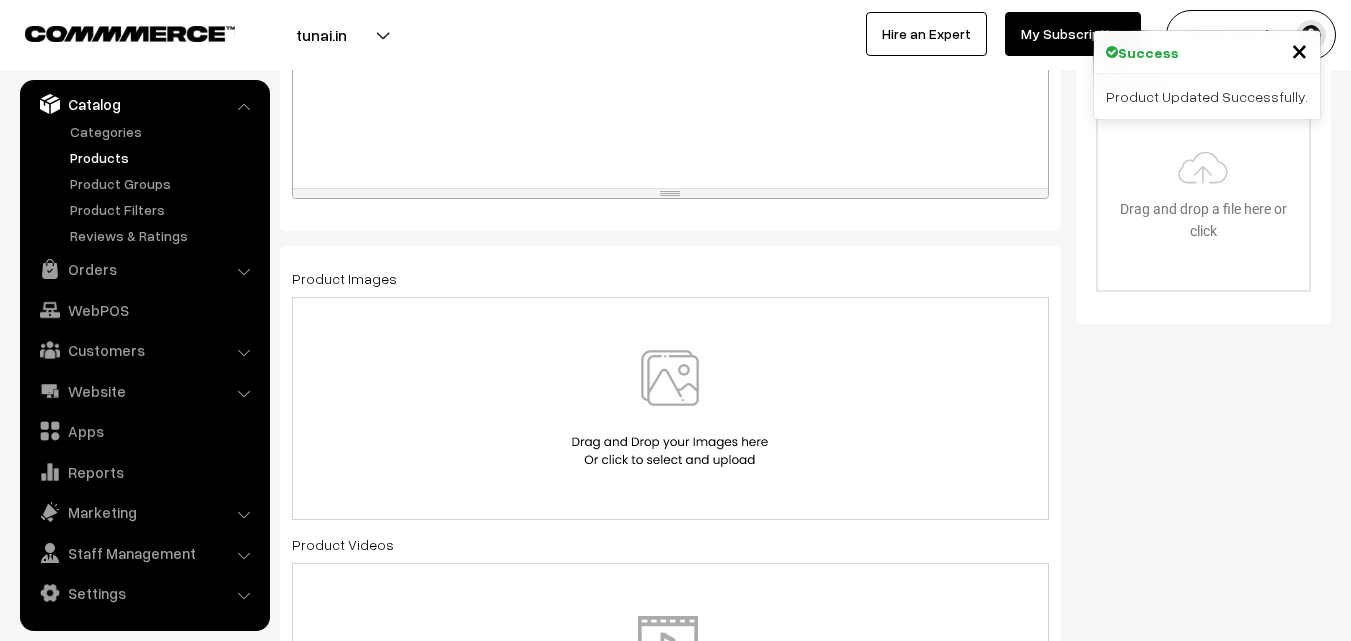 click at bounding box center [670, 408] 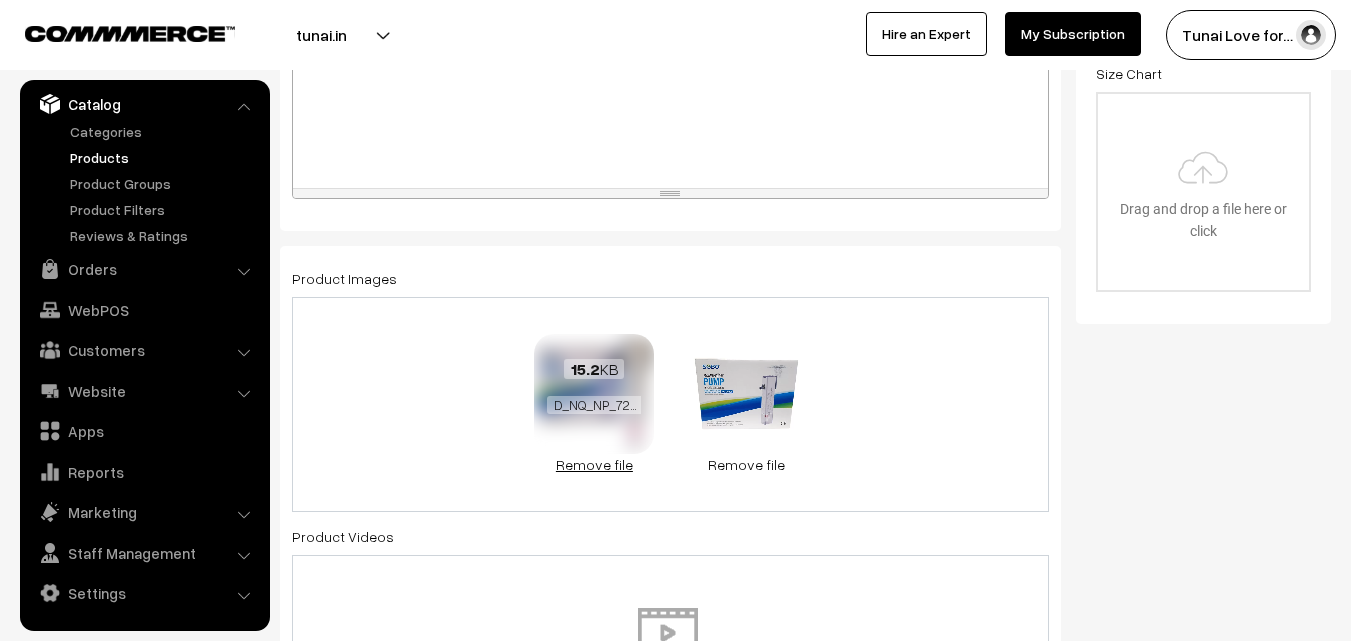 click on "Remove file" at bounding box center (594, 464) 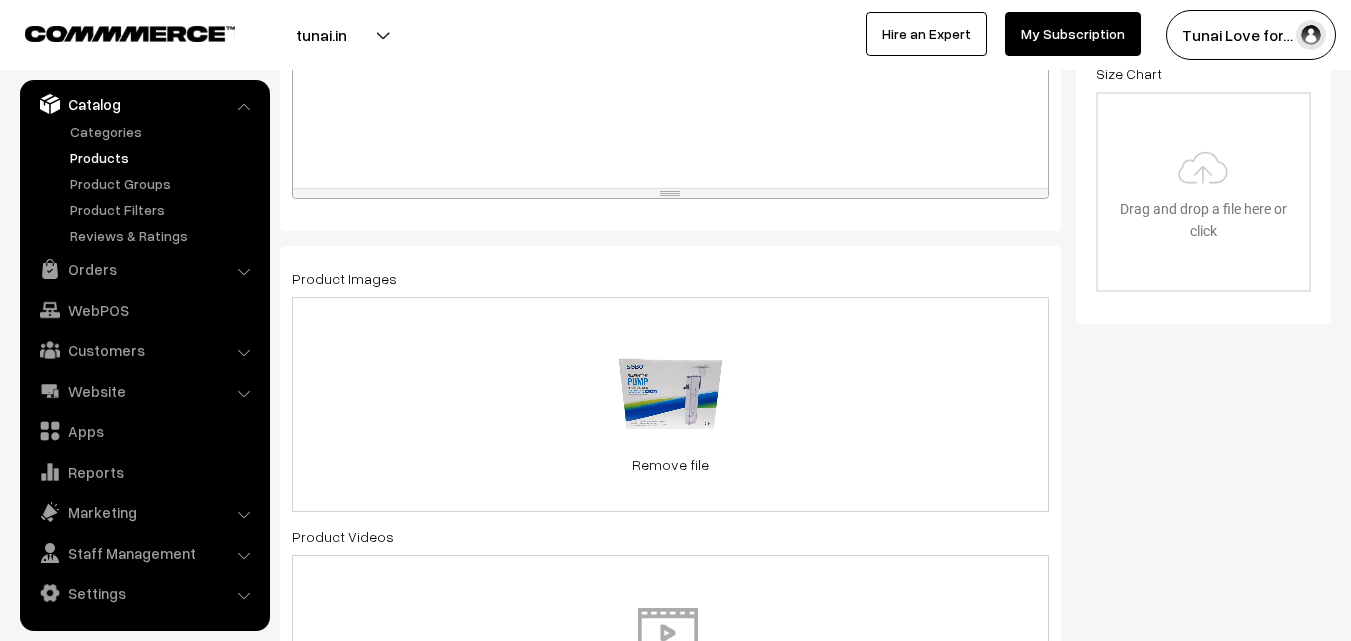 click on "65.5  KB      c4ec71_21f8199ef93745f199dd13c0fde97284mv2.webp                         Check                                                      Error                                                           Remove file" at bounding box center [670, 404] 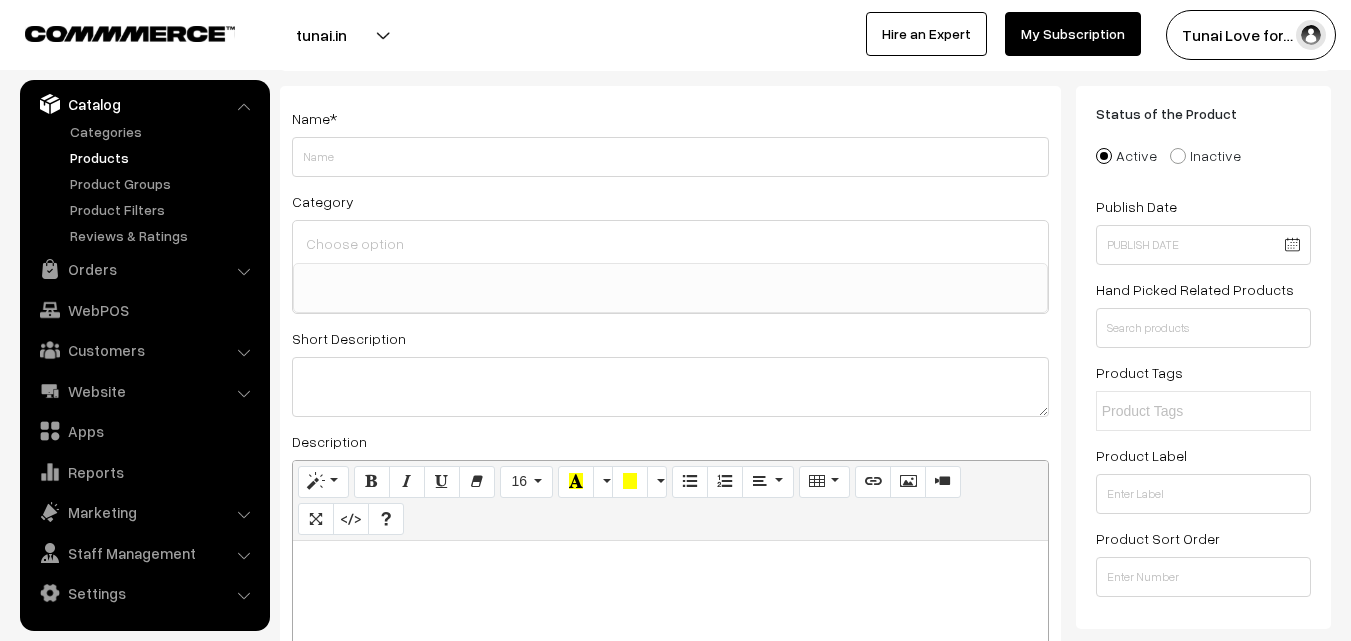 scroll, scrollTop: 0, scrollLeft: 0, axis: both 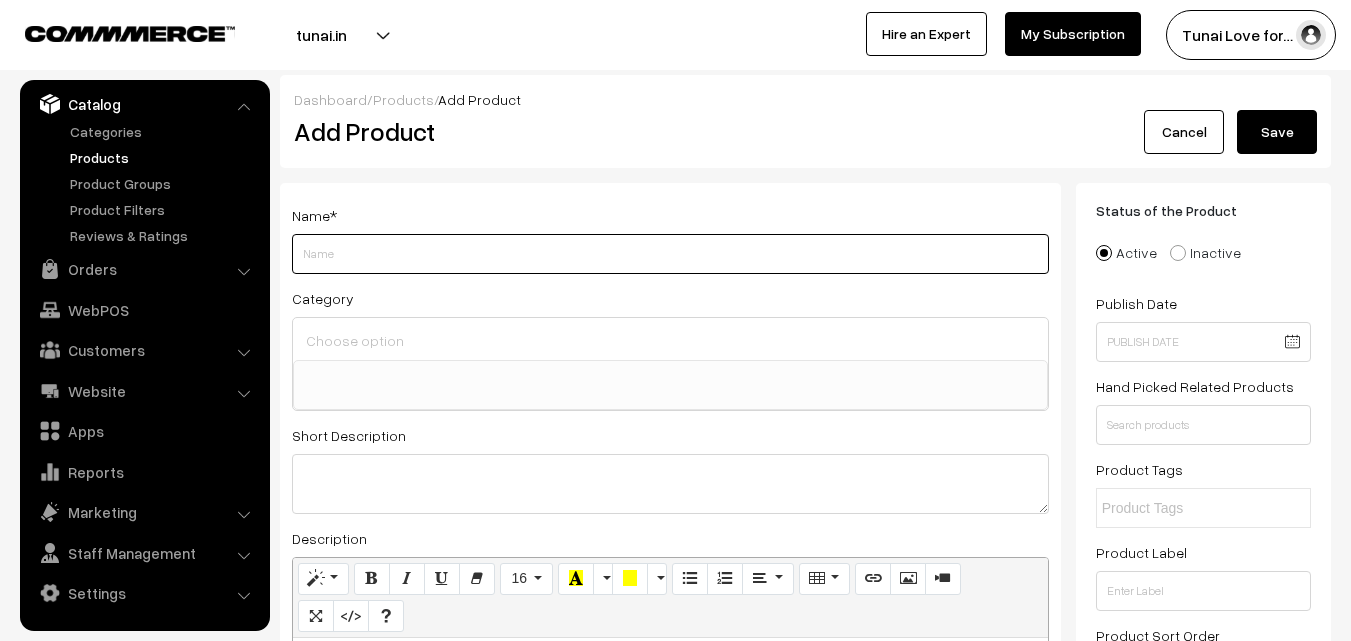 click on "Weight" at bounding box center (670, 254) 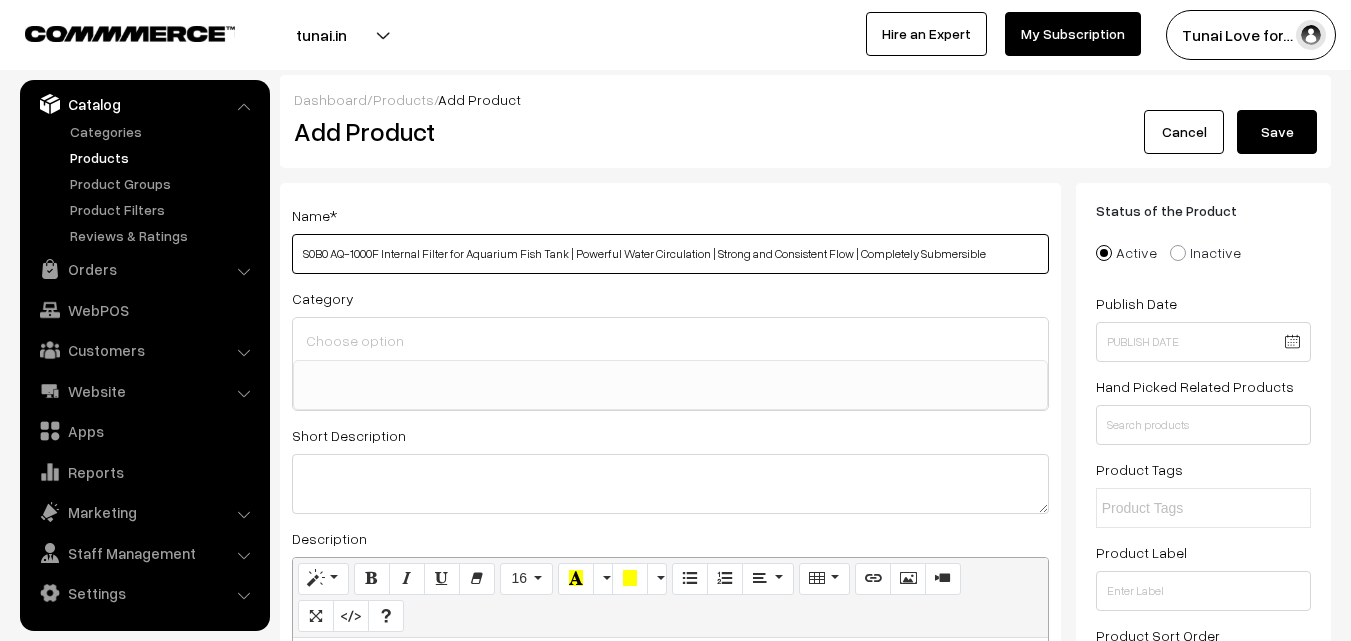click on "S0B0 AQ-1000F Internal Filter for Aquarium Fish Tank | Powerful Water Circulation | Strong and Consistent Flow | Completely Submersible" at bounding box center [670, 254] 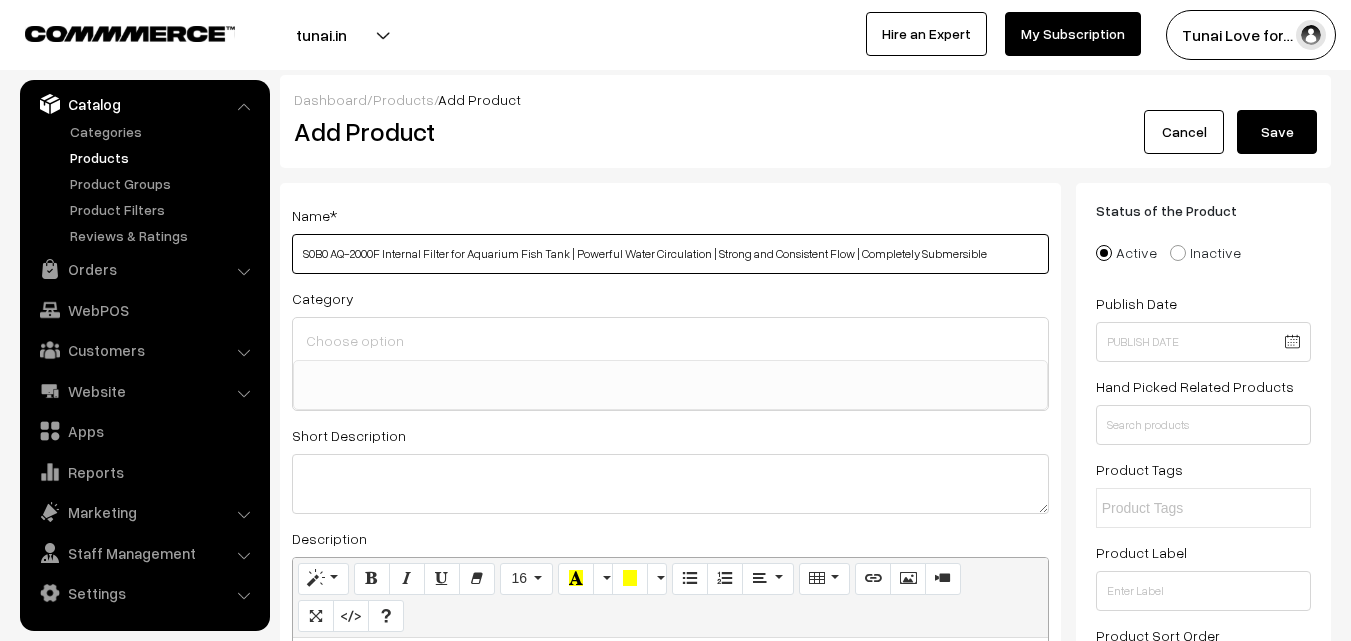 type on "S0B0 AQ-2000F Internal Filter for Aquarium Fish Tank | Powerful Water Circulation | Strong and Consistent Flow | Completely Submersible" 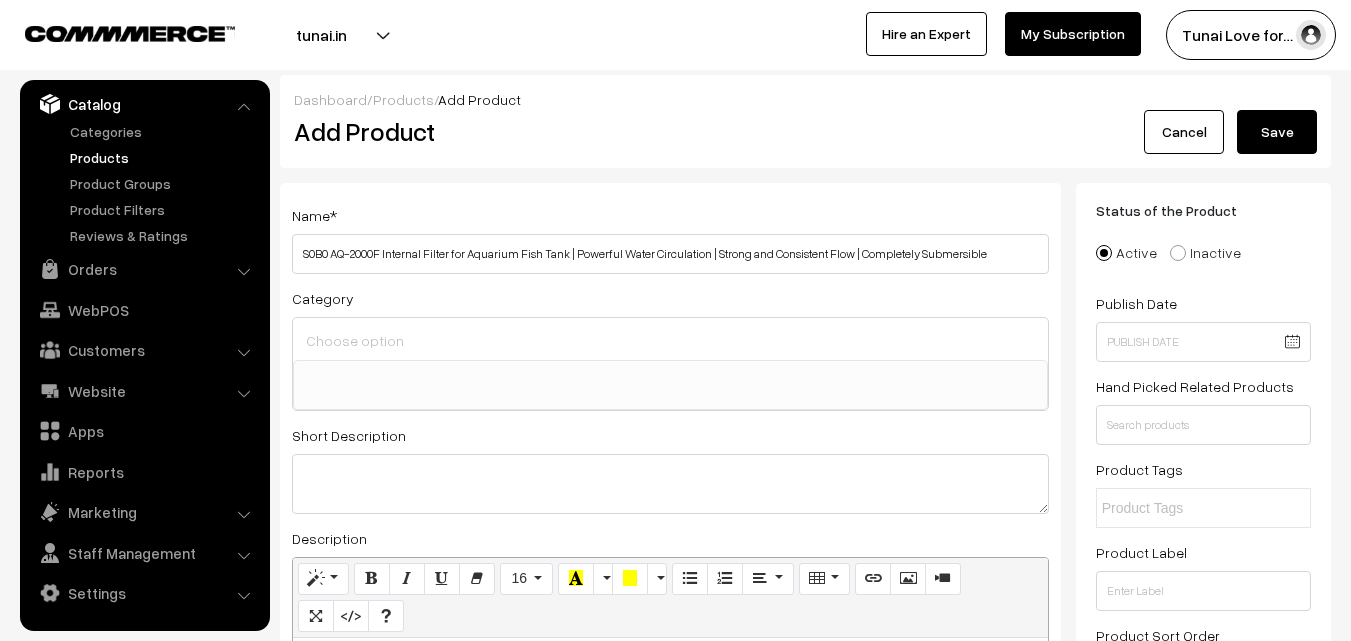 click at bounding box center [670, 340] 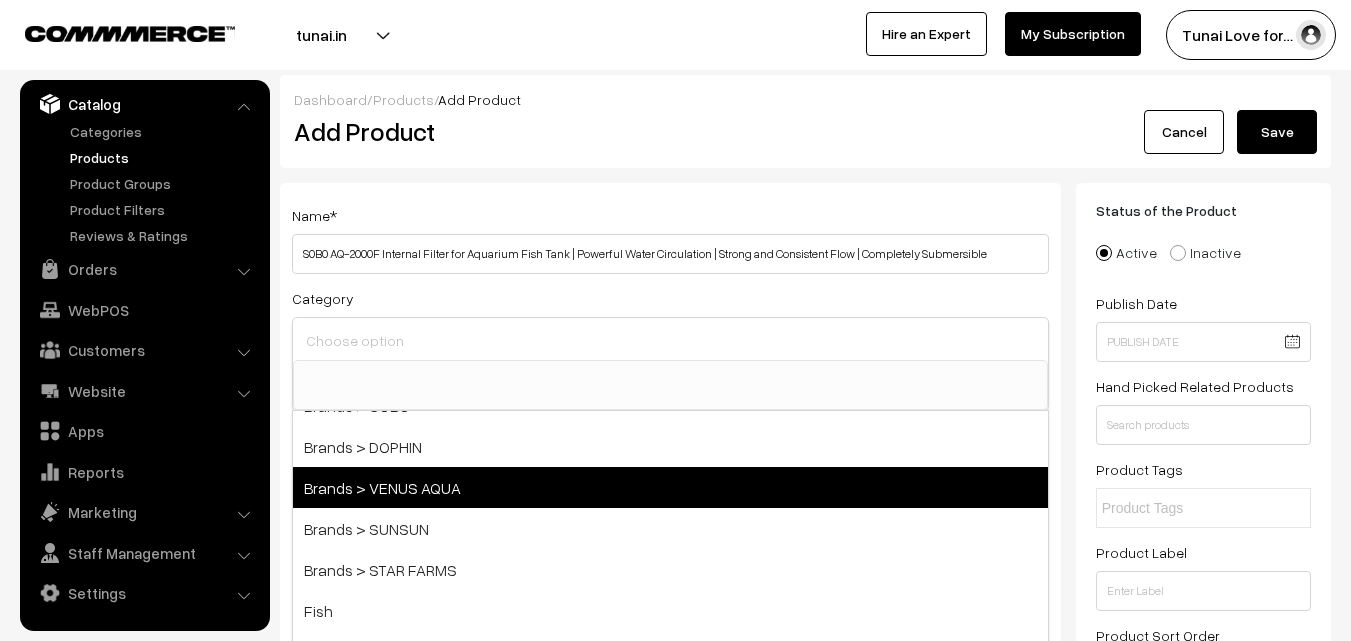 scroll, scrollTop: 100, scrollLeft: 0, axis: vertical 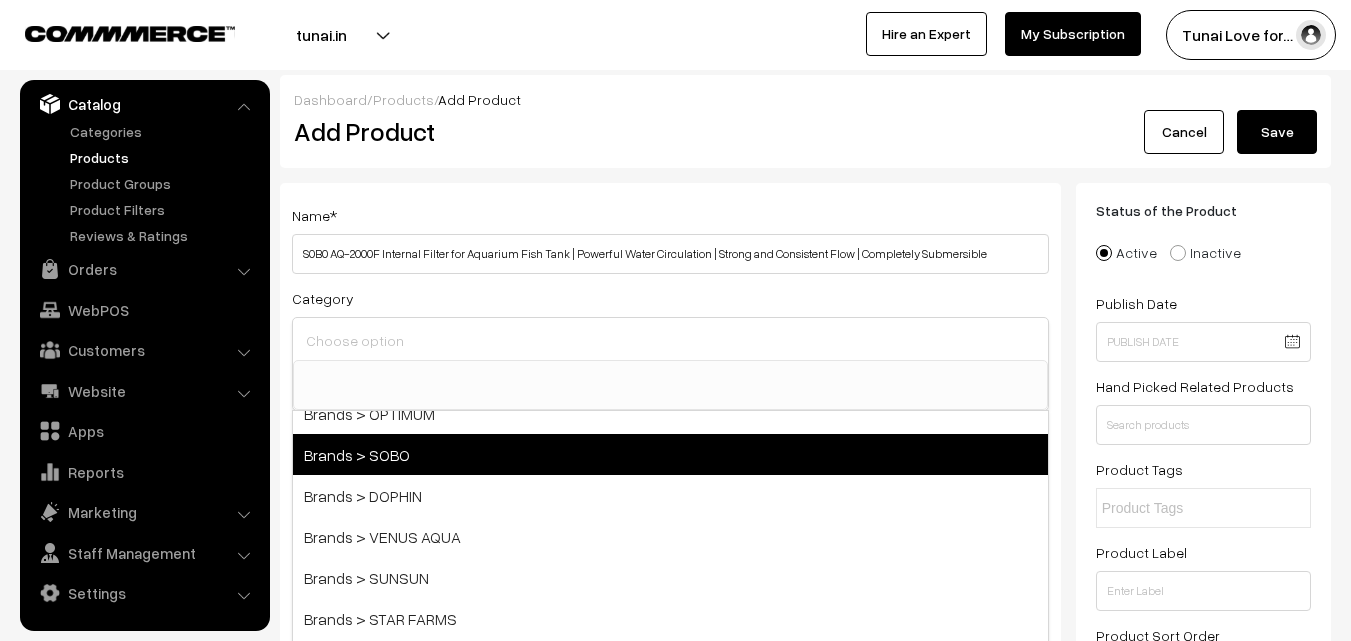 click on "Brands > SOBO" at bounding box center (670, 454) 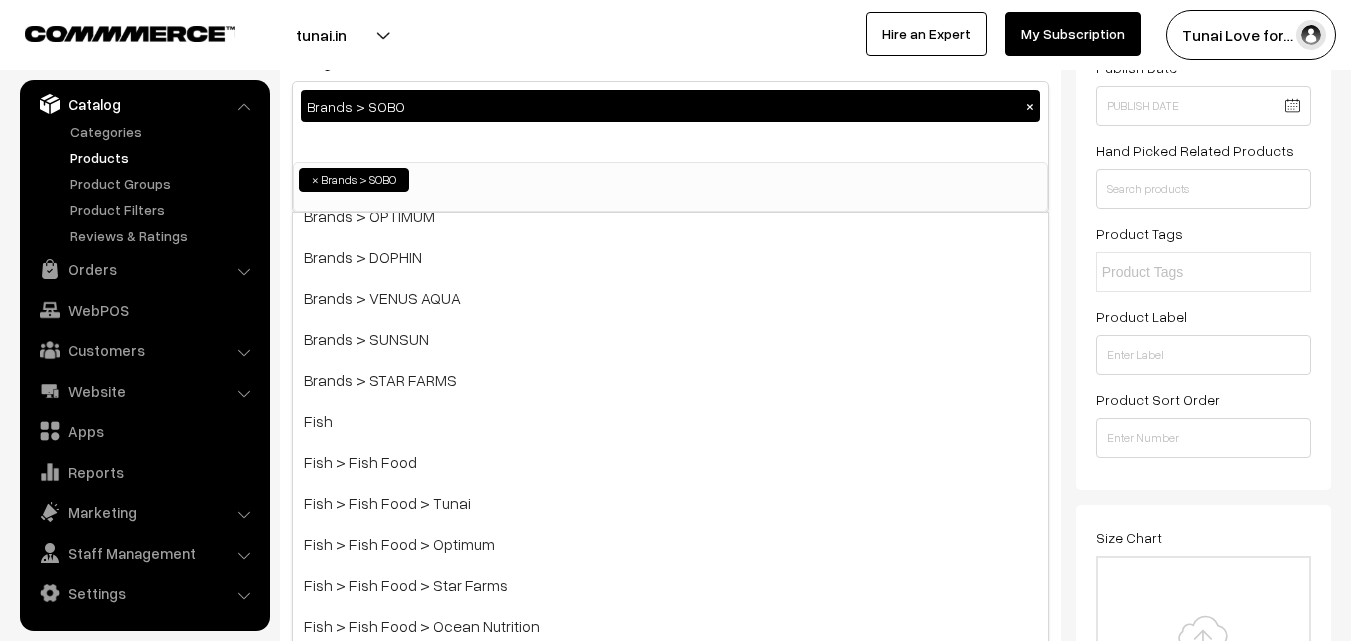 scroll, scrollTop: 300, scrollLeft: 0, axis: vertical 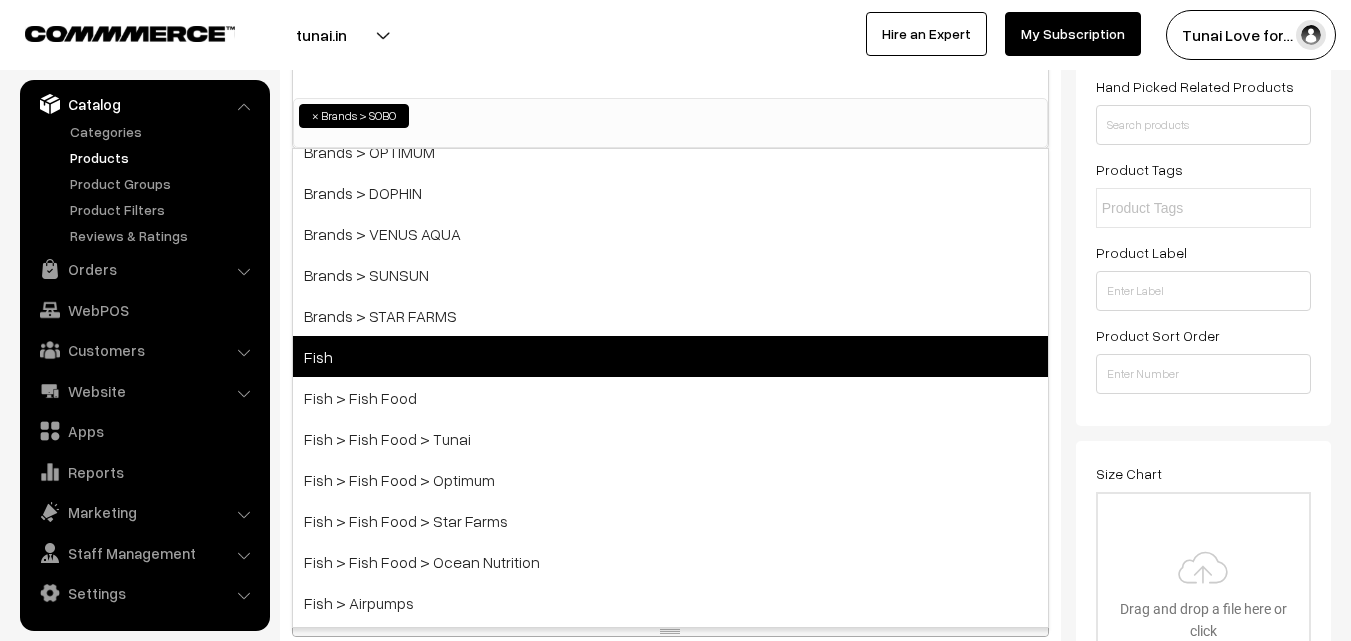 click on "Fish" at bounding box center (670, 356) 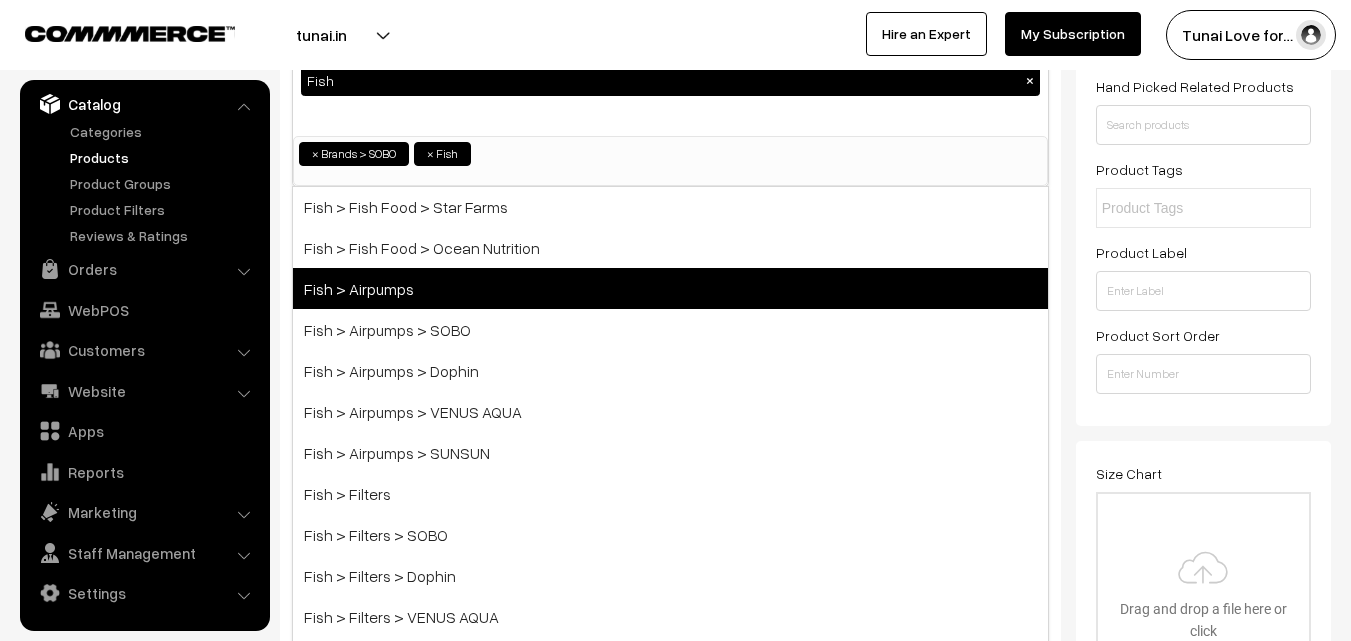 scroll, scrollTop: 600, scrollLeft: 0, axis: vertical 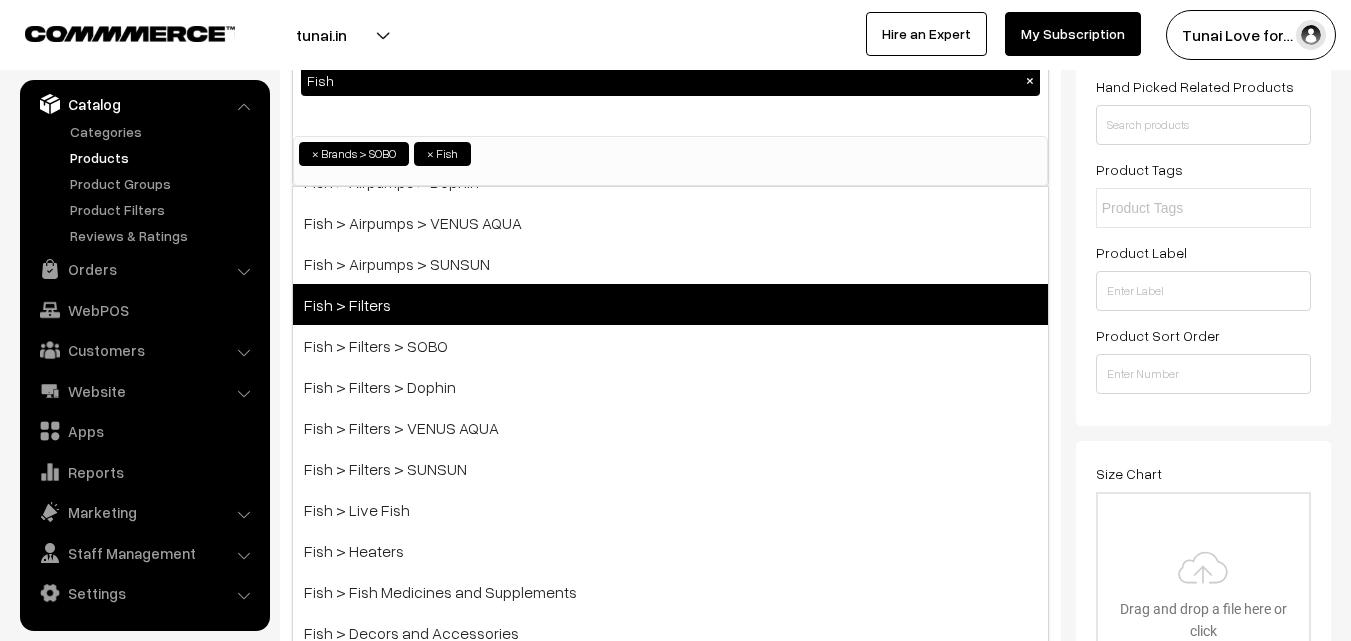 click on "Fish > Filters" at bounding box center (670, 304) 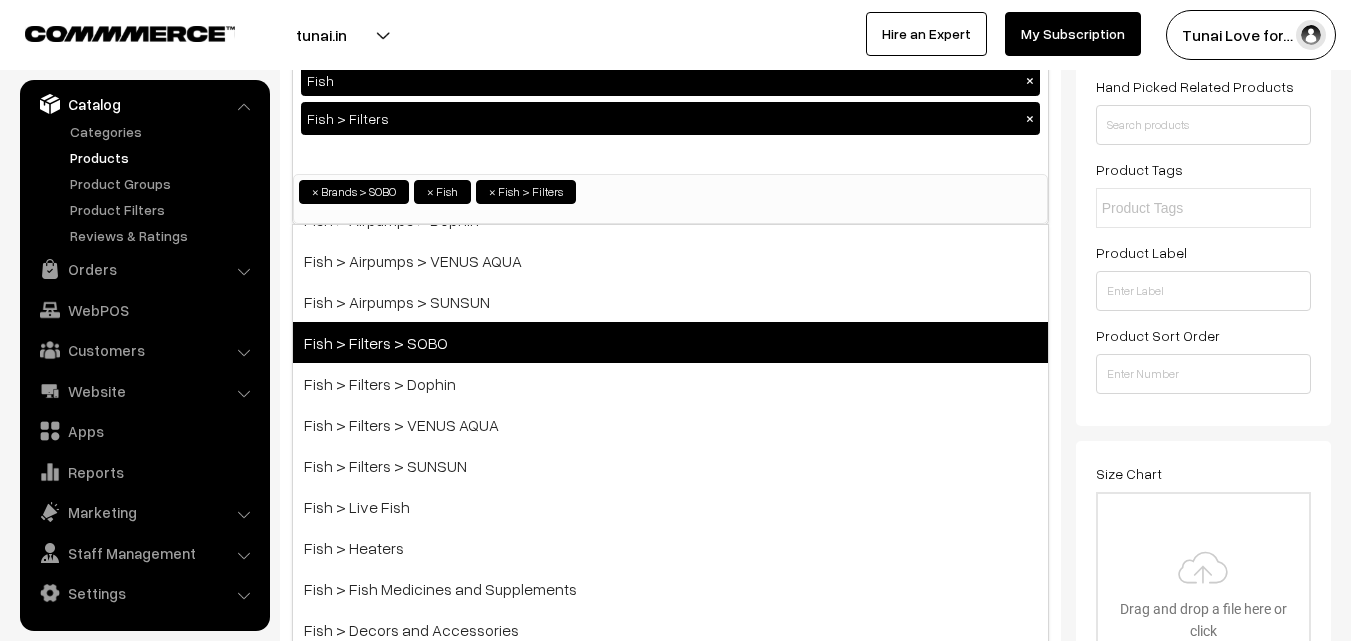 click on "Fish > Filters > SOBO" at bounding box center [670, 342] 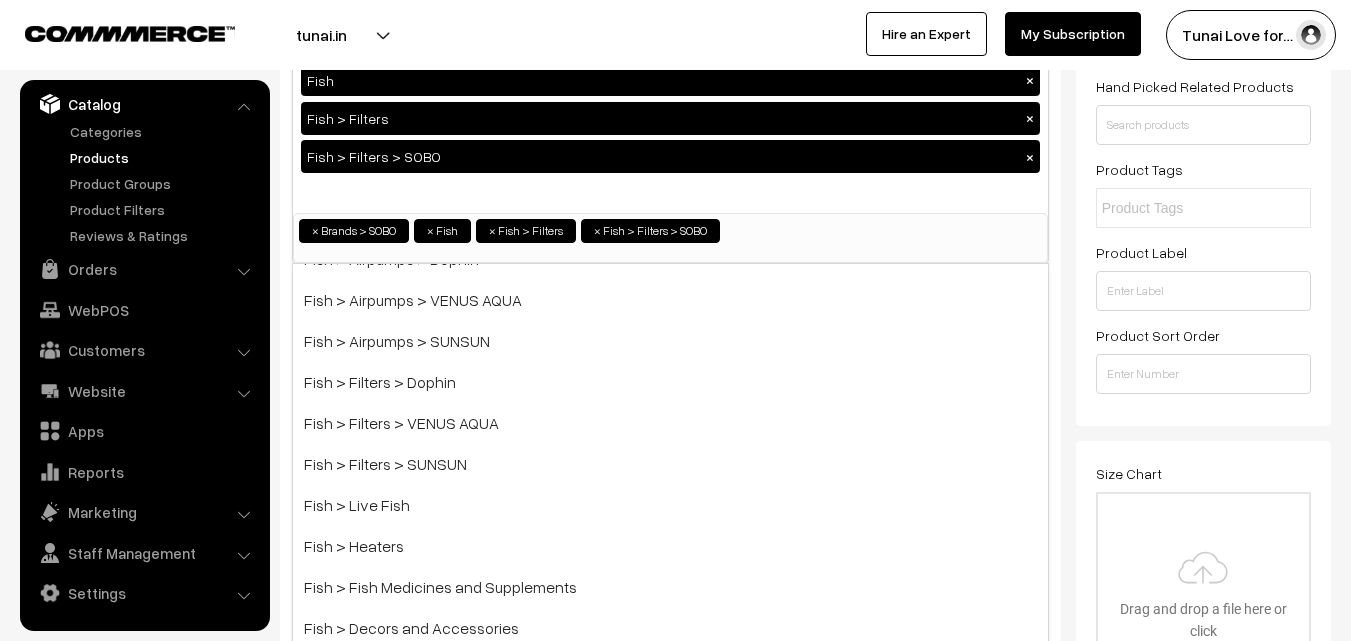 click on "Status of the Product
Active
Inactive
Product Type
-- Select --
-- Select --
Publish Date
Hand Picked Related Products
Product Tags" at bounding box center [1203, 154] 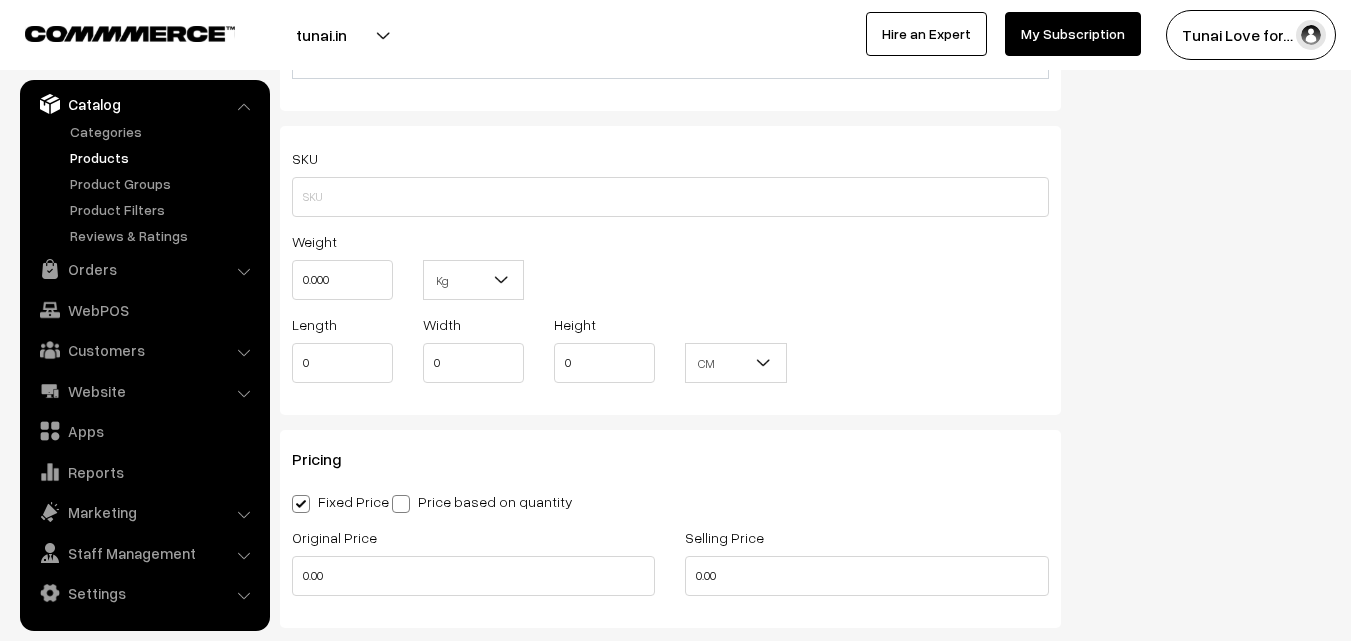 scroll, scrollTop: 1600, scrollLeft: 0, axis: vertical 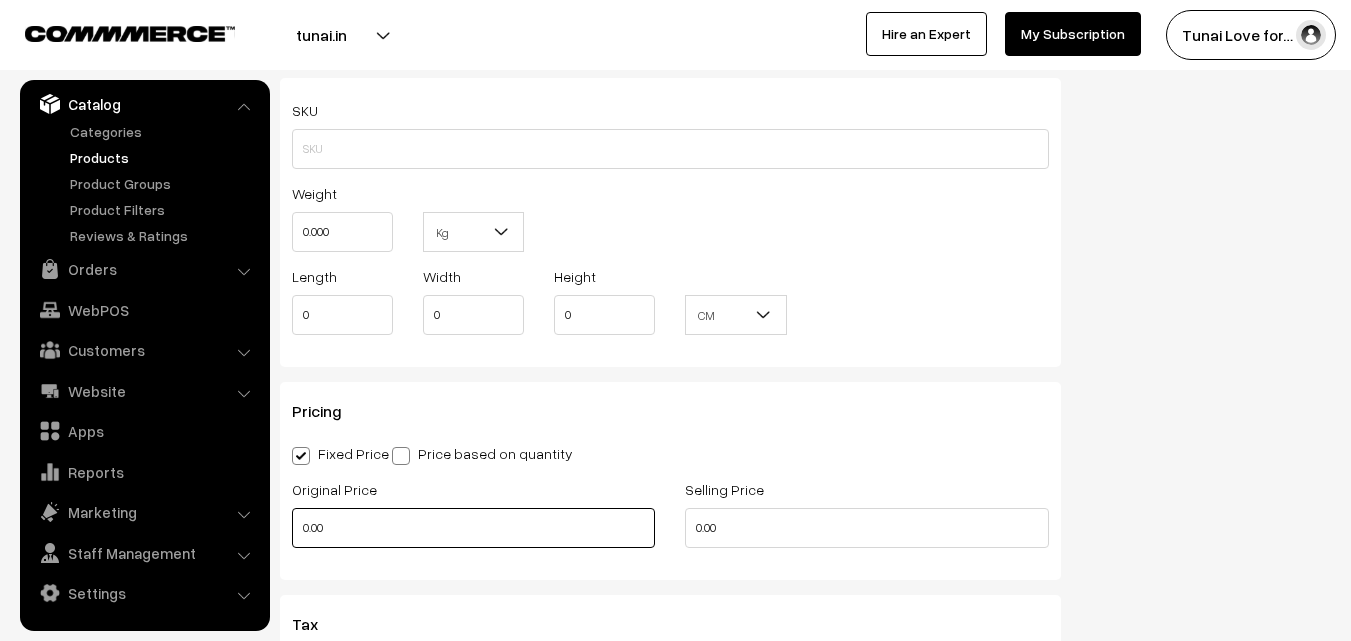 click on "Thank you for showing interest. Our team will call you shortly.
Close
tunai.in
Go to Website
Create New Store
My Profile" at bounding box center [675, 329] 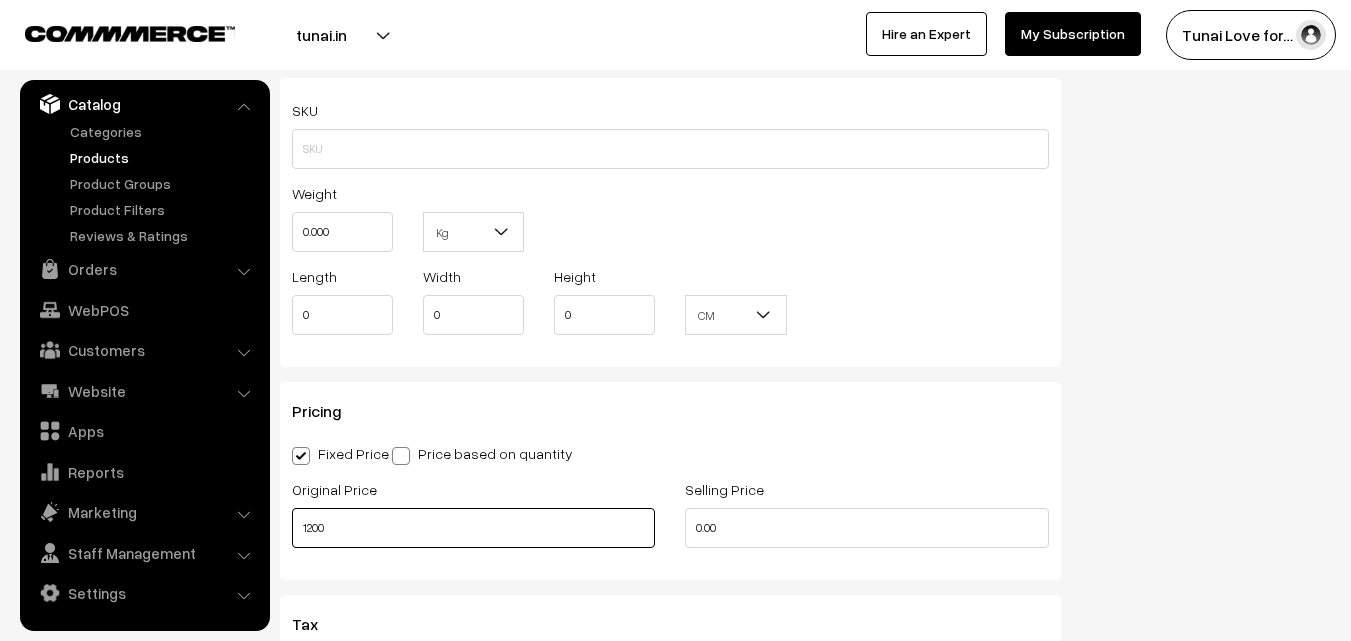 type on "1200" 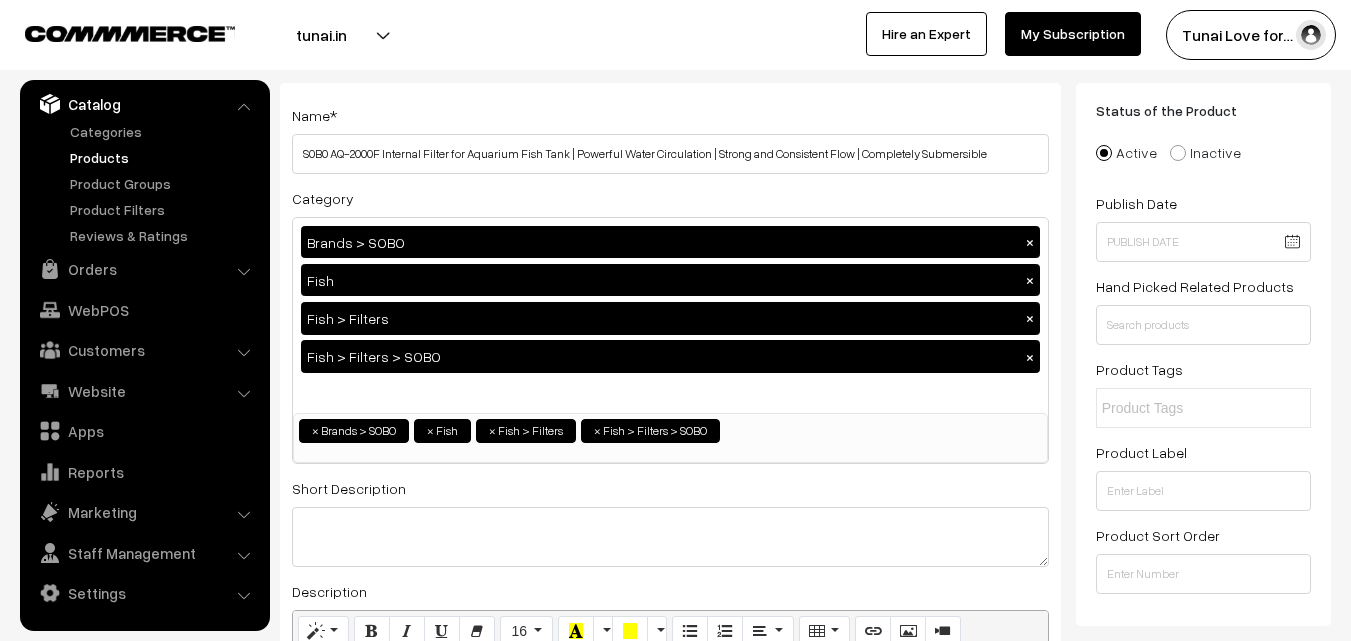 scroll, scrollTop: 0, scrollLeft: 0, axis: both 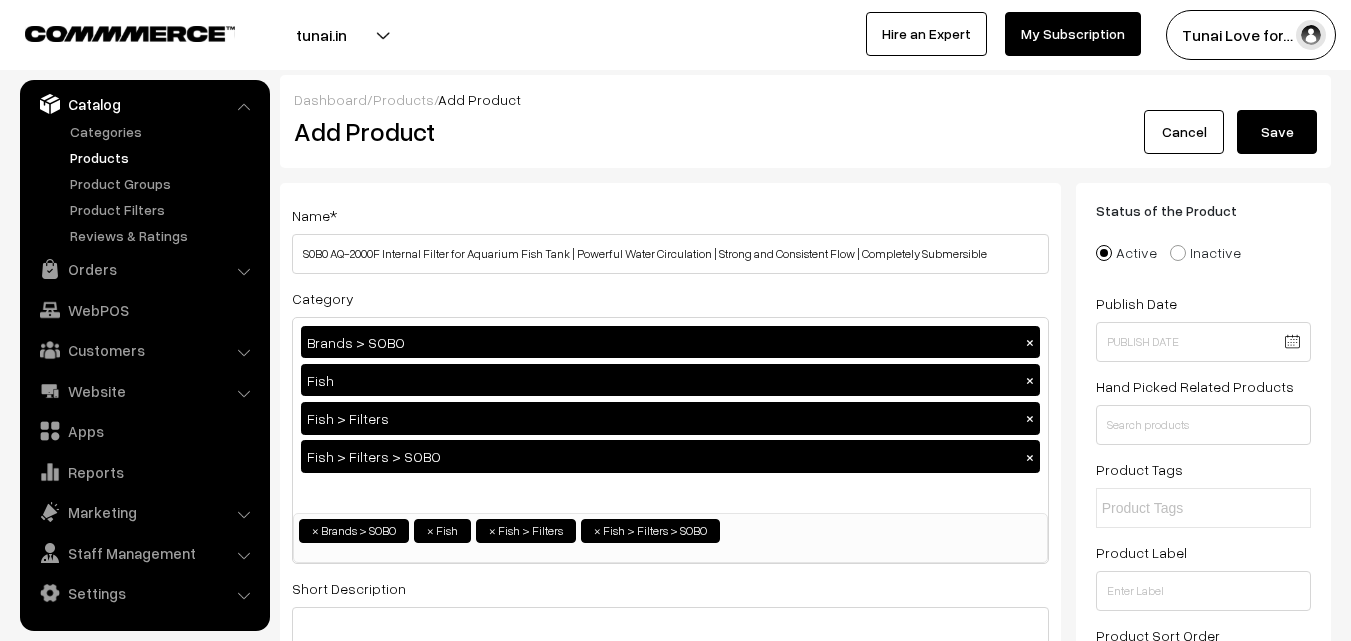 type on "800" 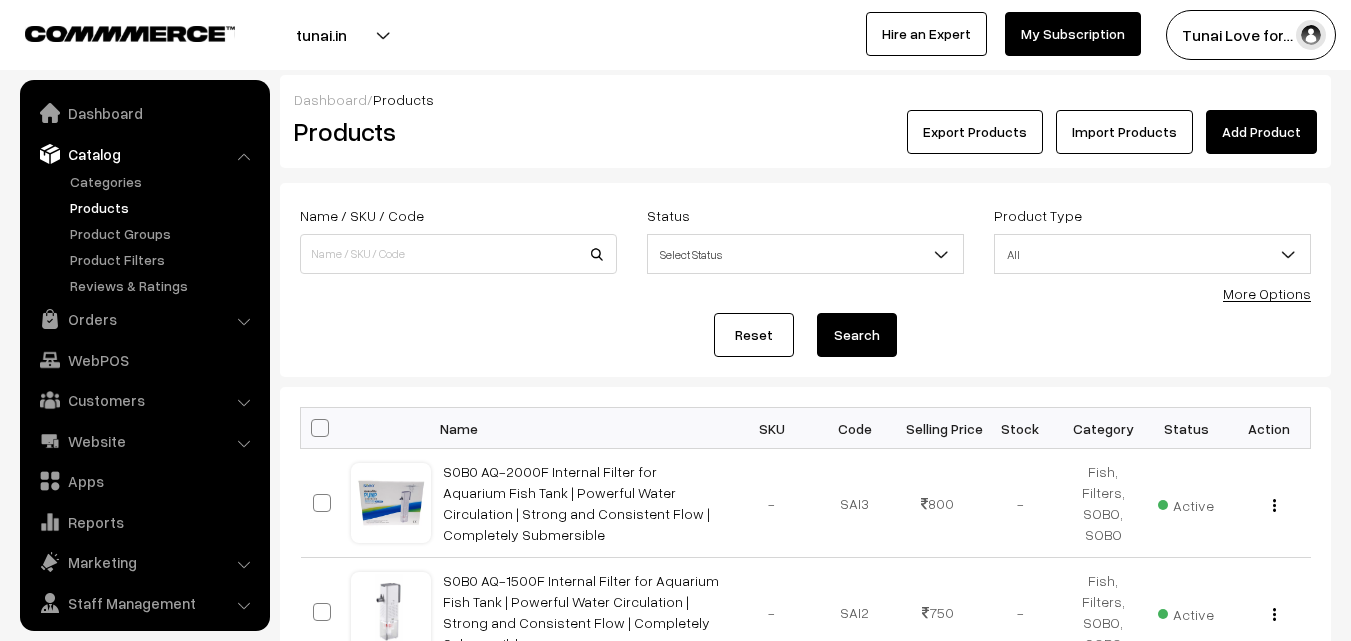 scroll, scrollTop: 0, scrollLeft: 0, axis: both 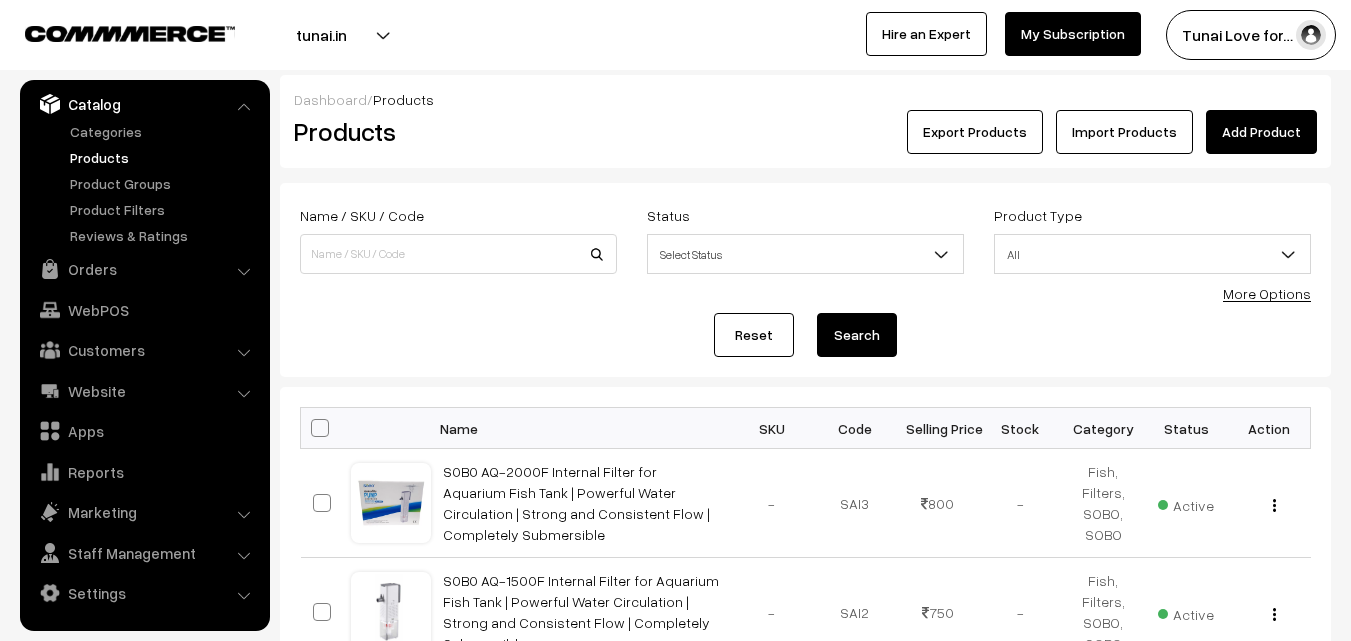 click on "More Options" at bounding box center (1267, 293) 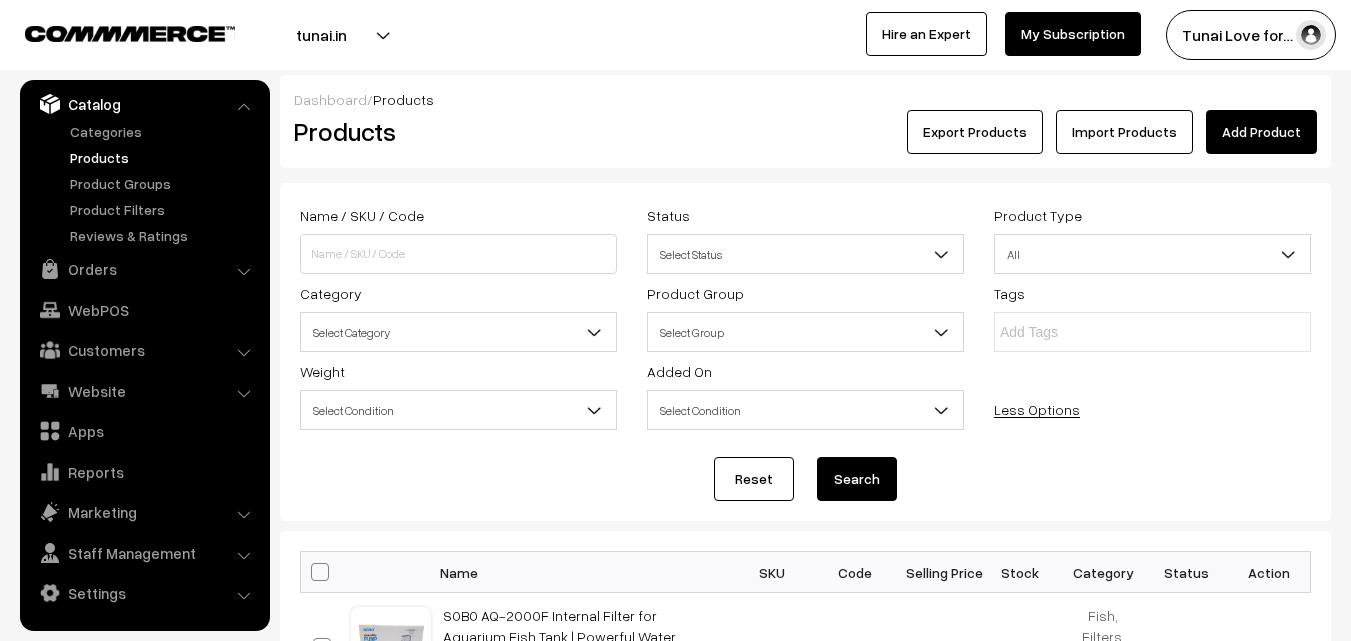 click on "Select Category" at bounding box center [458, 332] 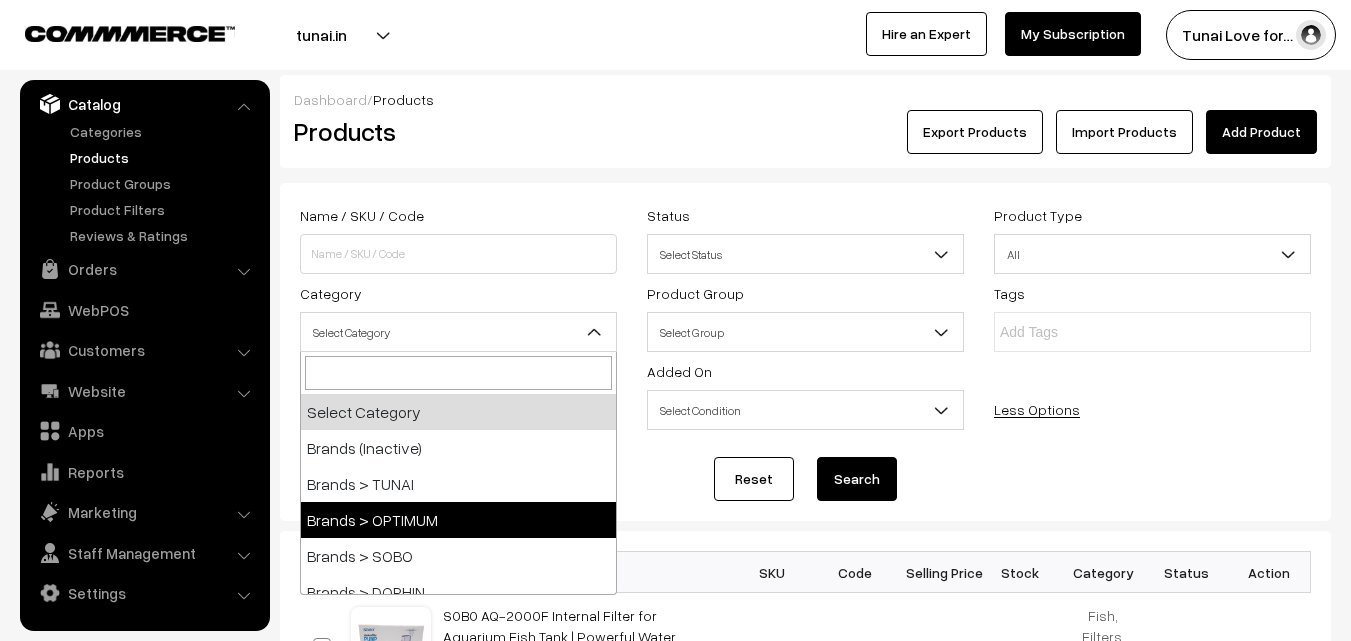 select on "36" 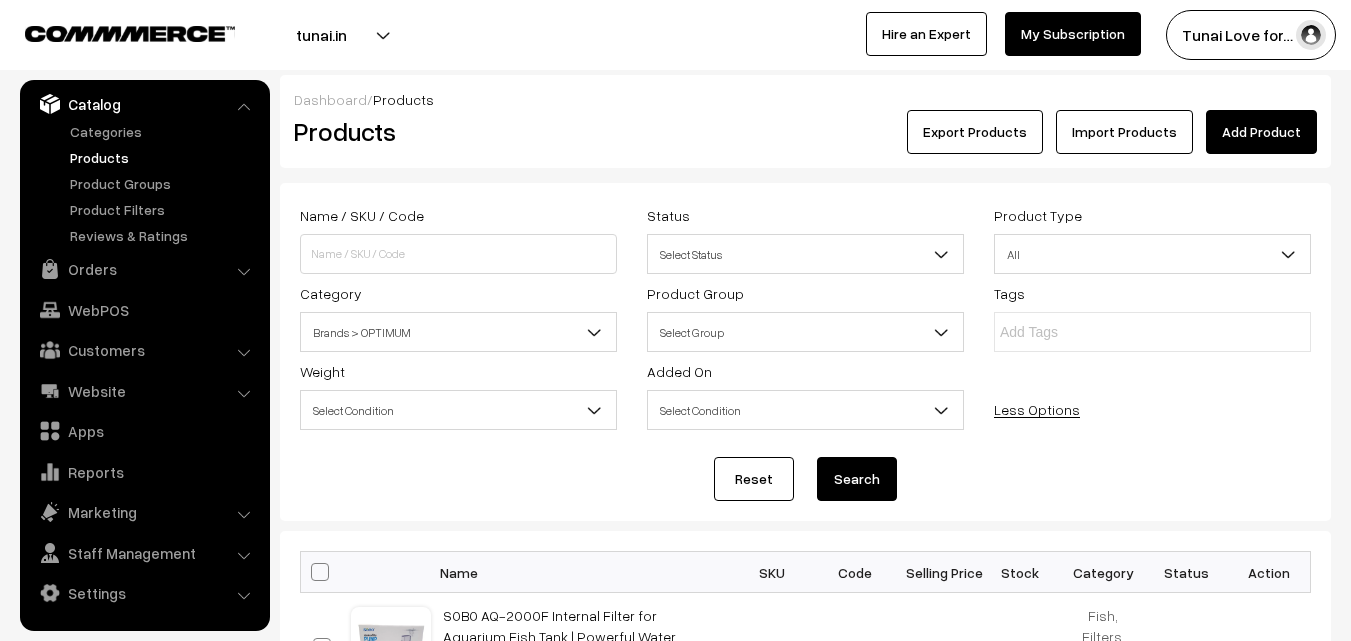 click on "Search" at bounding box center [857, 479] 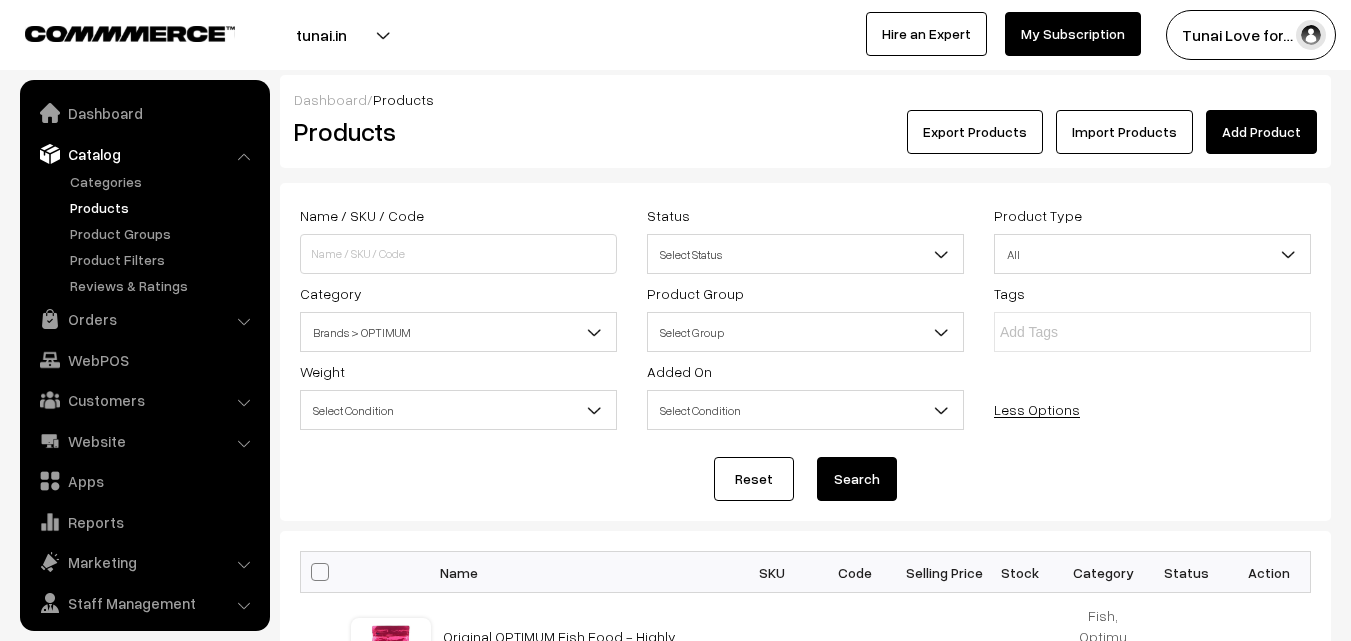 scroll, scrollTop: 270, scrollLeft: 0, axis: vertical 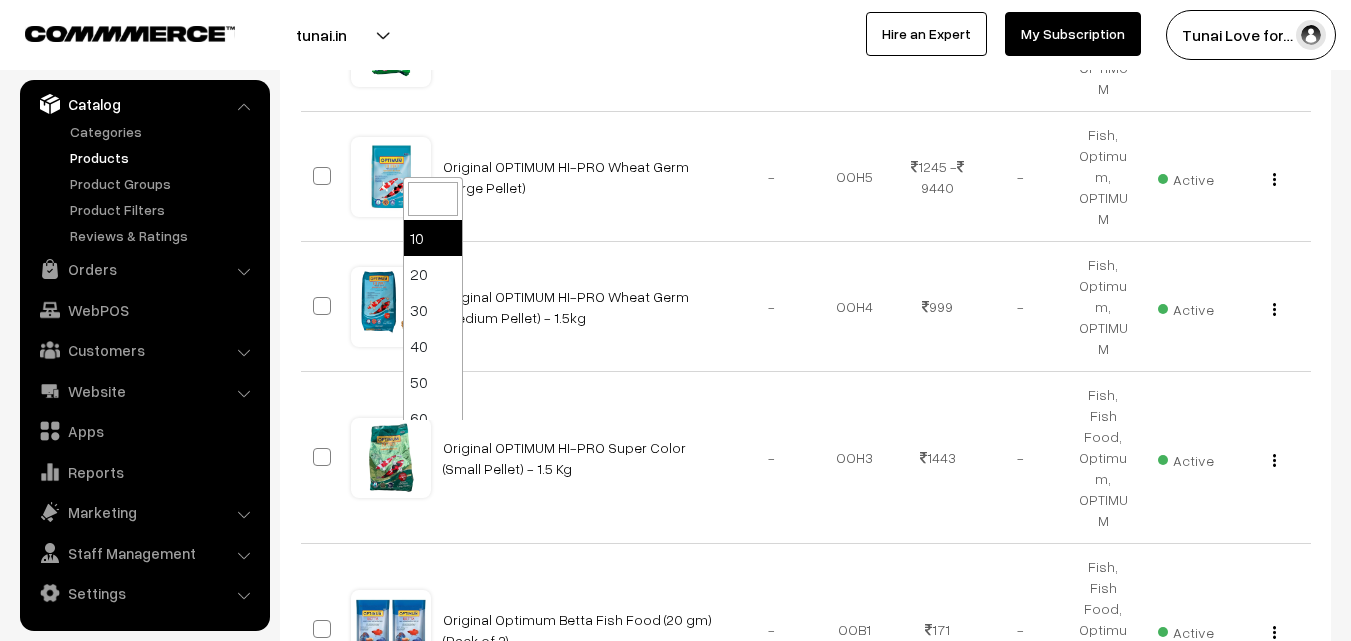 click at bounding box center (462, 767) 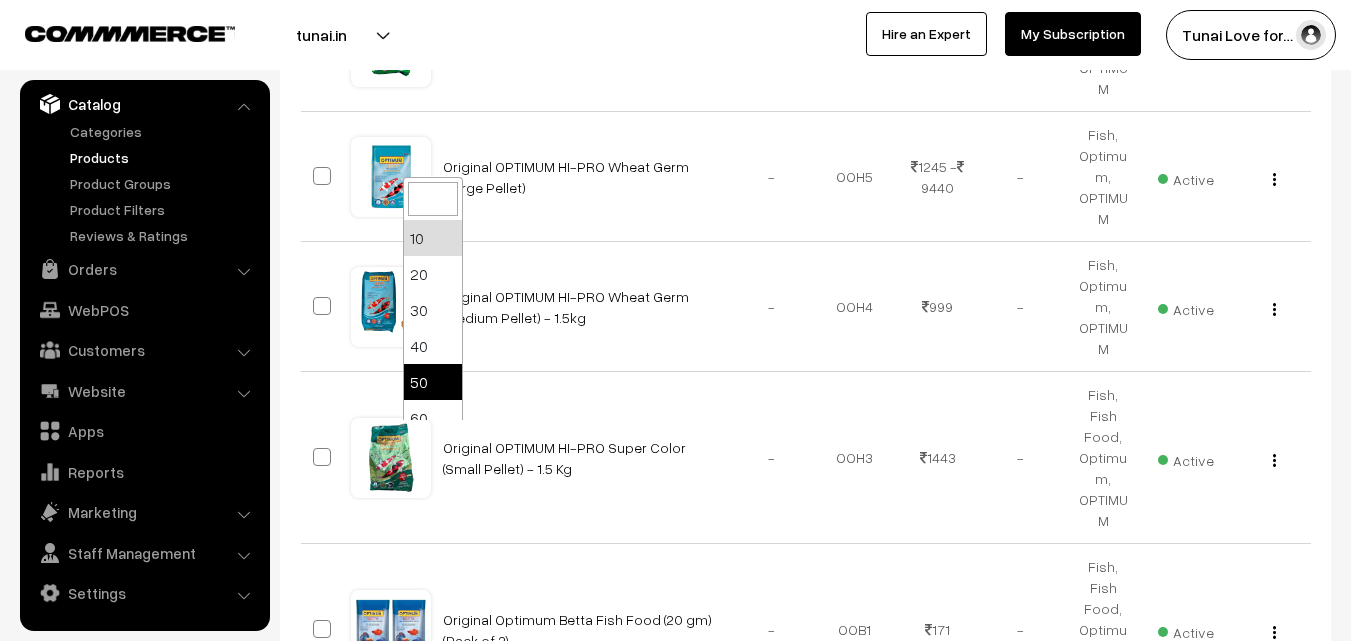 select on "50" 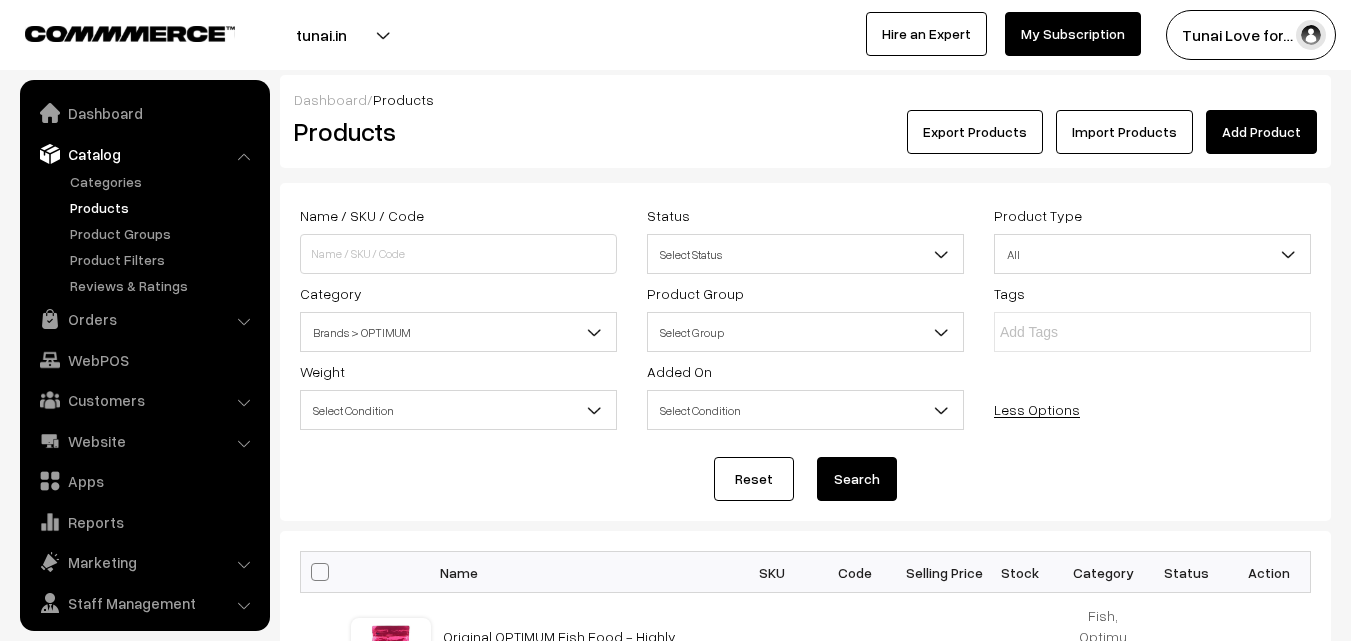 scroll, scrollTop: 0, scrollLeft: 0, axis: both 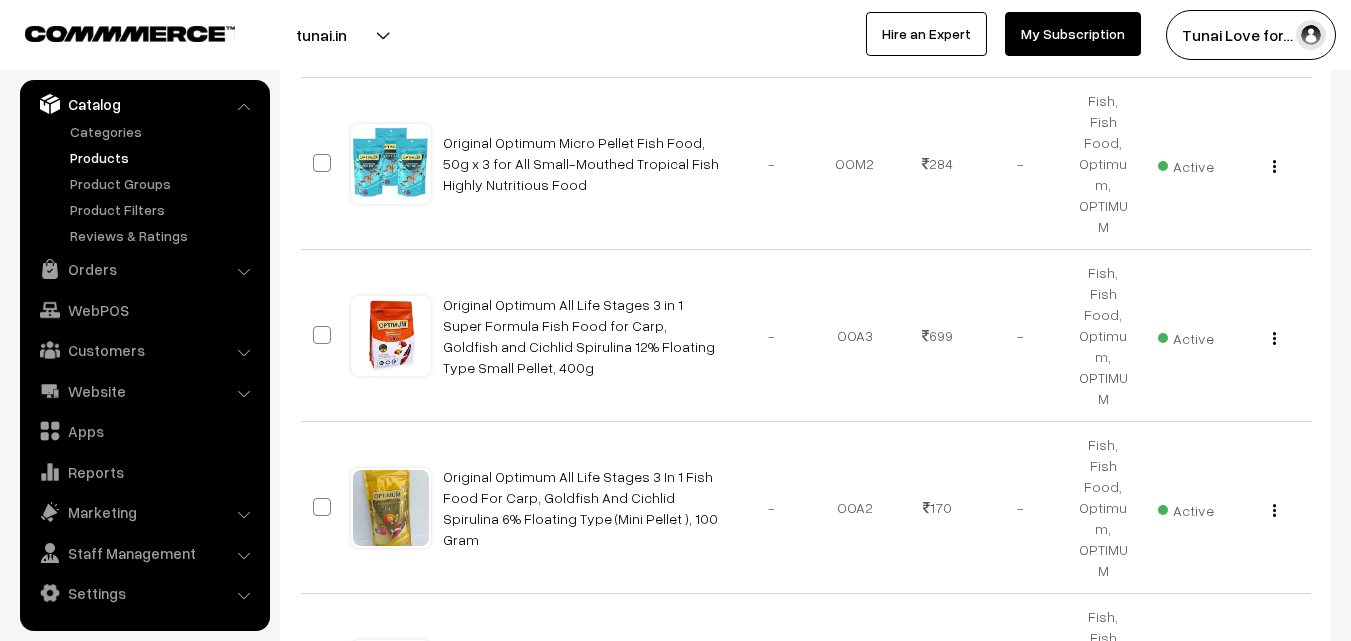 click at bounding box center [1274, 1135] 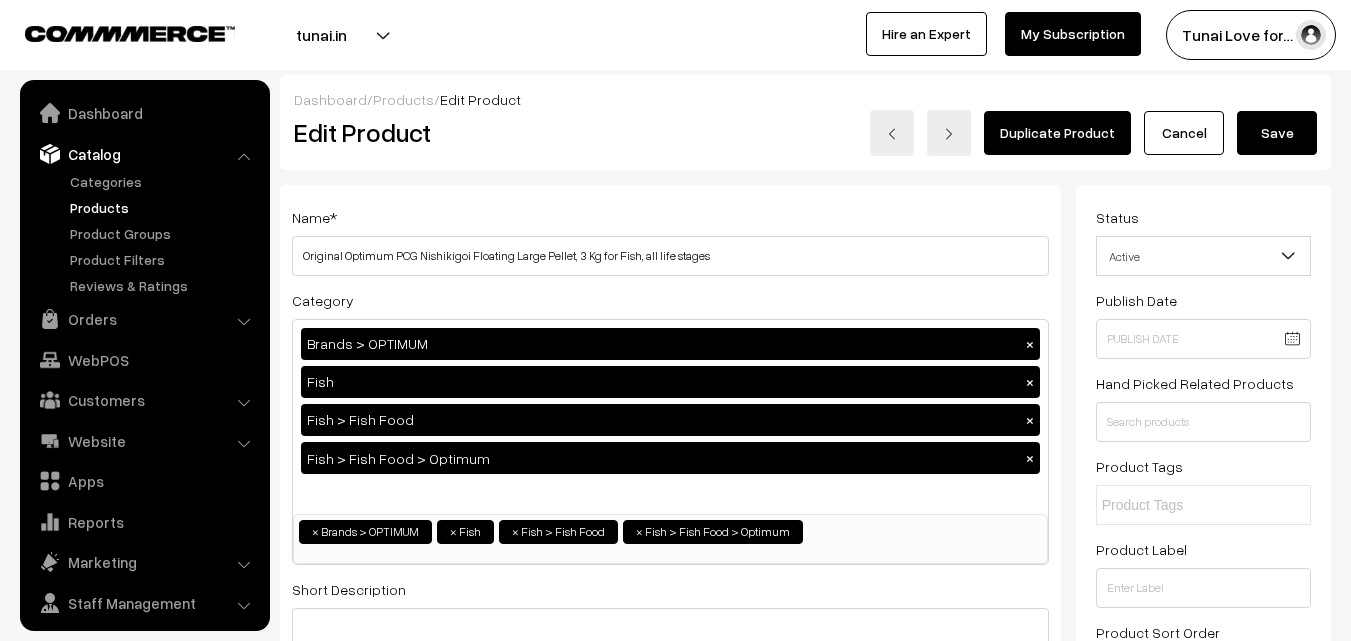 scroll, scrollTop: 0, scrollLeft: 0, axis: both 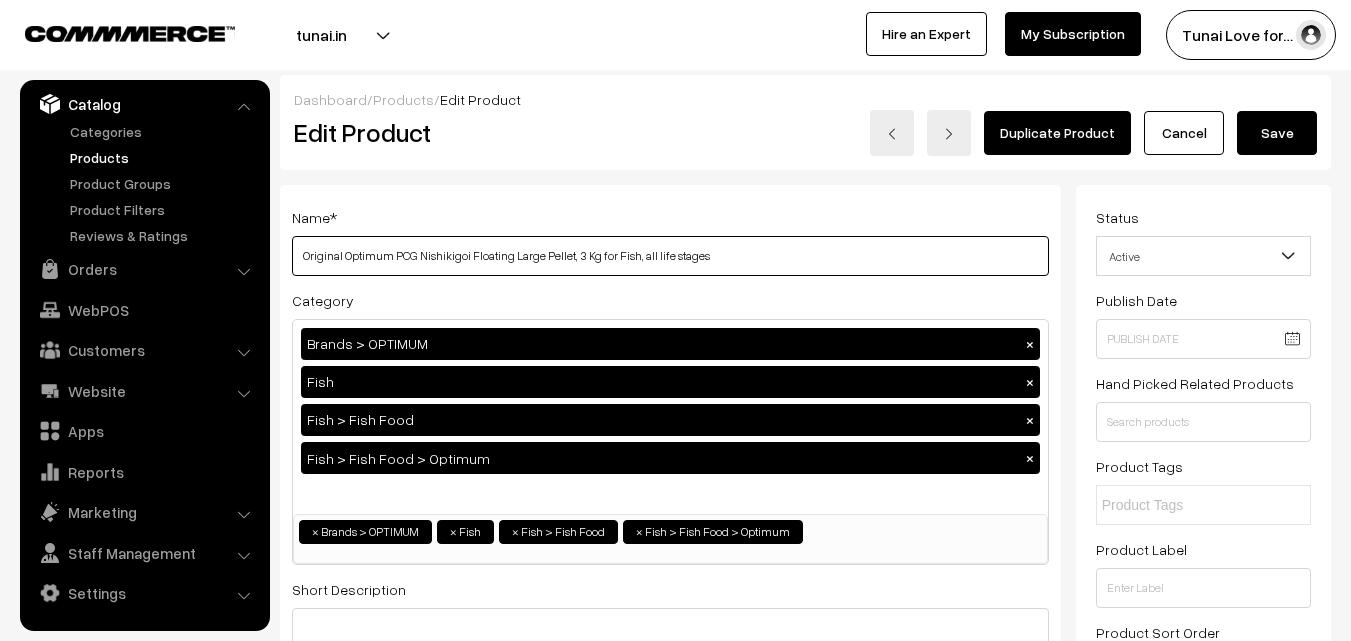 drag, startPoint x: 345, startPoint y: 254, endPoint x: 591, endPoint y: 264, distance: 246.20317 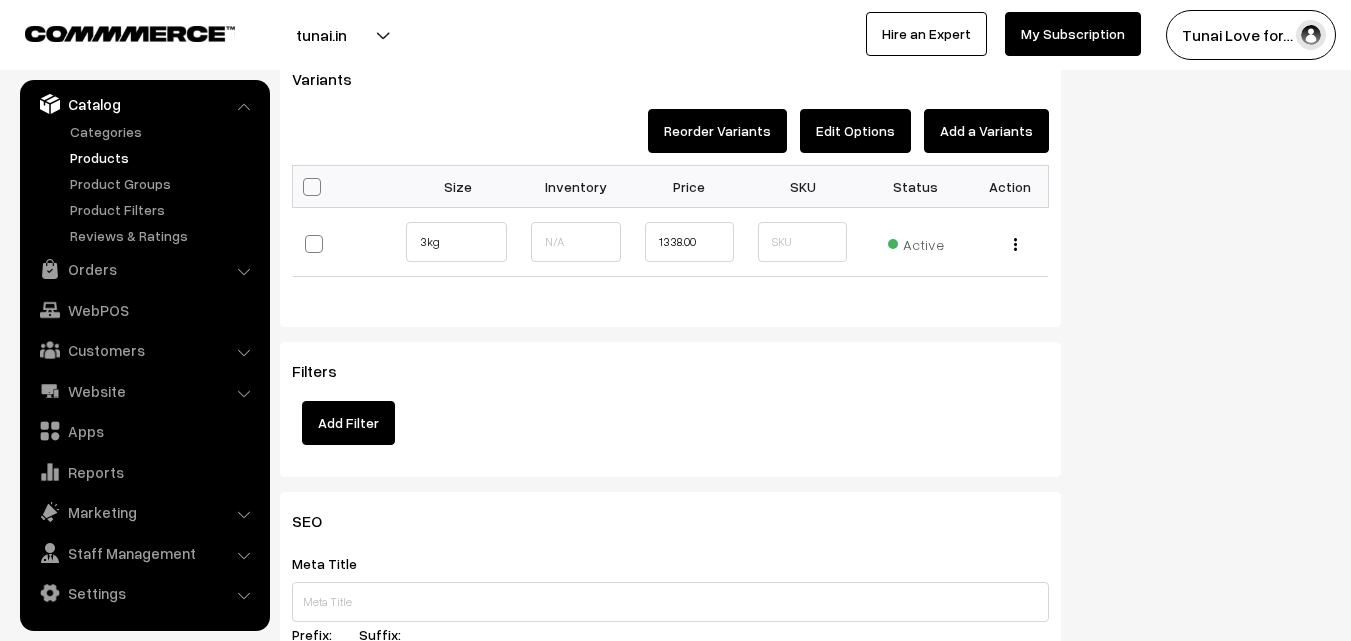 scroll, scrollTop: 2046, scrollLeft: 0, axis: vertical 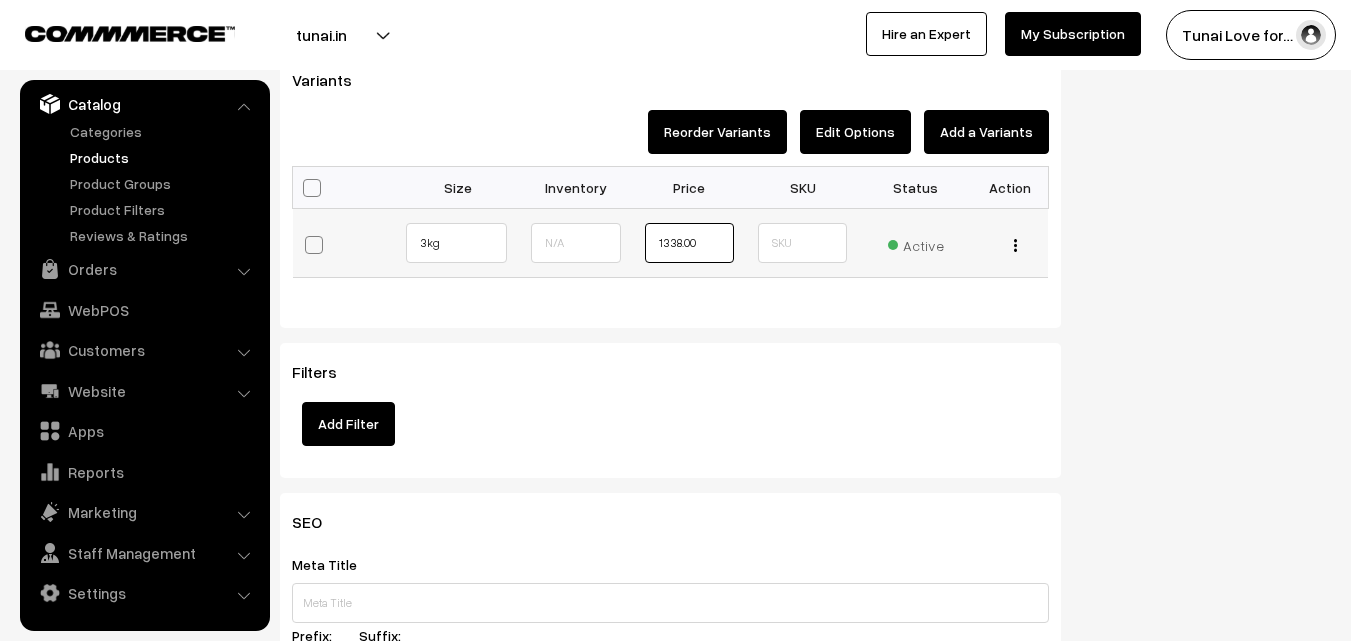 drag, startPoint x: 668, startPoint y: 243, endPoint x: 709, endPoint y: 242, distance: 41.01219 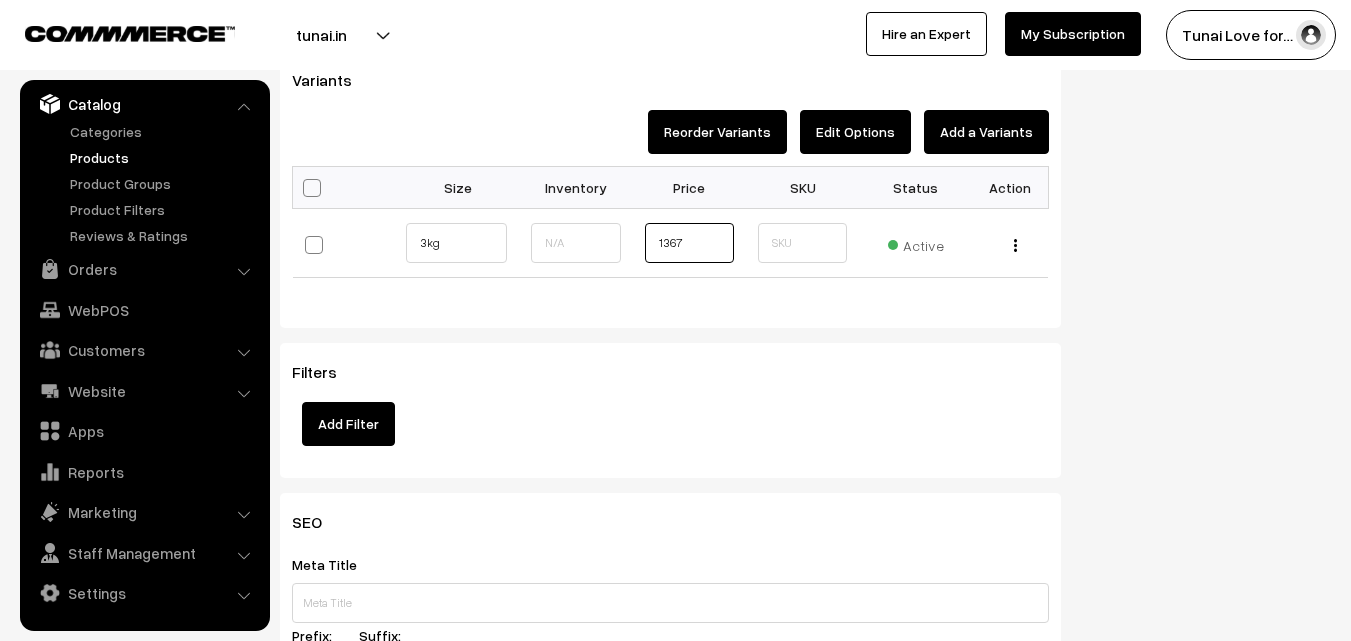 type on "1367" 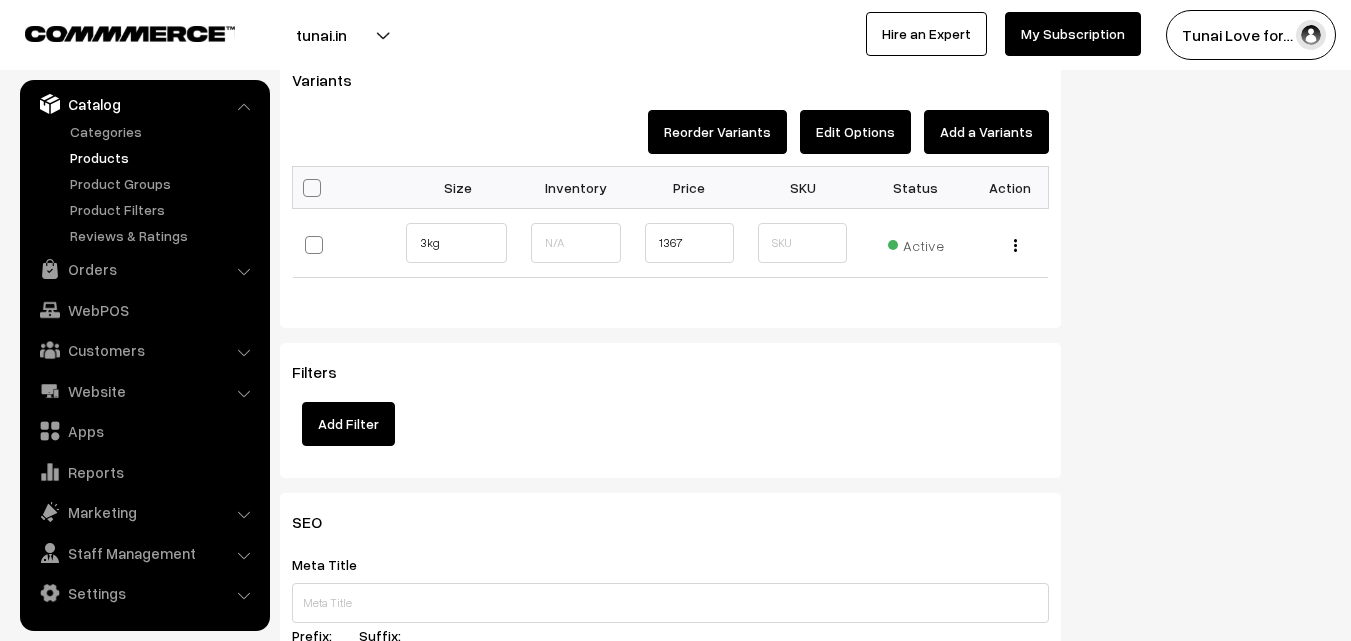 click on "Name  *
Original Optimum PCG Nishikigoi Floating Large Pellet, 3 Kg for Fish, all life stages
Category
Brands > OPTIMUM × Fish × Fish > Fish Food × Fish > Fish Food > Optimum ×
Brands
Brands > TUNAI
Brands > OPTIMUM
Brands > SOBO
Brands > DOPHIN
Brands > VENUS AQUA
Brands > SUNSUN Fish" at bounding box center [670, -684] 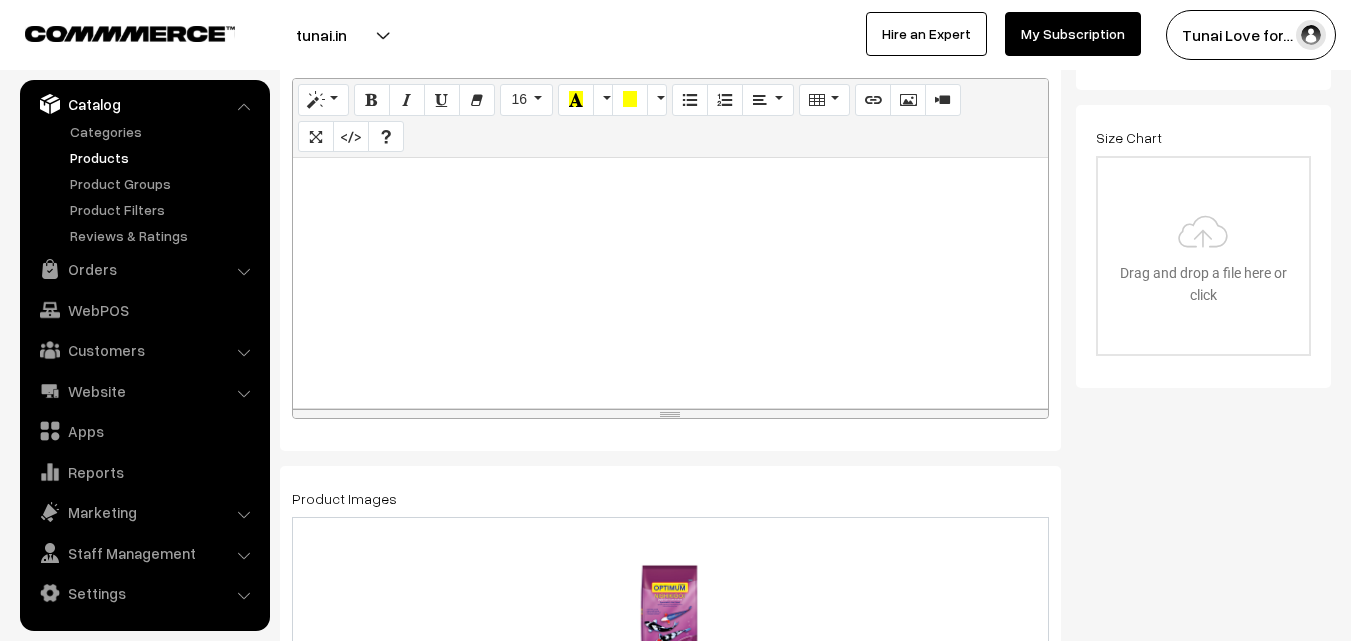 scroll, scrollTop: 546, scrollLeft: 0, axis: vertical 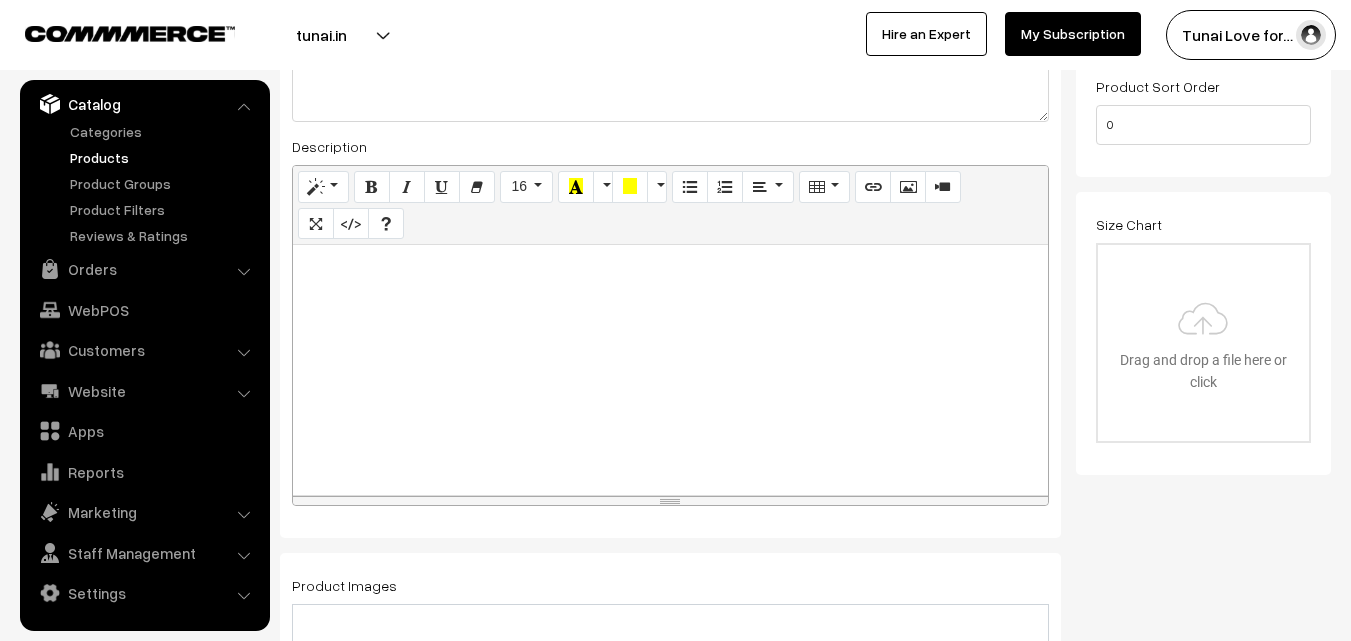 click at bounding box center (670, 370) 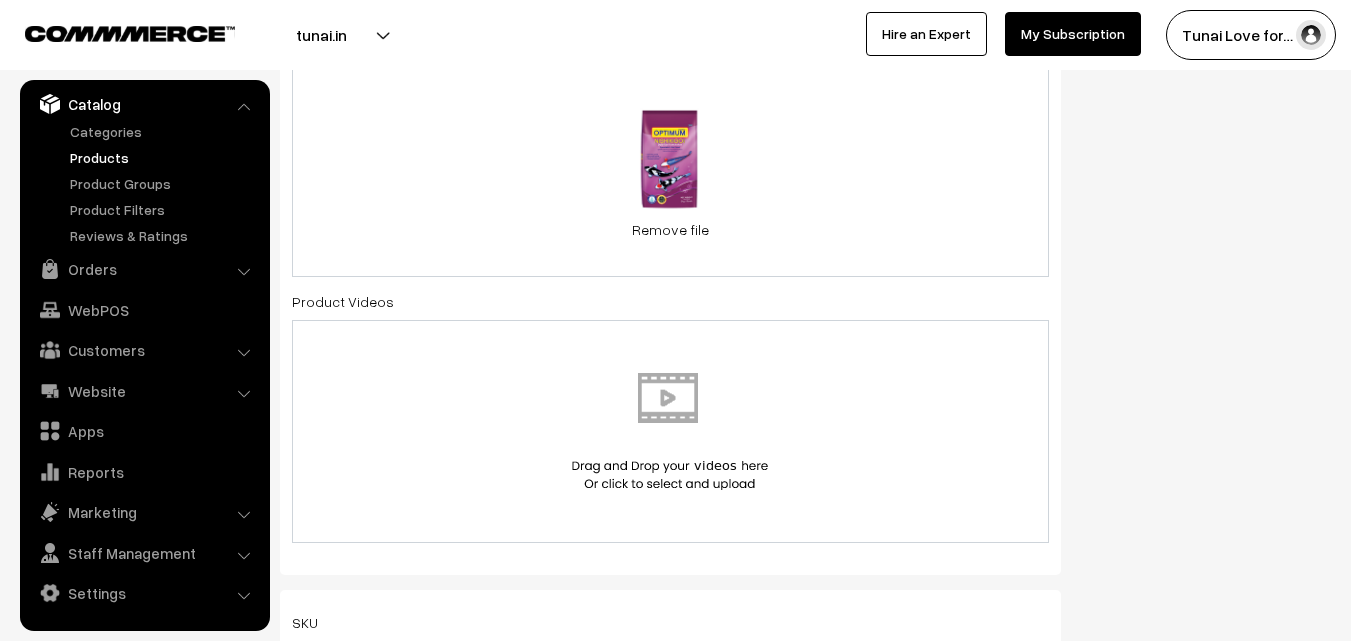 scroll, scrollTop: 1100, scrollLeft: 0, axis: vertical 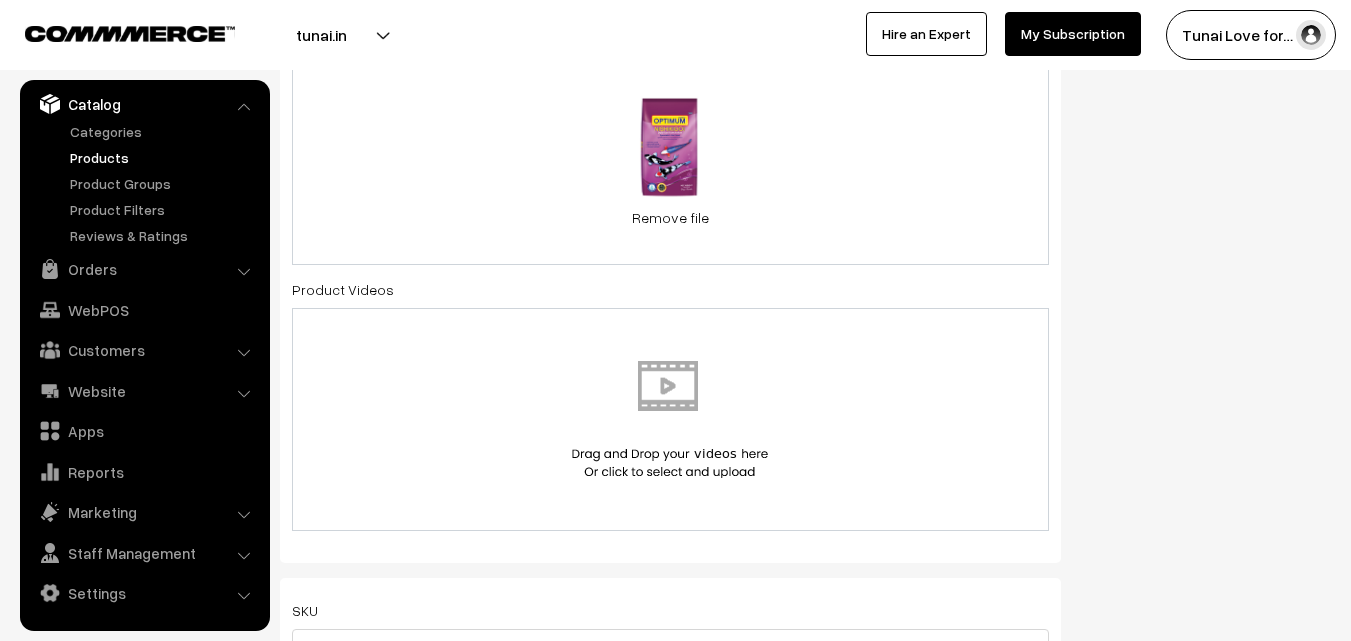 click on "0.1  MB      71IANPcFrjL.jpg                         Check                                                      Error                                                           Remove file" at bounding box center [670, 157] 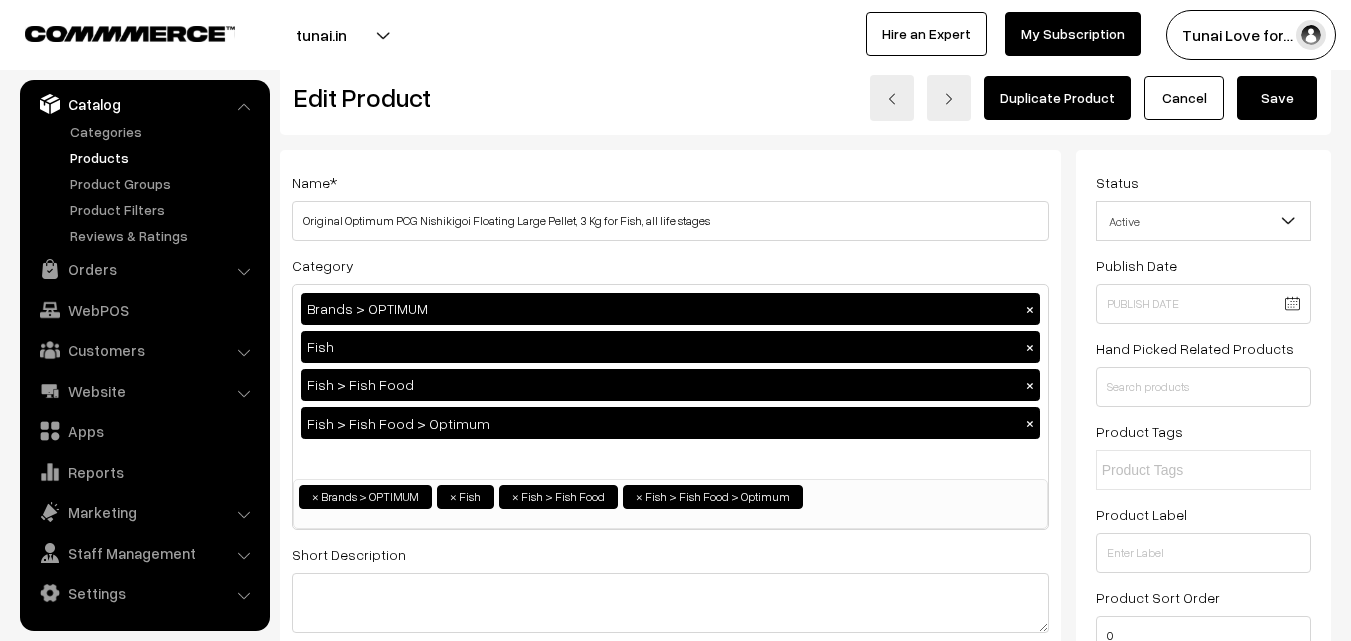 scroll, scrollTop: 0, scrollLeft: 0, axis: both 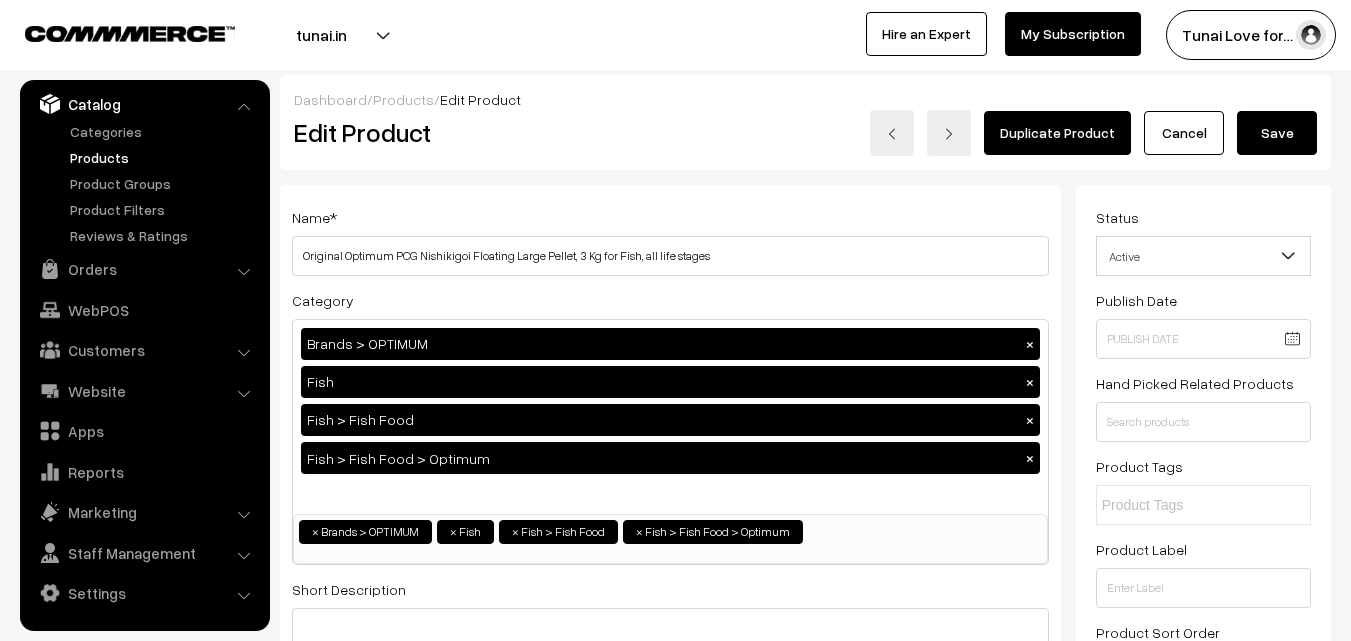 click on "Save" at bounding box center (1277, 133) 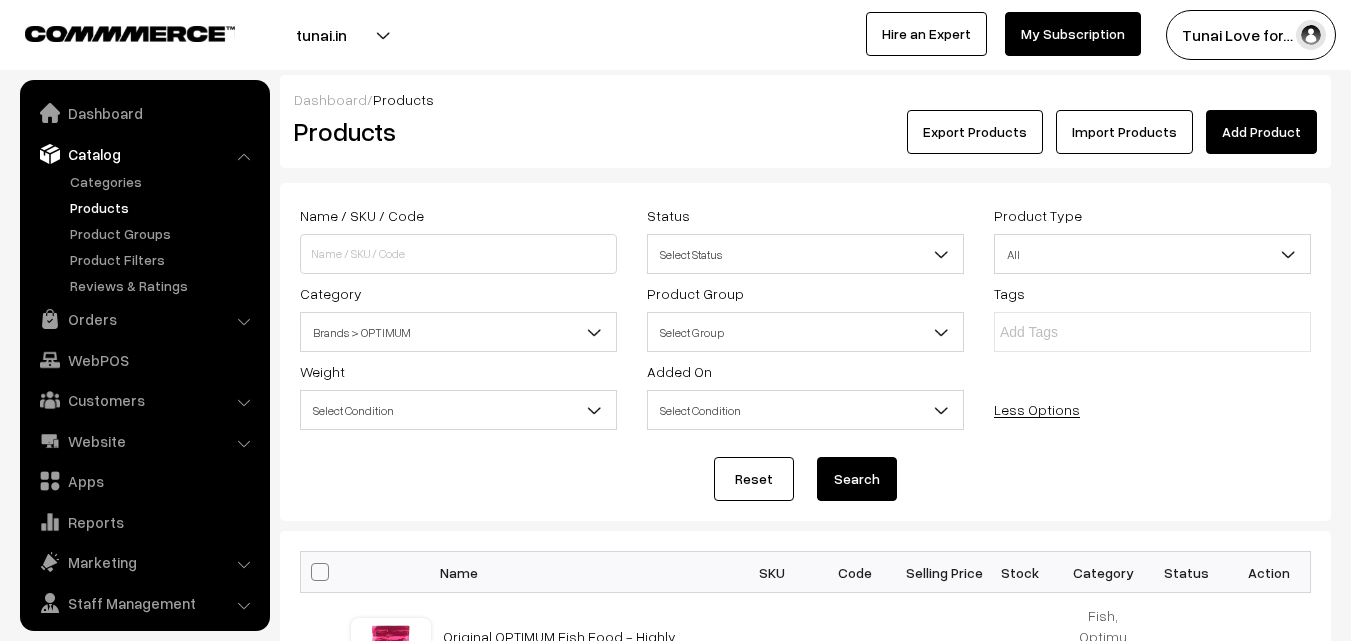 scroll, scrollTop: 0, scrollLeft: 0, axis: both 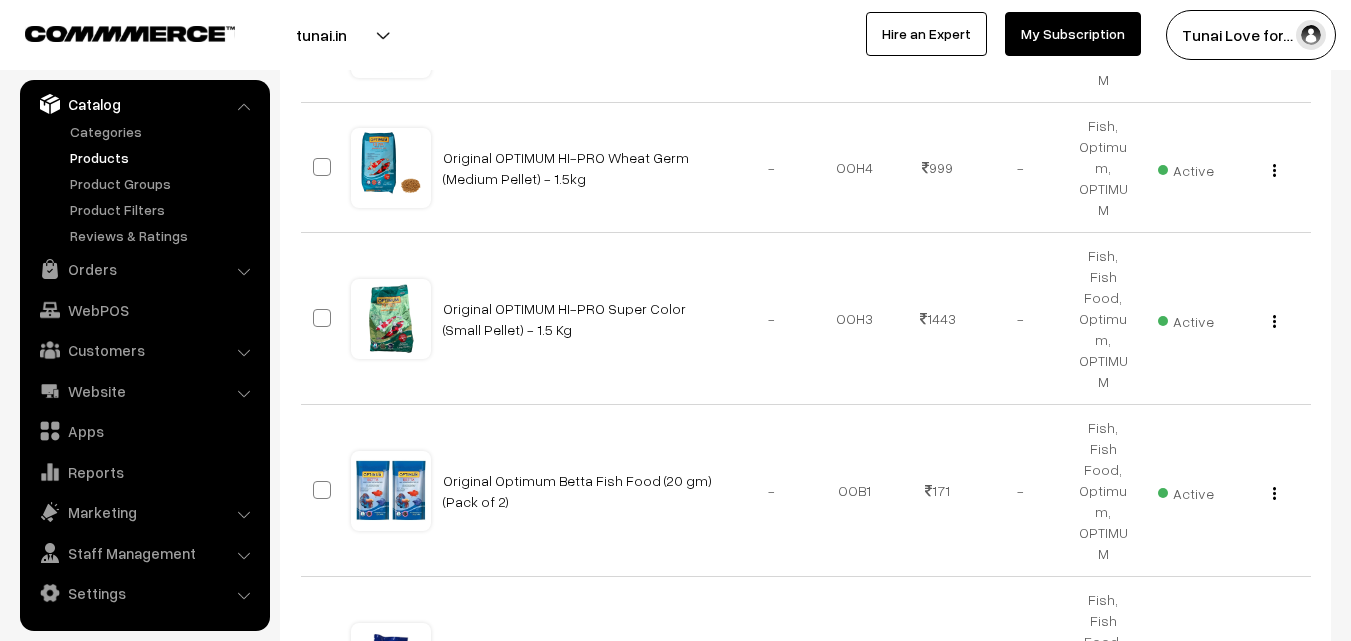 click at bounding box center (1274, 837) 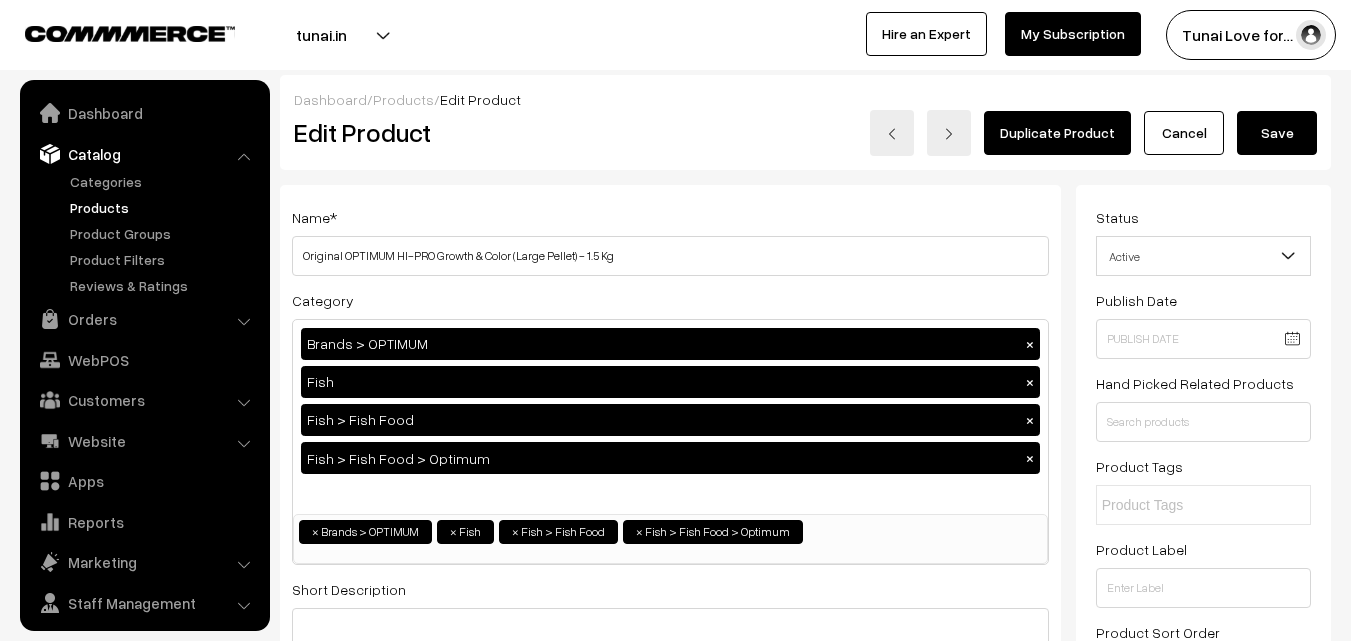 scroll, scrollTop: 0, scrollLeft: 0, axis: both 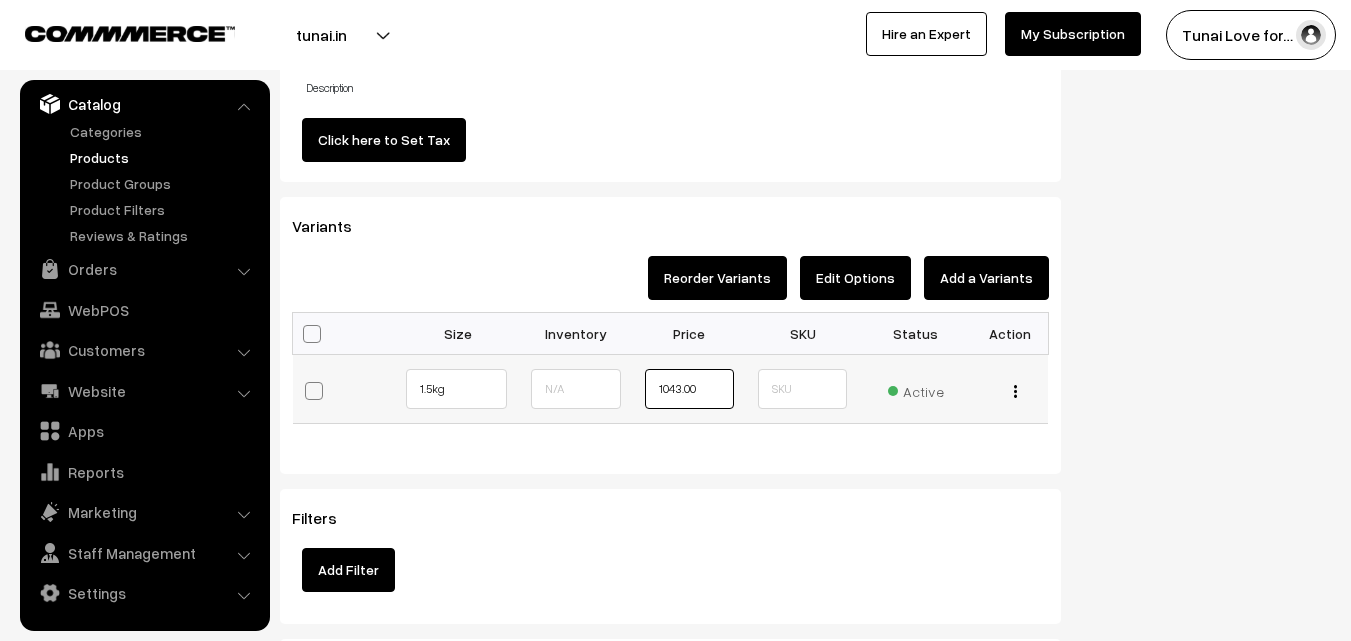 drag, startPoint x: 679, startPoint y: 387, endPoint x: 665, endPoint y: 385, distance: 14.142136 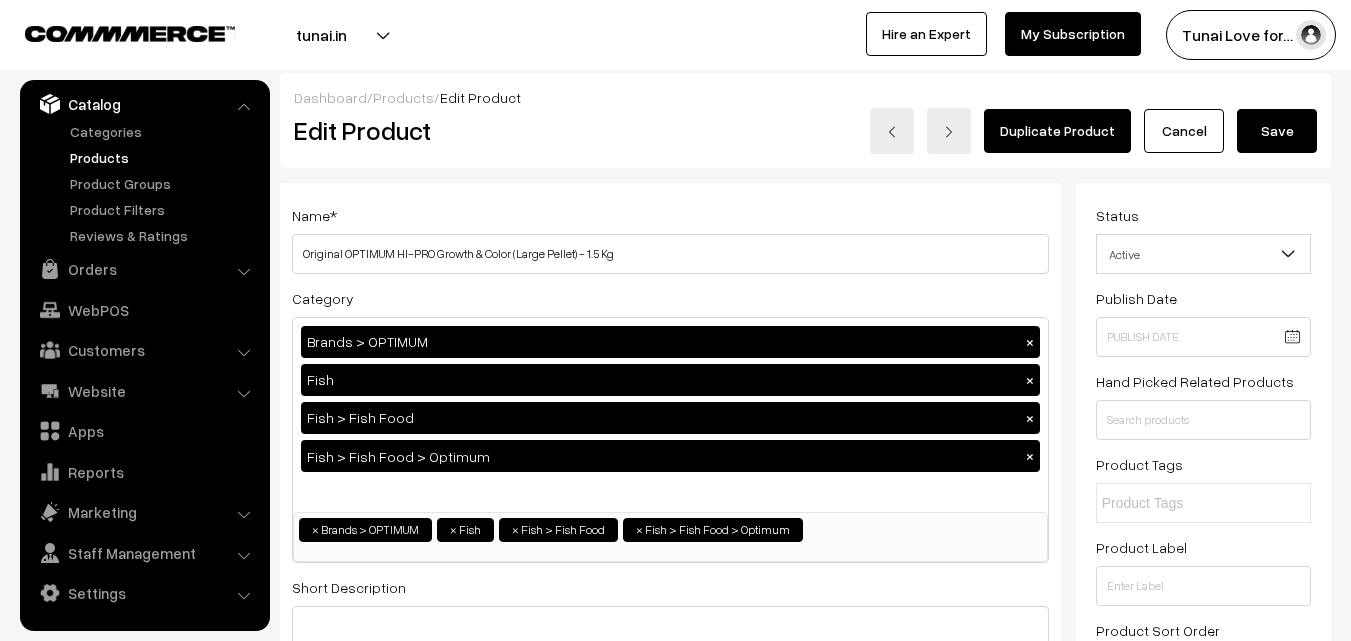 scroll, scrollTop: 0, scrollLeft: 0, axis: both 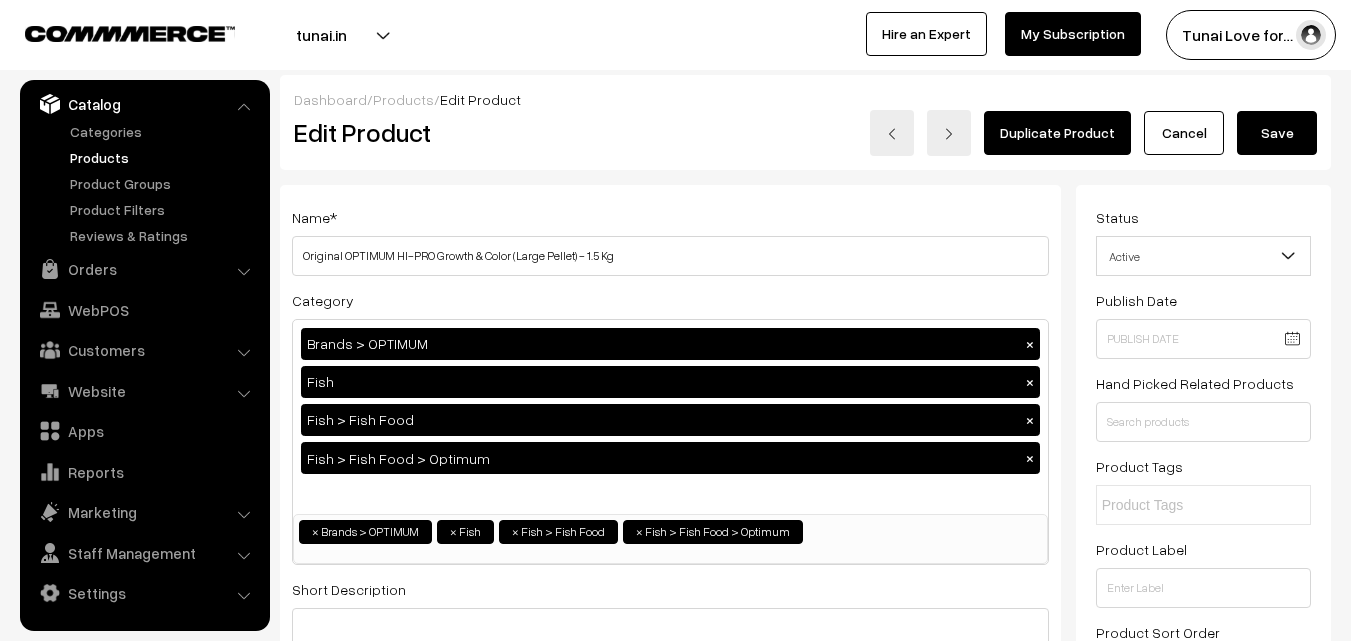 type on "1151.00" 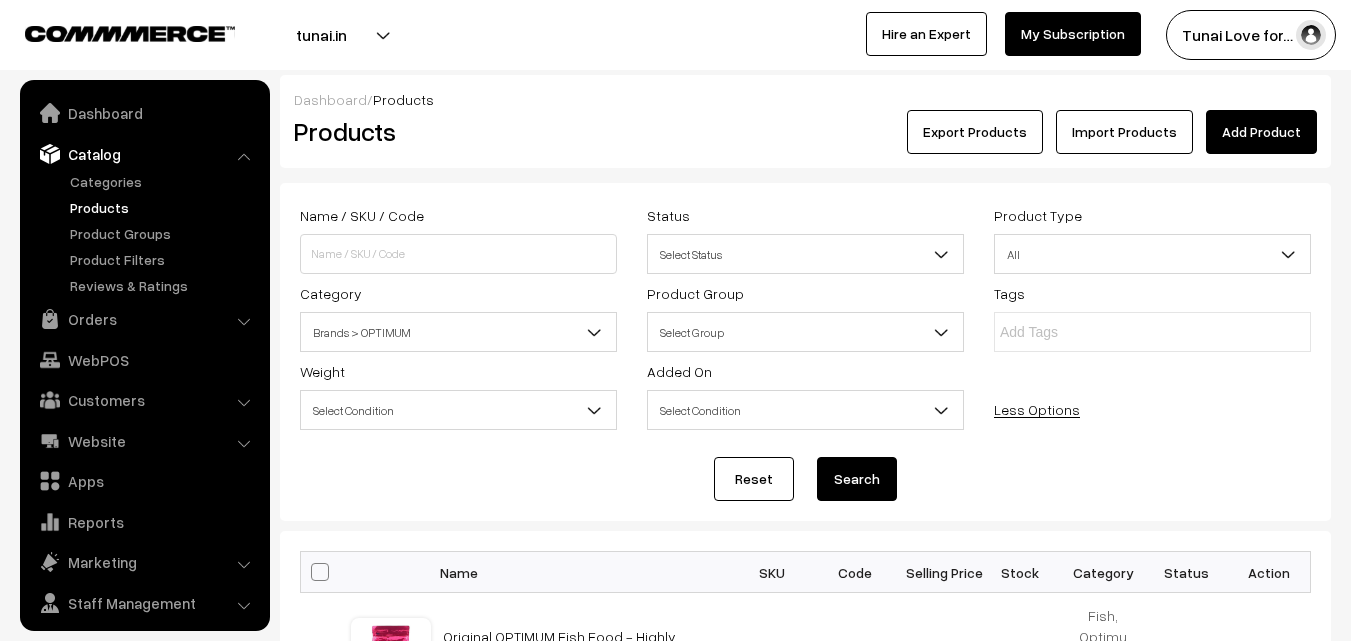 scroll, scrollTop: 0, scrollLeft: 0, axis: both 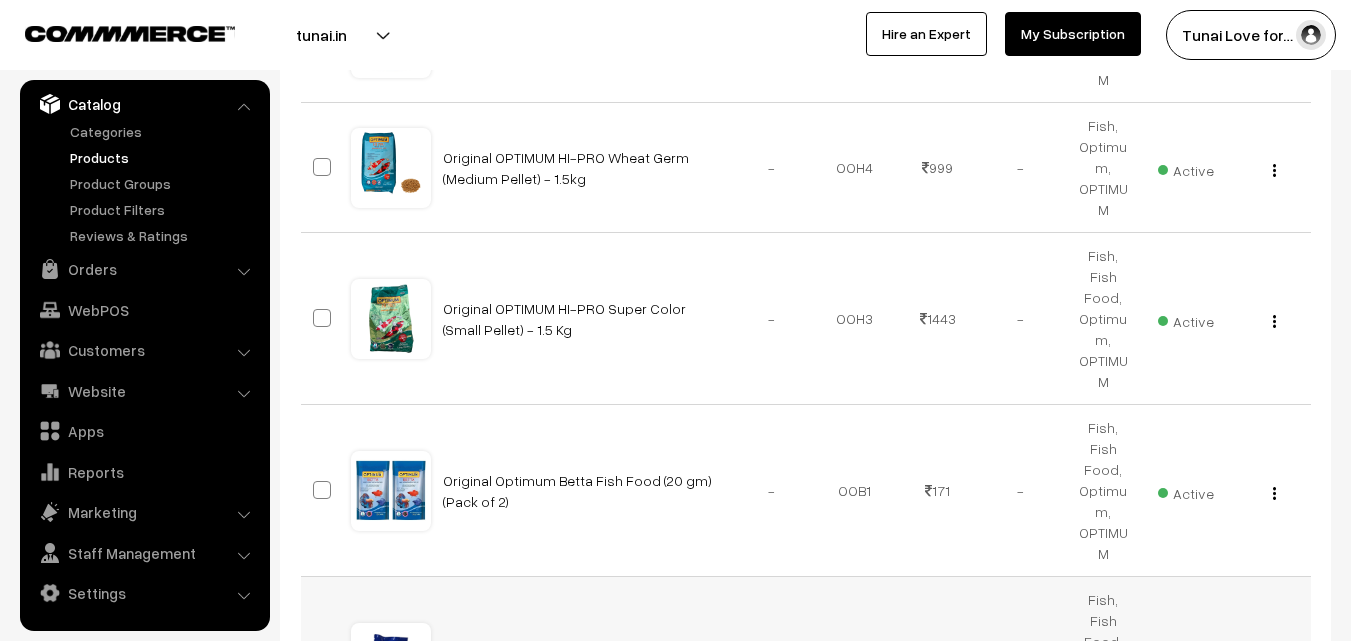 click on "View
Edit
Delete" at bounding box center [1269, 662] 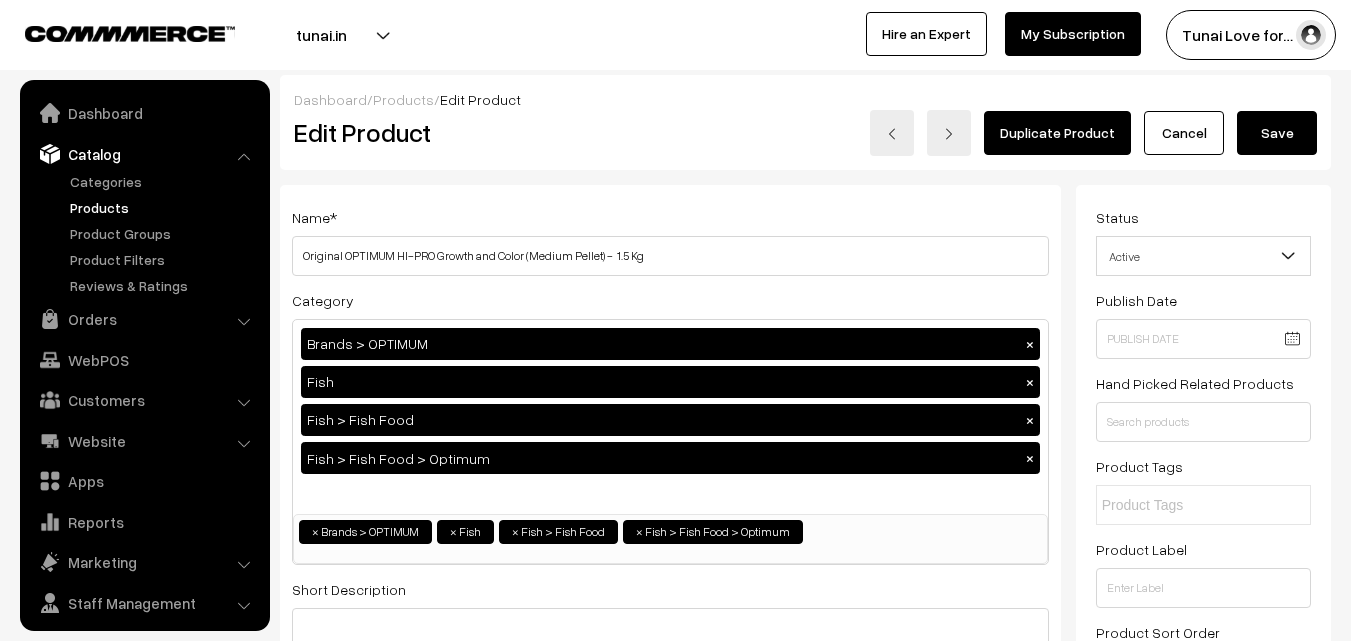 scroll, scrollTop: 0, scrollLeft: 0, axis: both 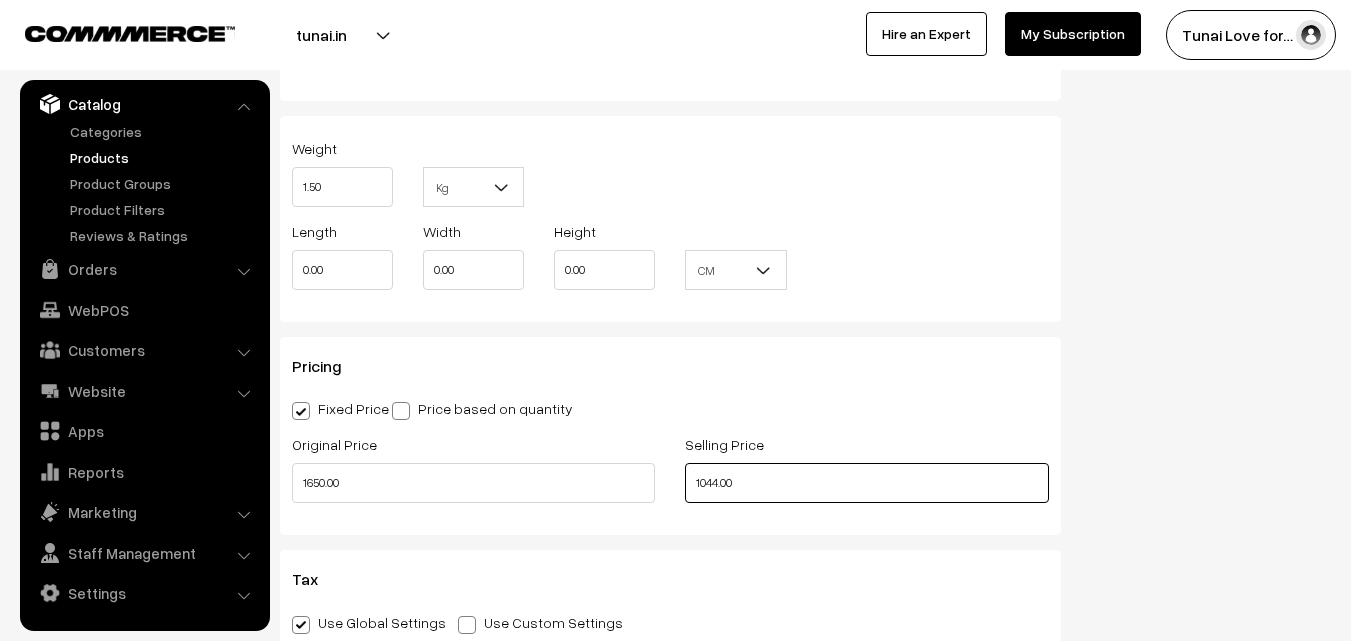 drag, startPoint x: 765, startPoint y: 488, endPoint x: 685, endPoint y: 489, distance: 80.00625 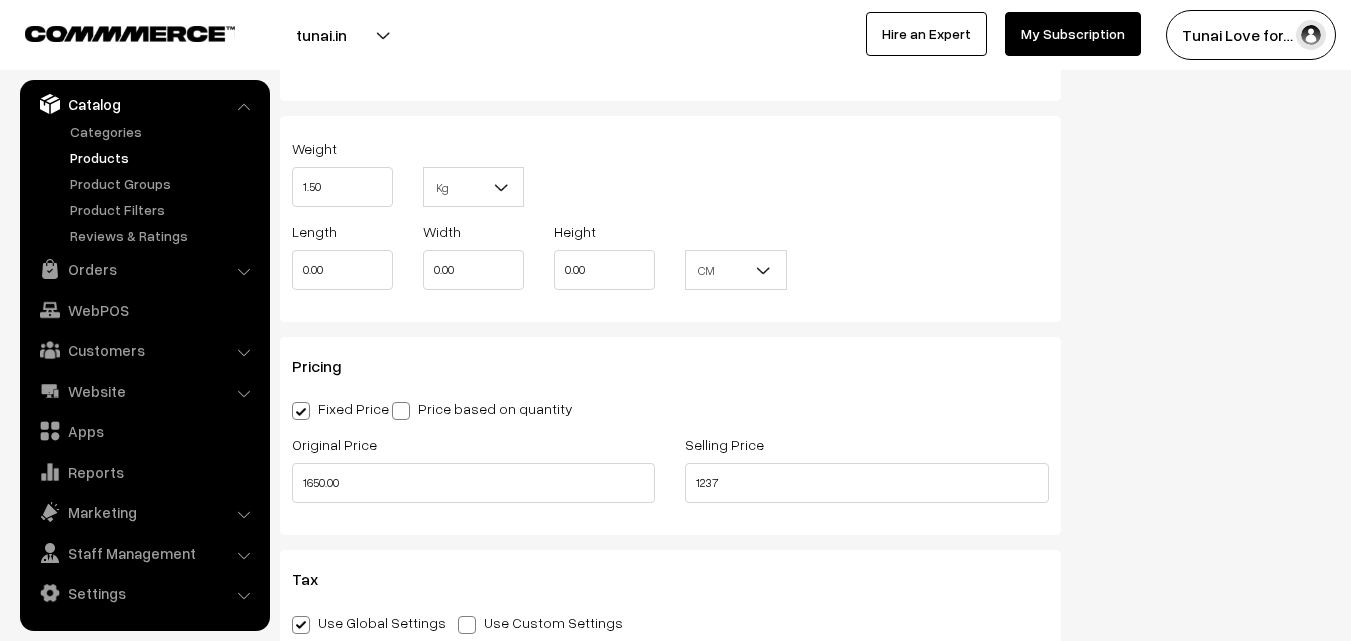 type on "1237.00" 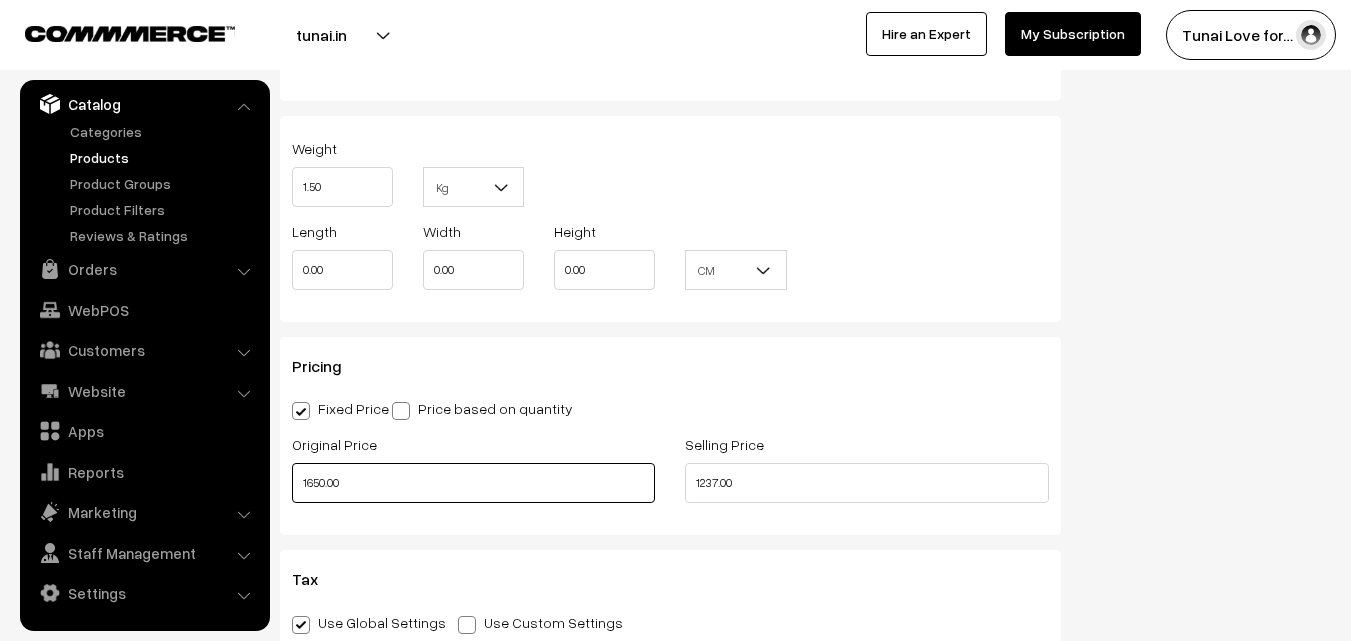 drag, startPoint x: 363, startPoint y: 480, endPoint x: 318, endPoint y: 480, distance: 45 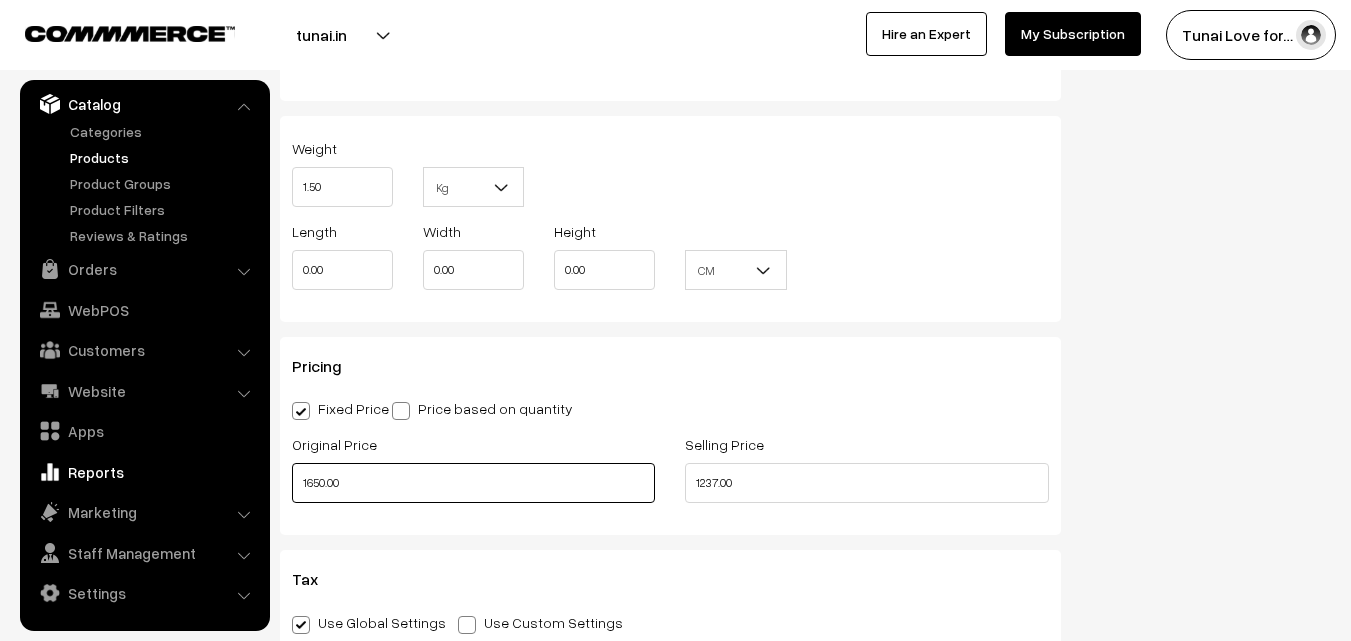 drag, startPoint x: 359, startPoint y: 481, endPoint x: 262, endPoint y: 479, distance: 97.020615 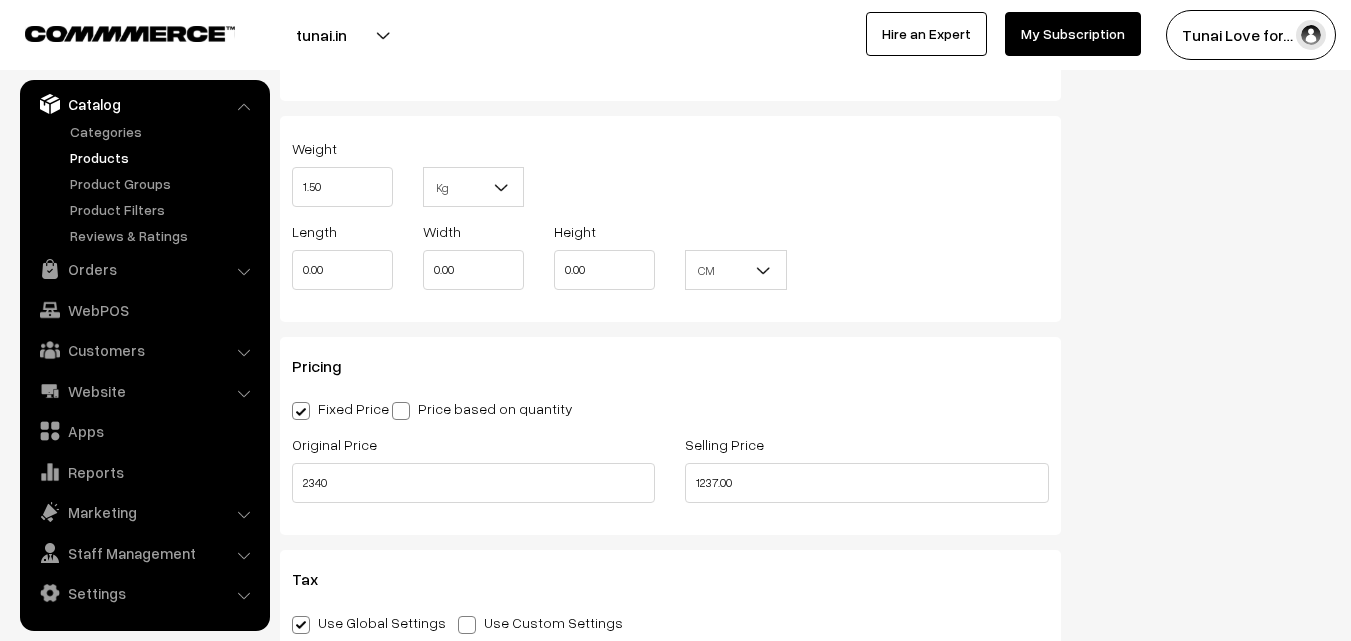 type on "2340.00" 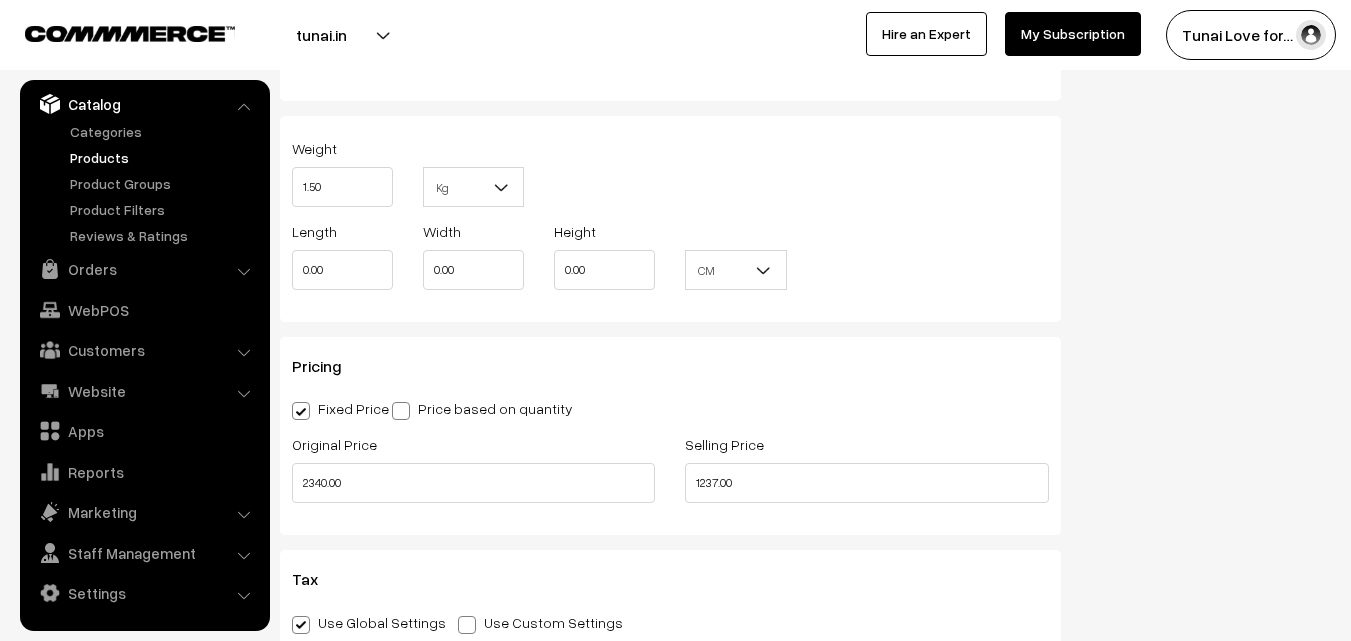 click on "Status
Active
Inactive
Active
Publish Date
Product Type
-- Select --
-- Select --
Filter Color
Hand Picked Related Products
0" at bounding box center [1211, -103] 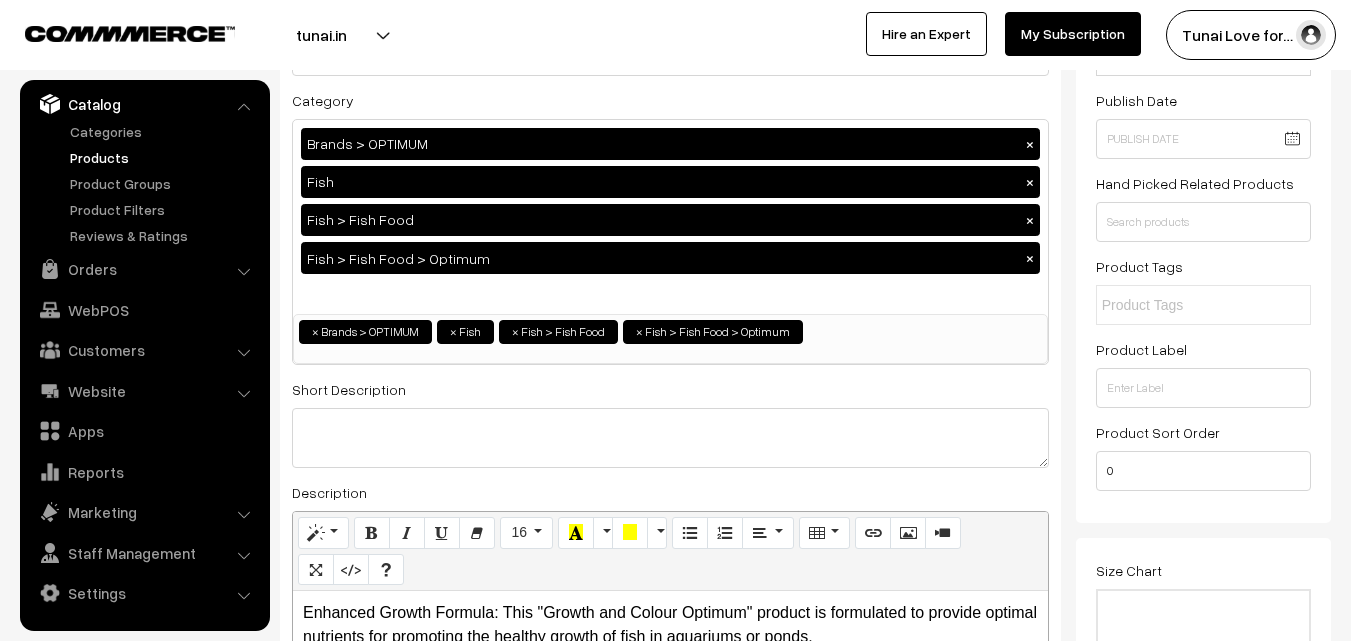 scroll, scrollTop: 0, scrollLeft: 0, axis: both 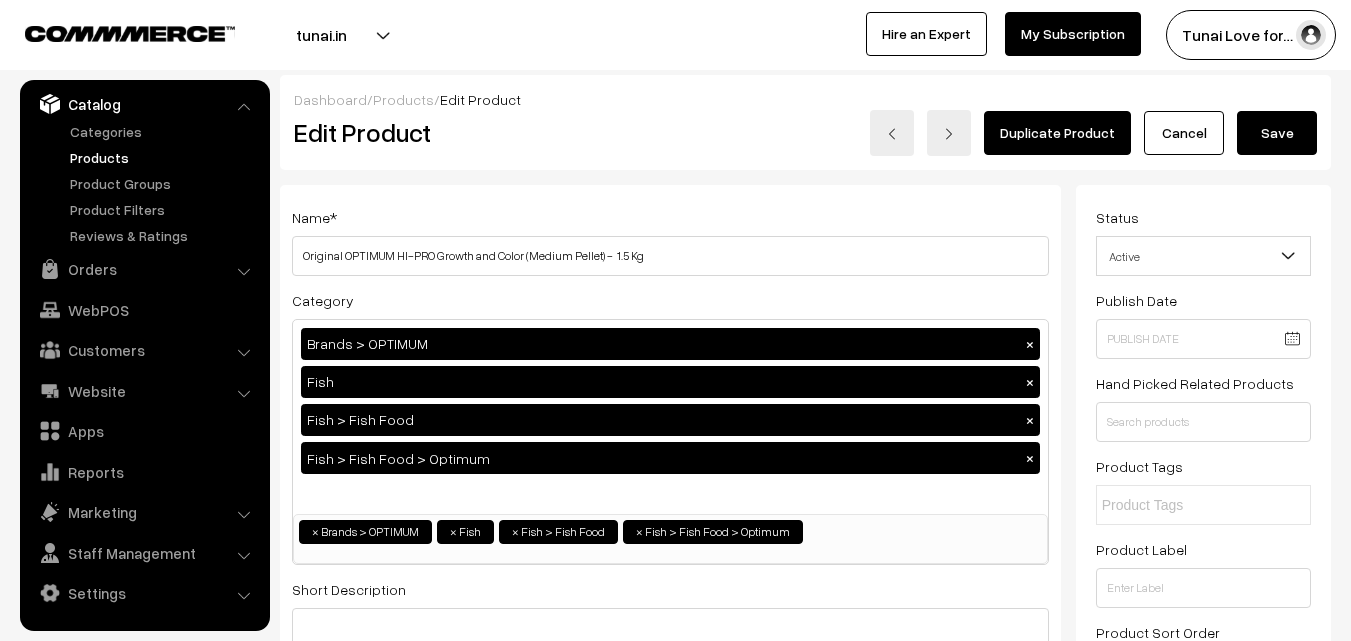 click on "Save" at bounding box center (1277, 133) 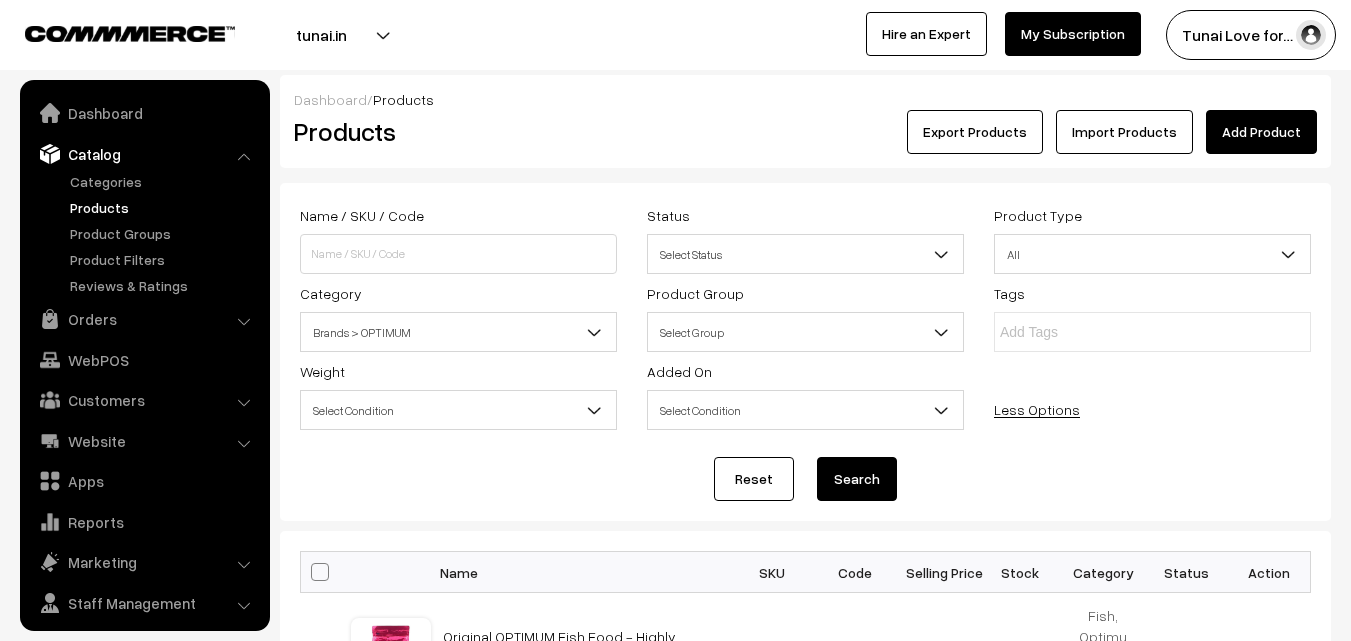scroll, scrollTop: 371, scrollLeft: 0, axis: vertical 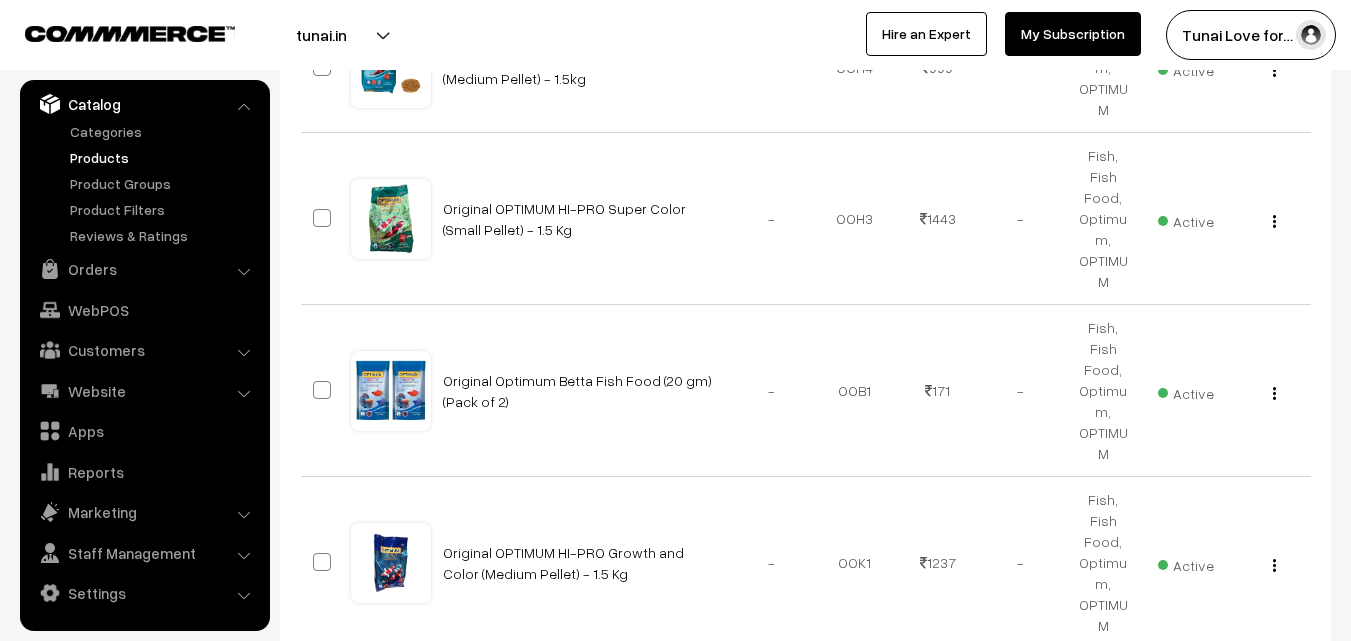 click at bounding box center (1274, 909) 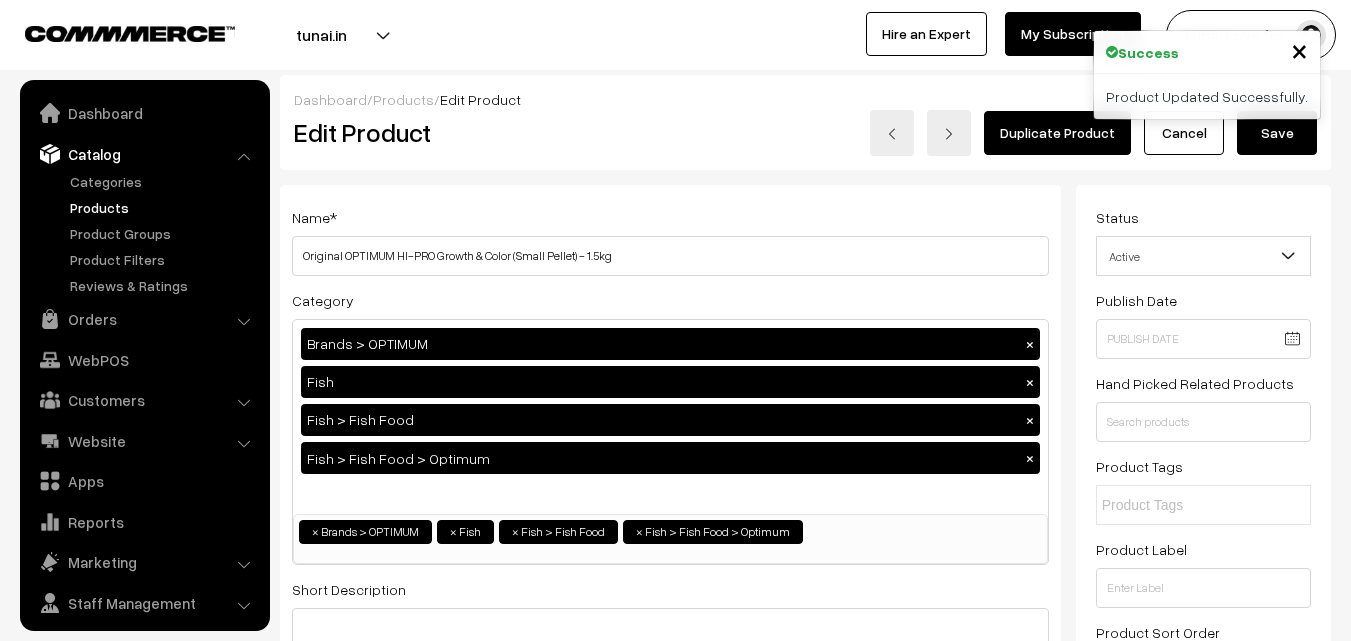 scroll, scrollTop: 0, scrollLeft: 0, axis: both 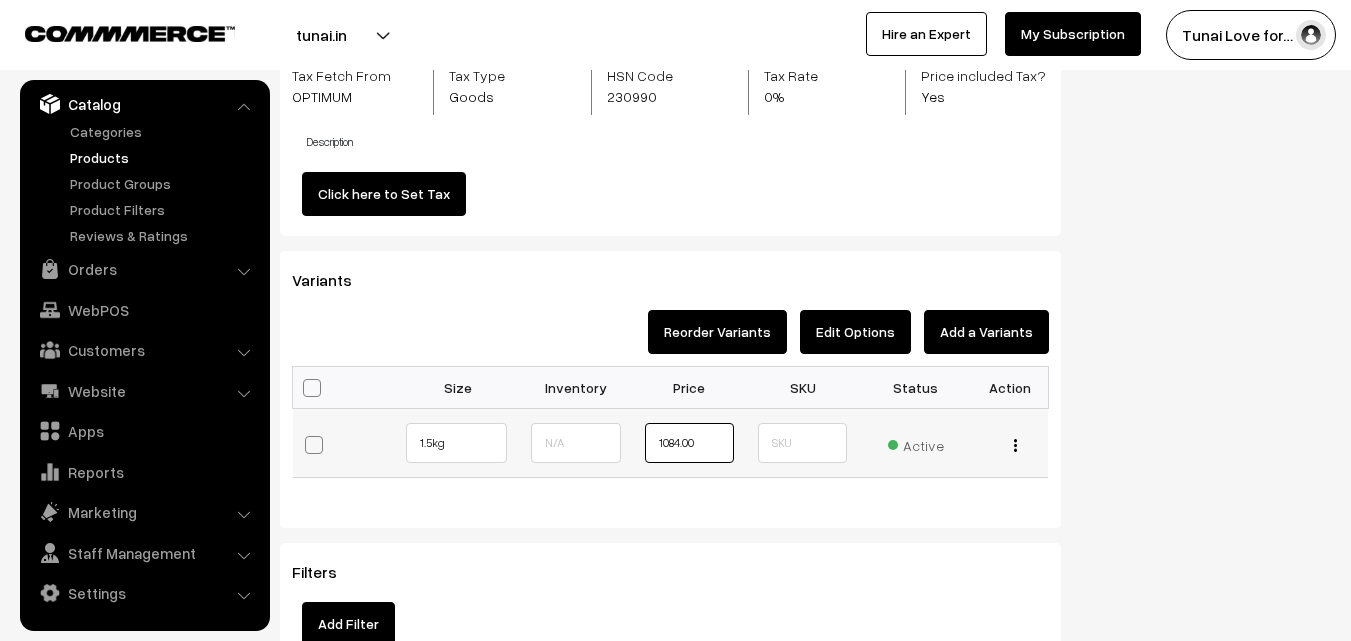 drag, startPoint x: 712, startPoint y: 449, endPoint x: 616, endPoint y: 443, distance: 96.18732 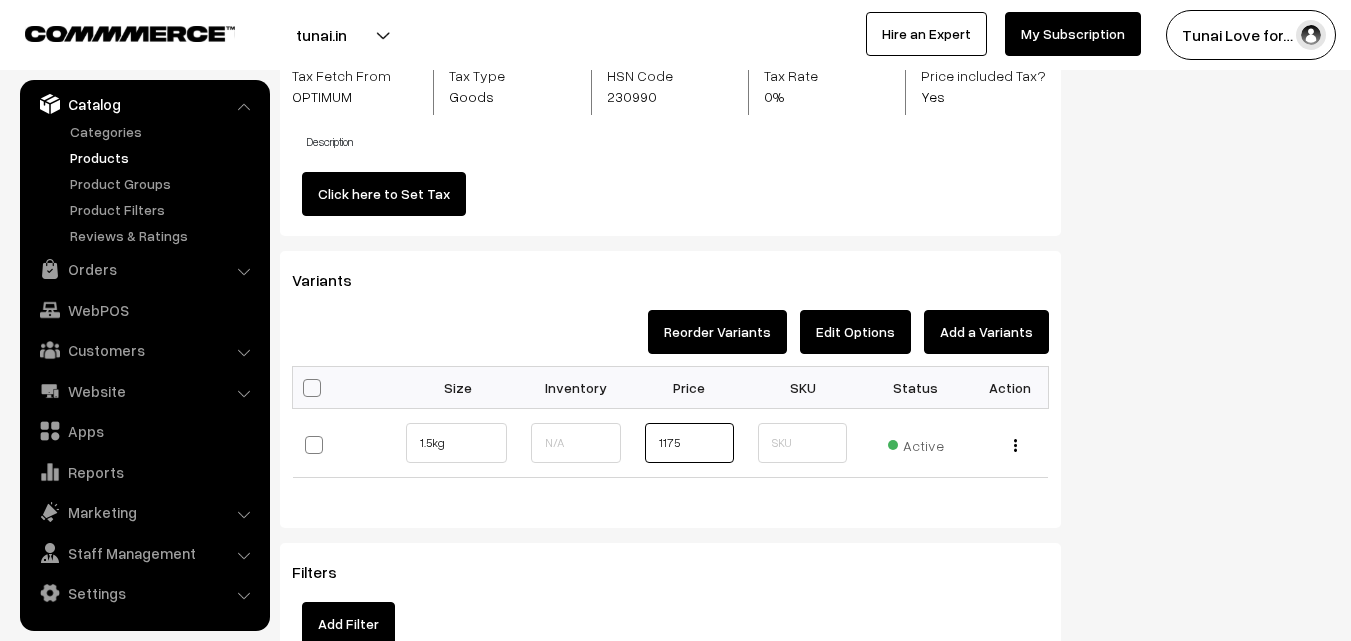 type on "1175" 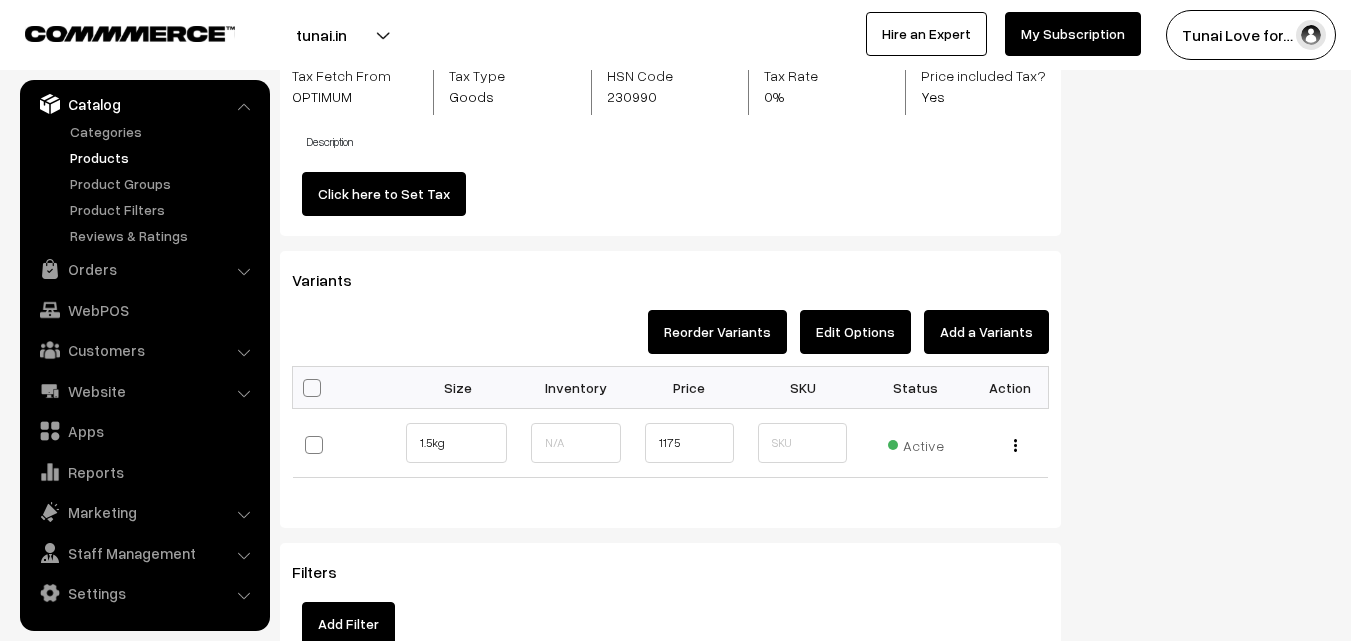 click on "Variants
Reorder Variants
Edit Options
Add a Variants
Bulk Options
Make all Active Make all Inactive Update Price Size SKU" at bounding box center [670, 389] 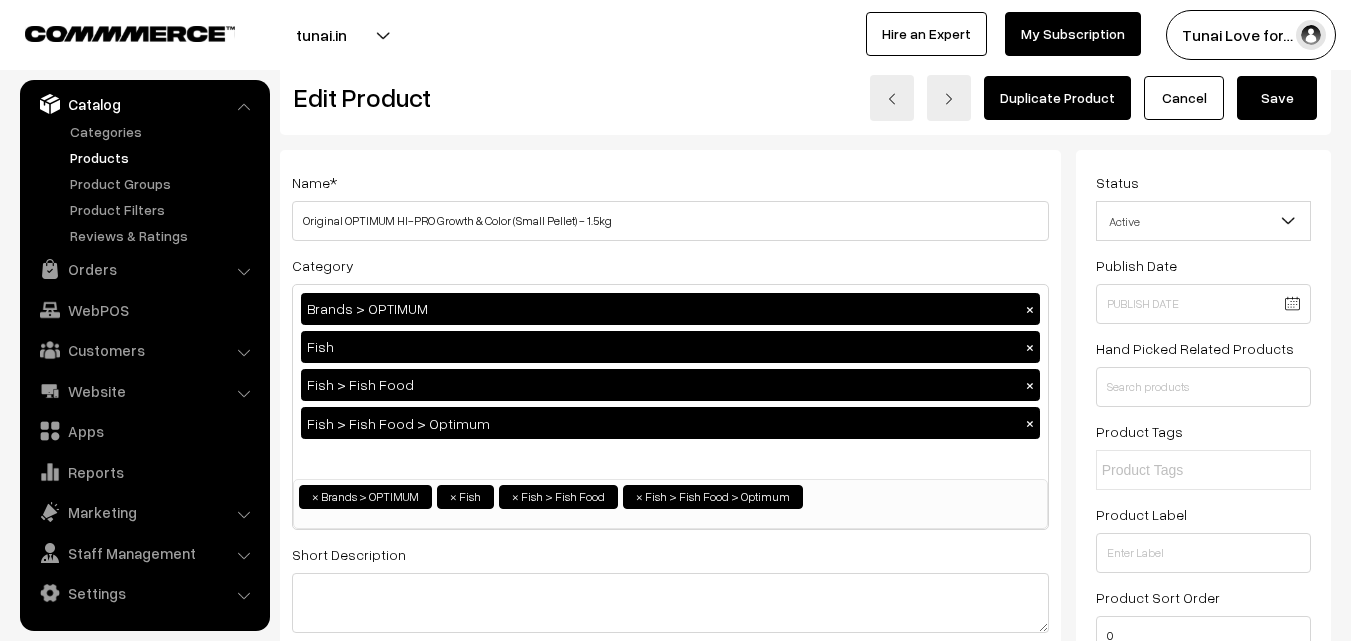 scroll, scrollTop: 0, scrollLeft: 0, axis: both 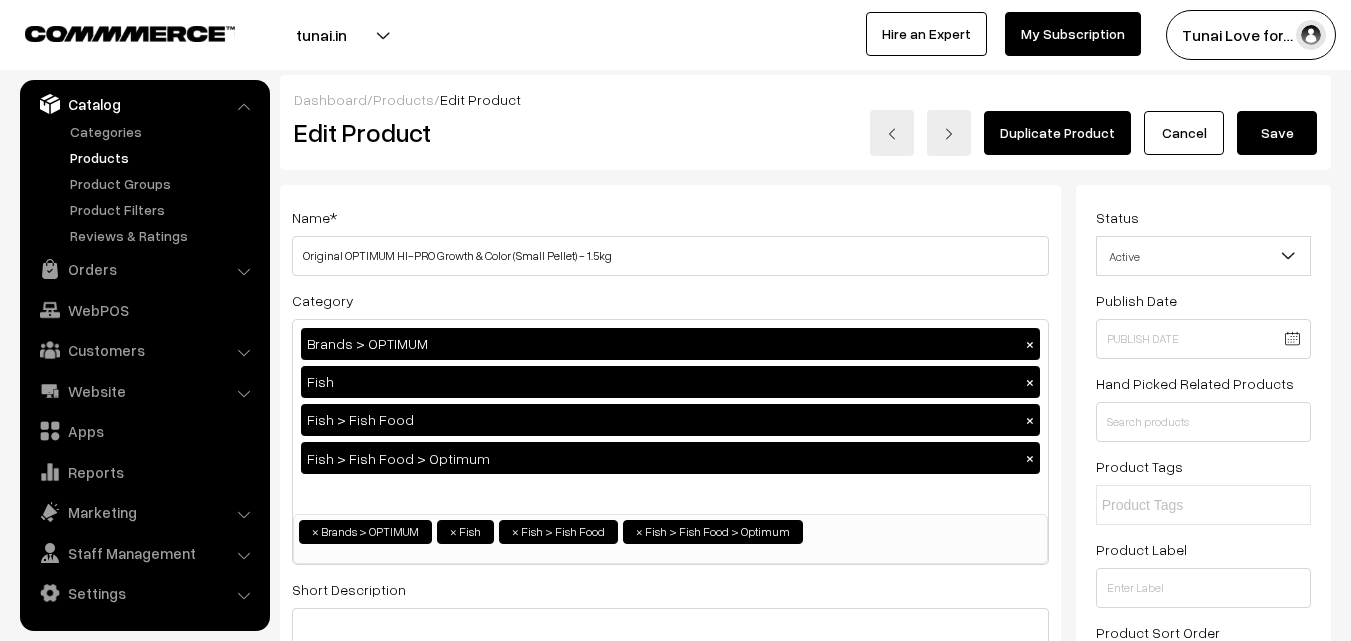click on "Save" at bounding box center (1277, 133) 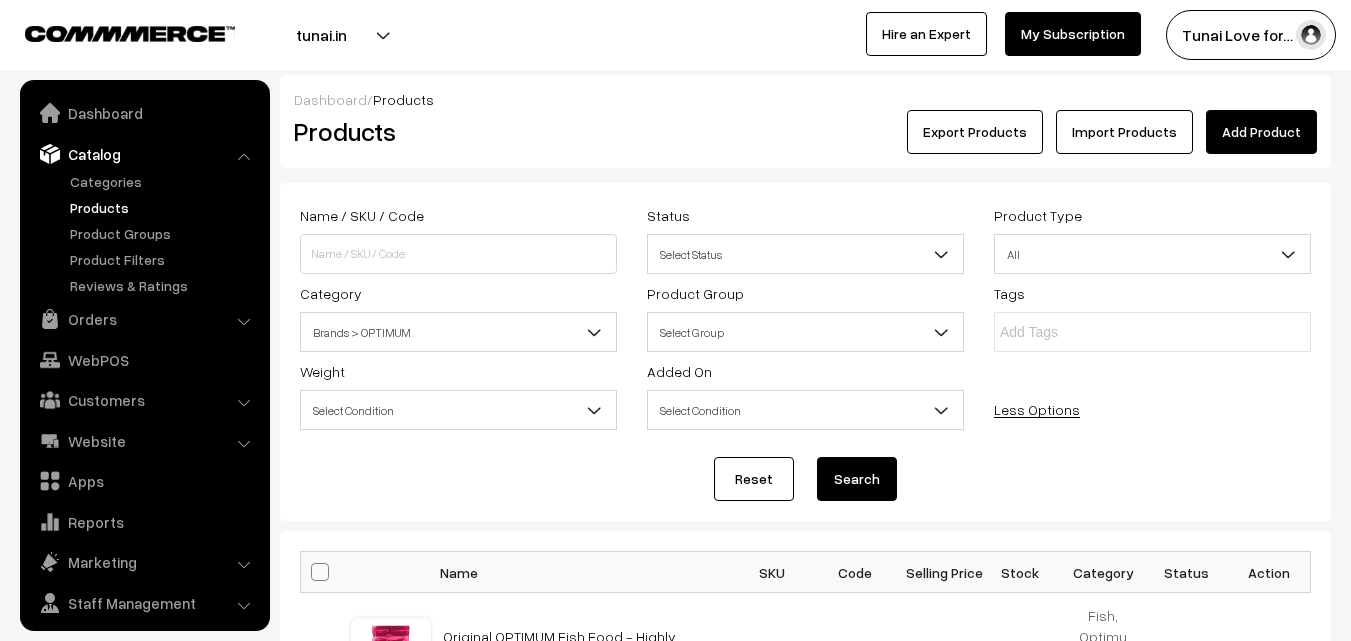 scroll, scrollTop: 0, scrollLeft: 0, axis: both 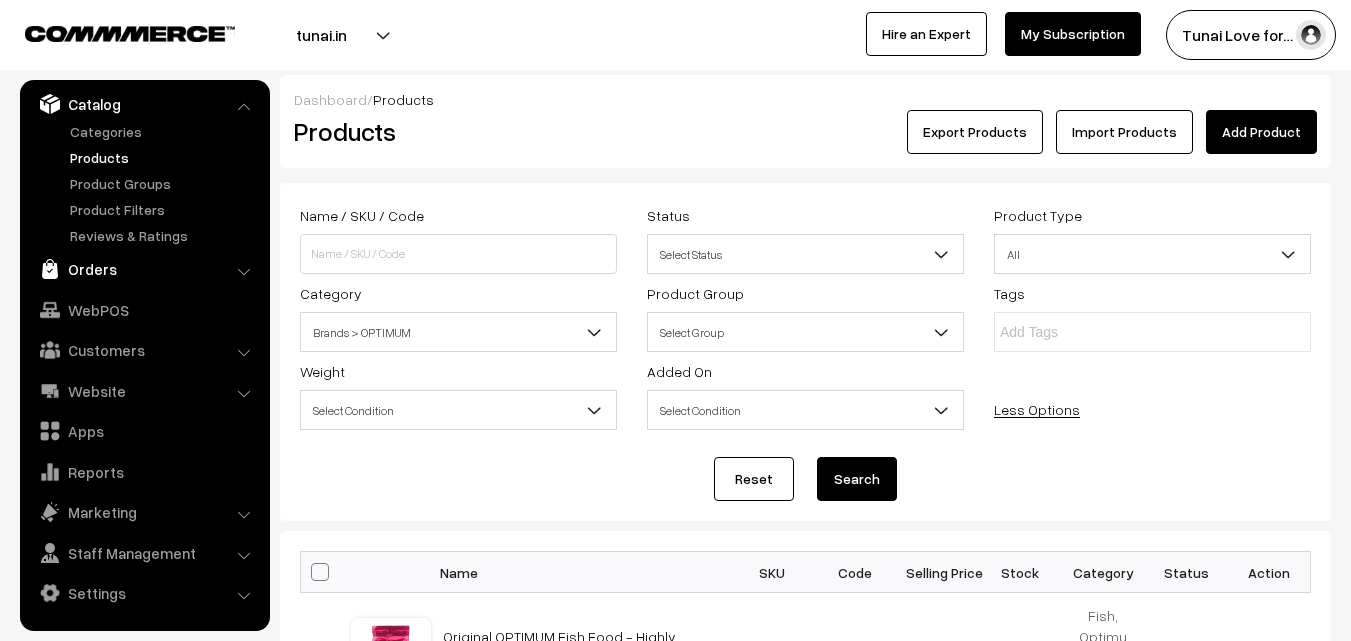 click on "Orders" at bounding box center [144, 269] 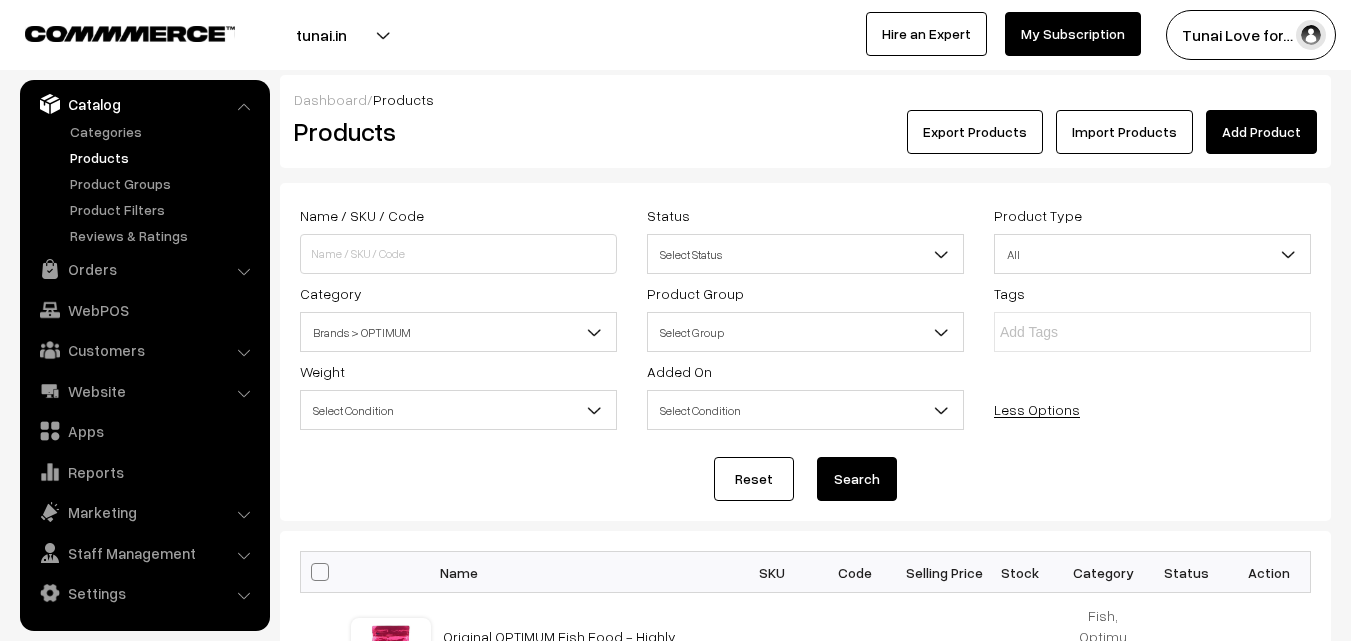 scroll, scrollTop: 0, scrollLeft: 0, axis: both 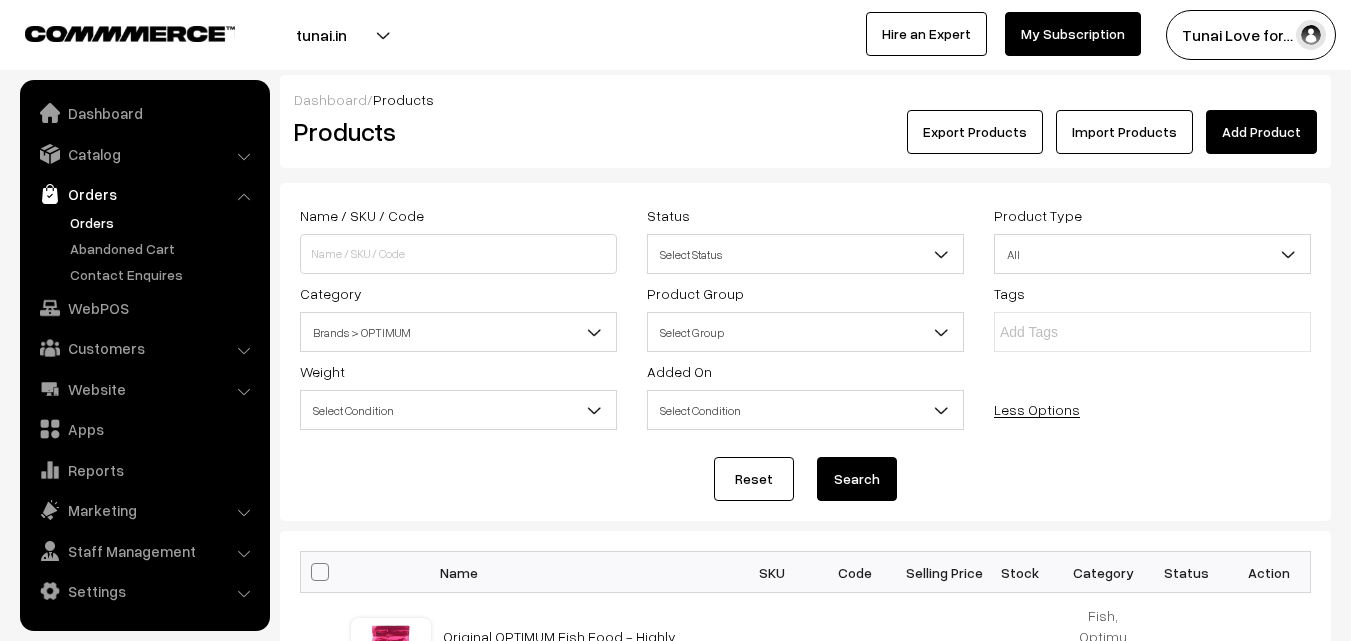 click on "Orders" at bounding box center (164, 222) 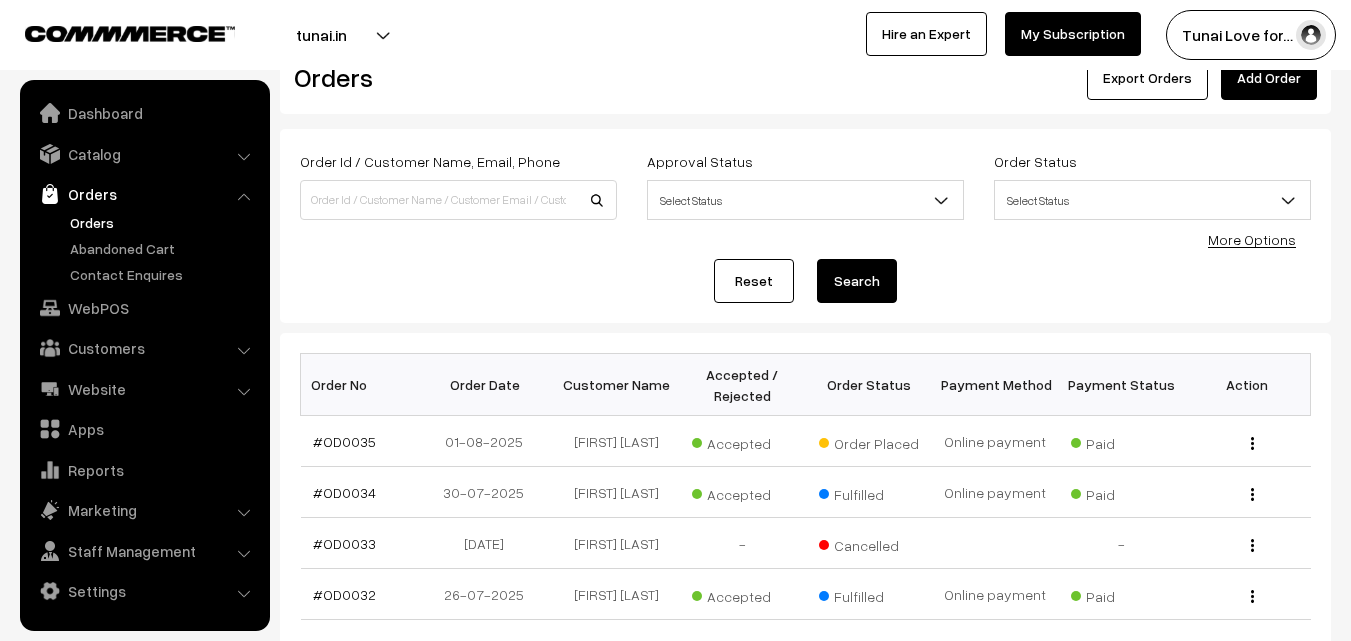 scroll, scrollTop: 200, scrollLeft: 0, axis: vertical 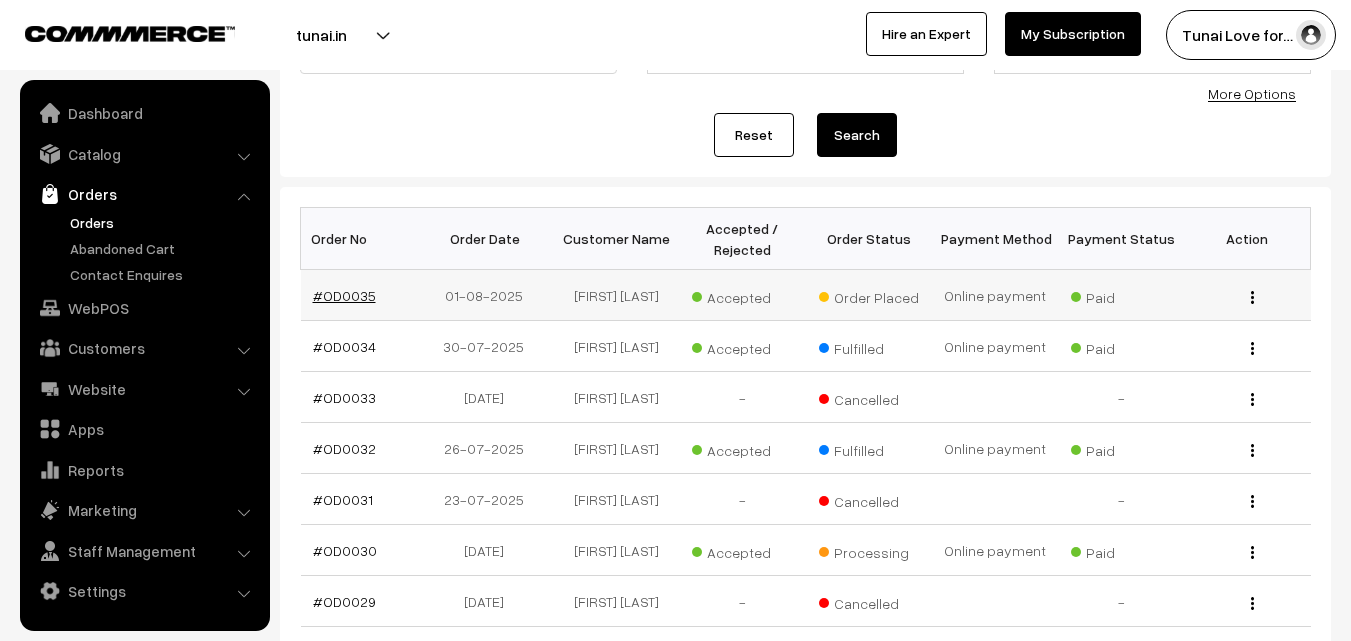 click on "#OD0035" at bounding box center [344, 295] 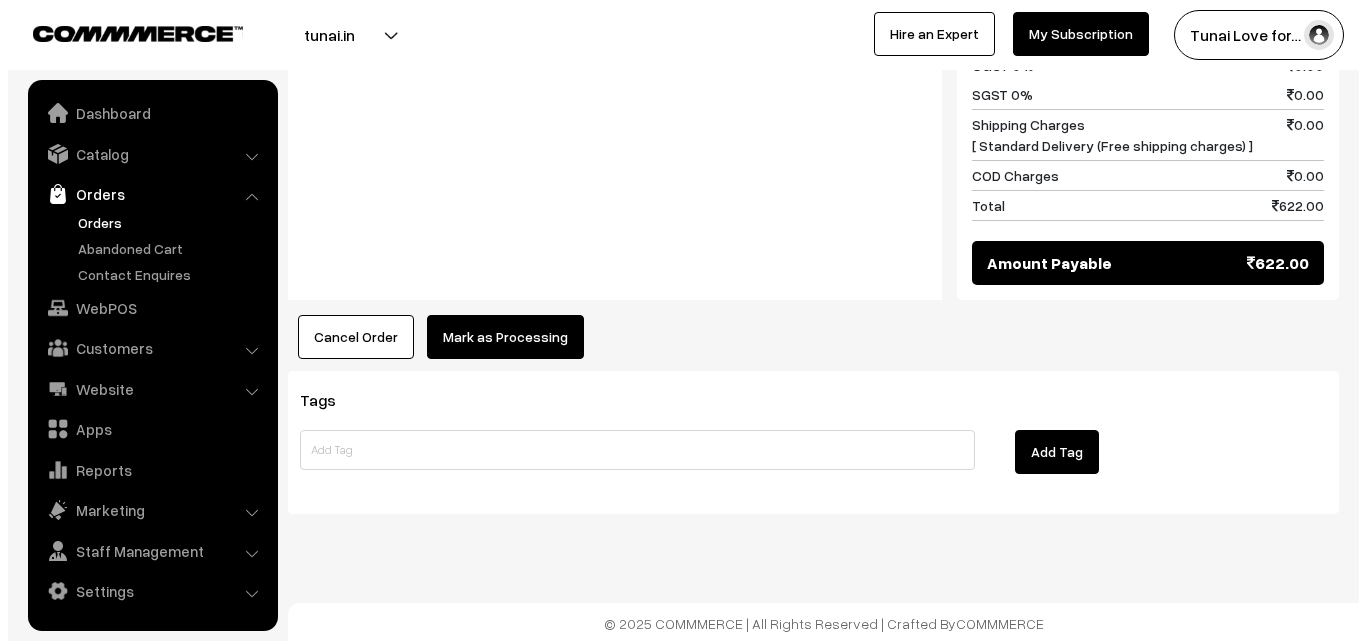 scroll, scrollTop: 1036, scrollLeft: 0, axis: vertical 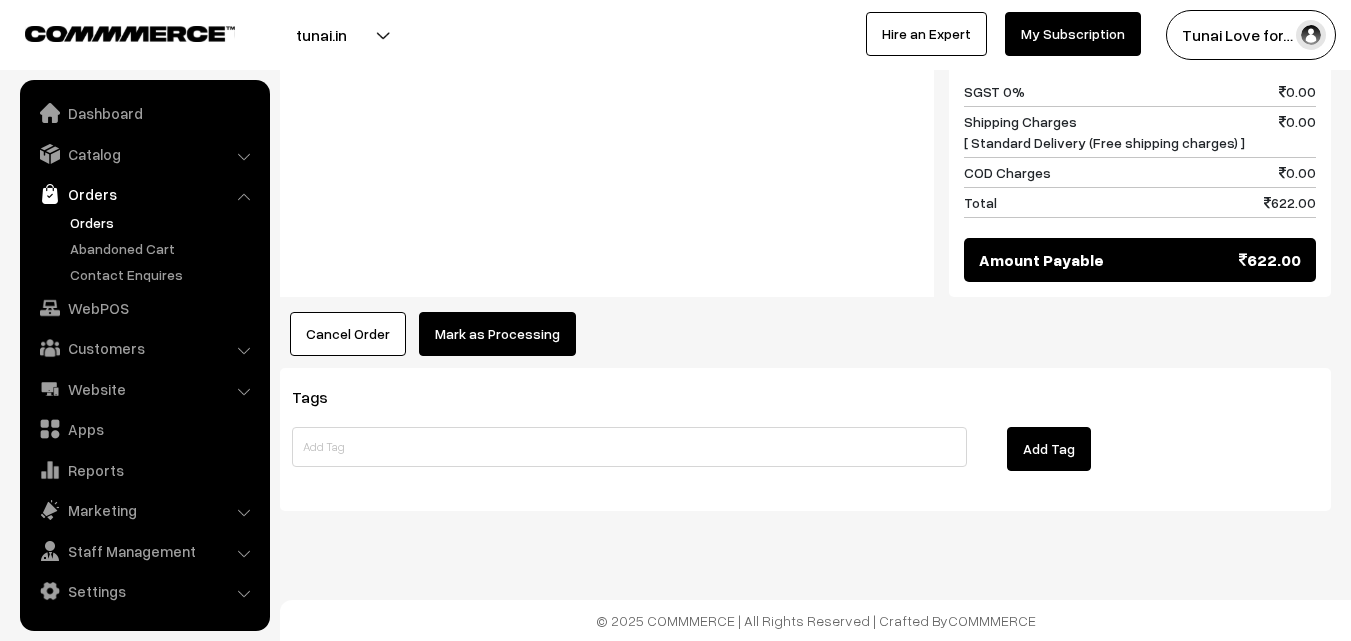 click on "Mark as Processing" at bounding box center [497, 334] 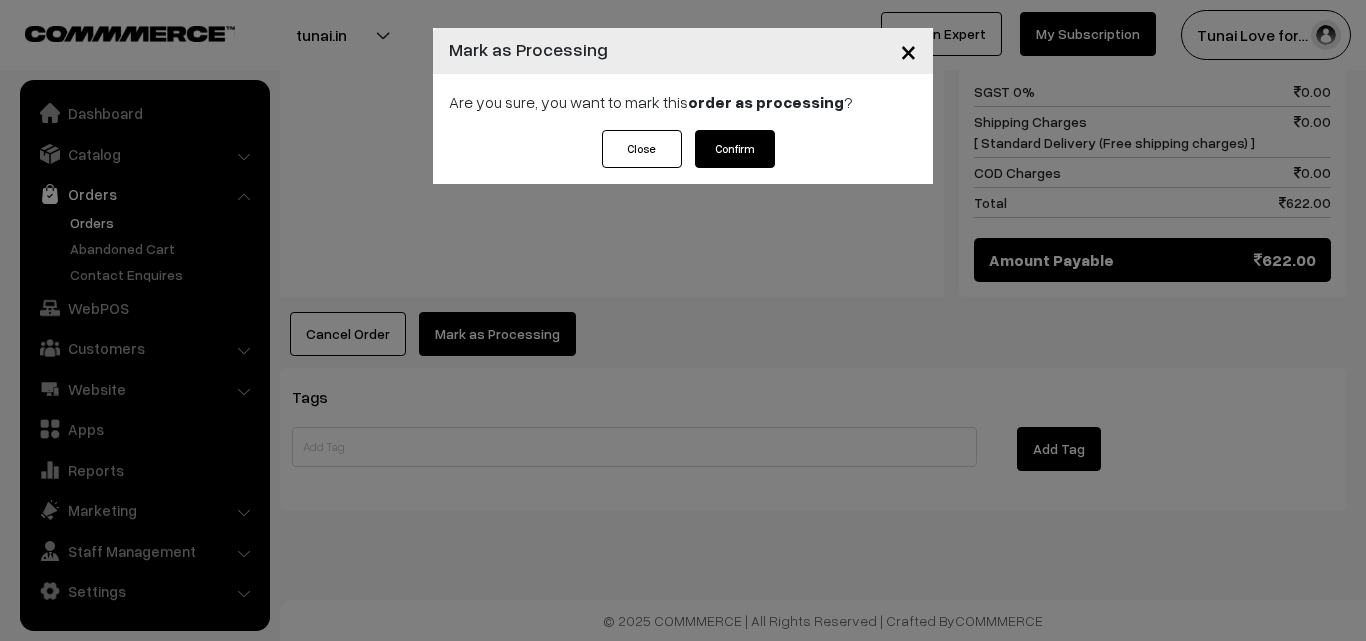 click on "Confirm" at bounding box center (735, 149) 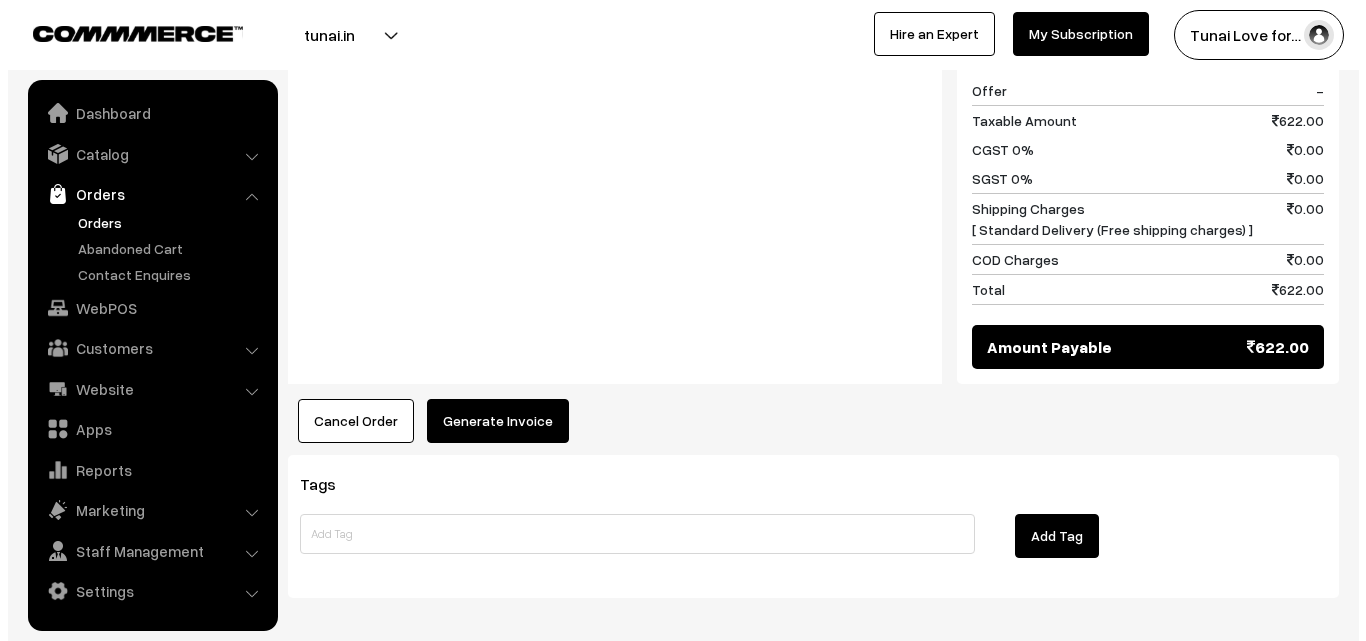 scroll, scrollTop: 1036, scrollLeft: 0, axis: vertical 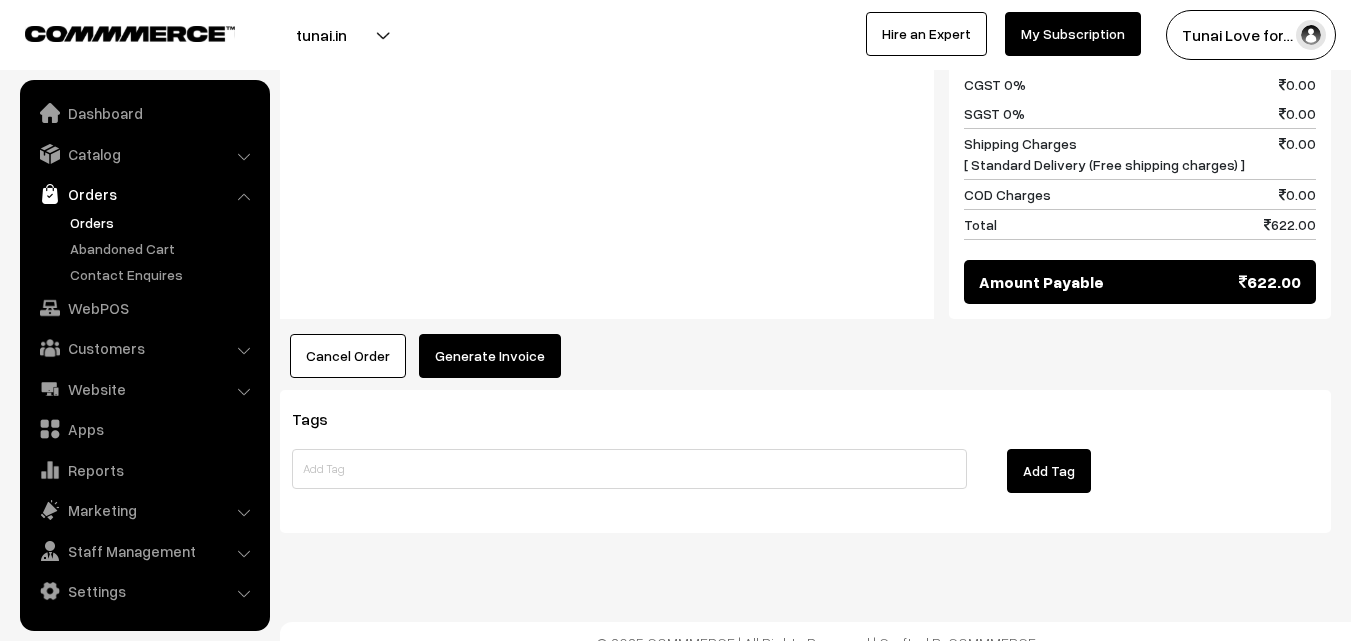 click on "Generate Invoice" at bounding box center [490, 356] 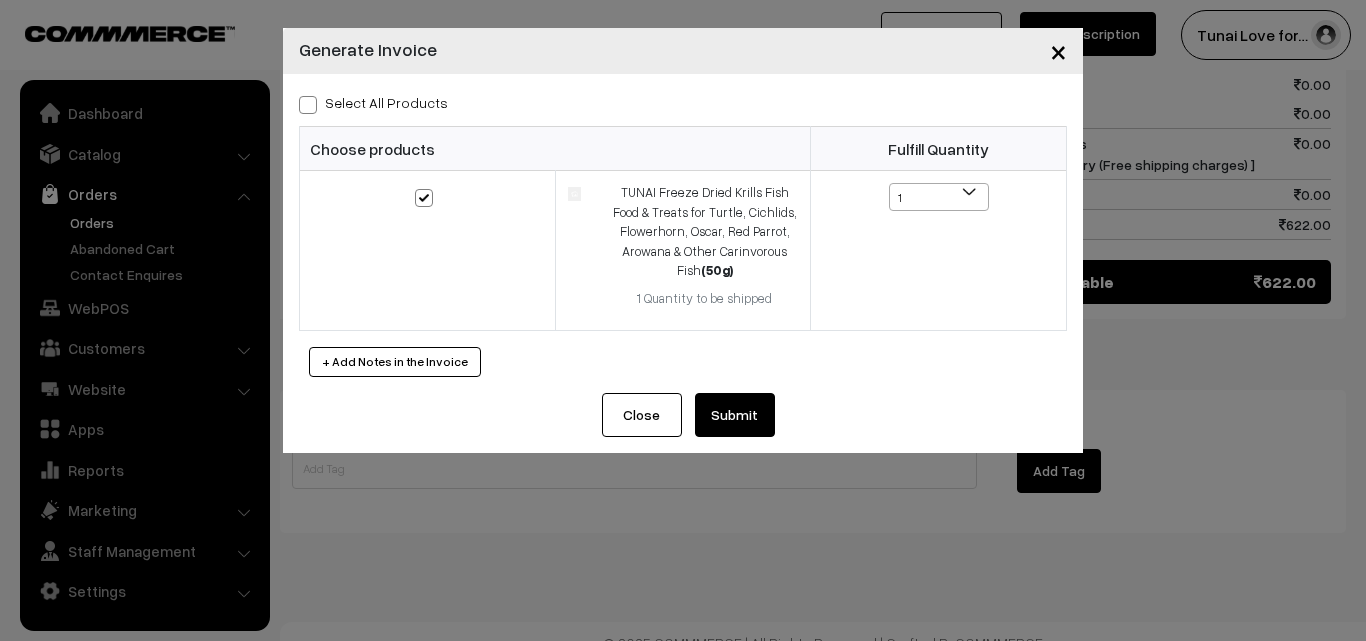 click on "Submit" at bounding box center (735, 415) 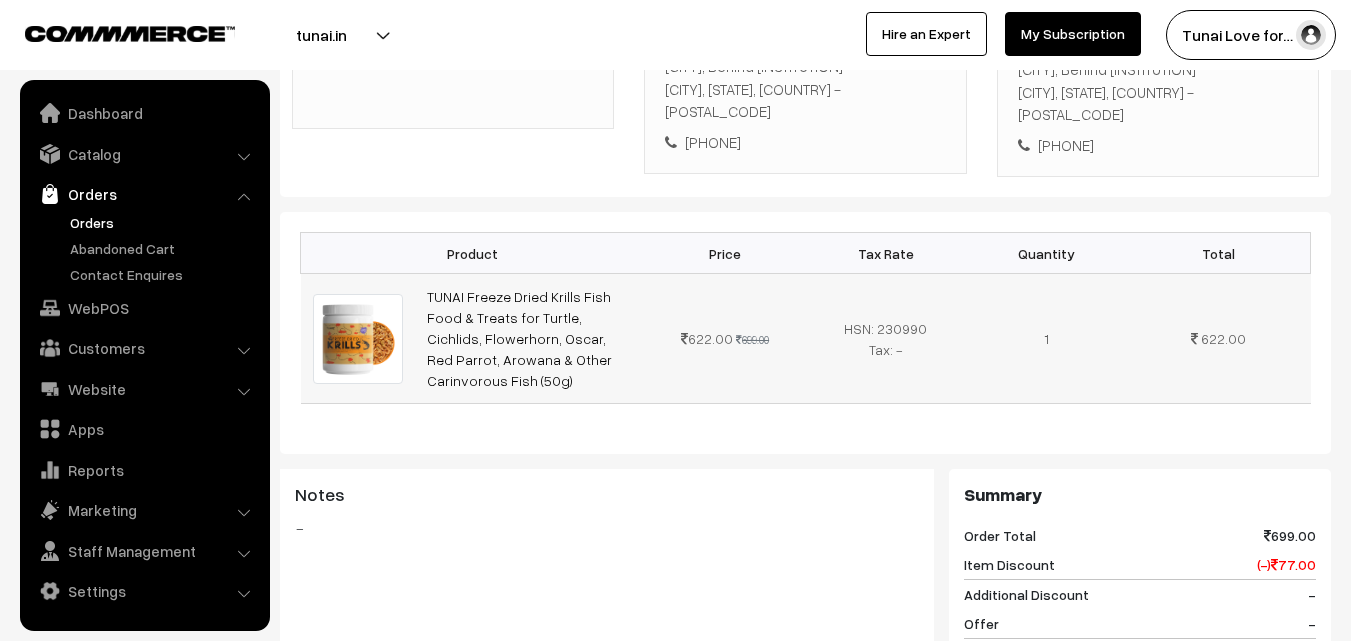 scroll, scrollTop: 436, scrollLeft: 0, axis: vertical 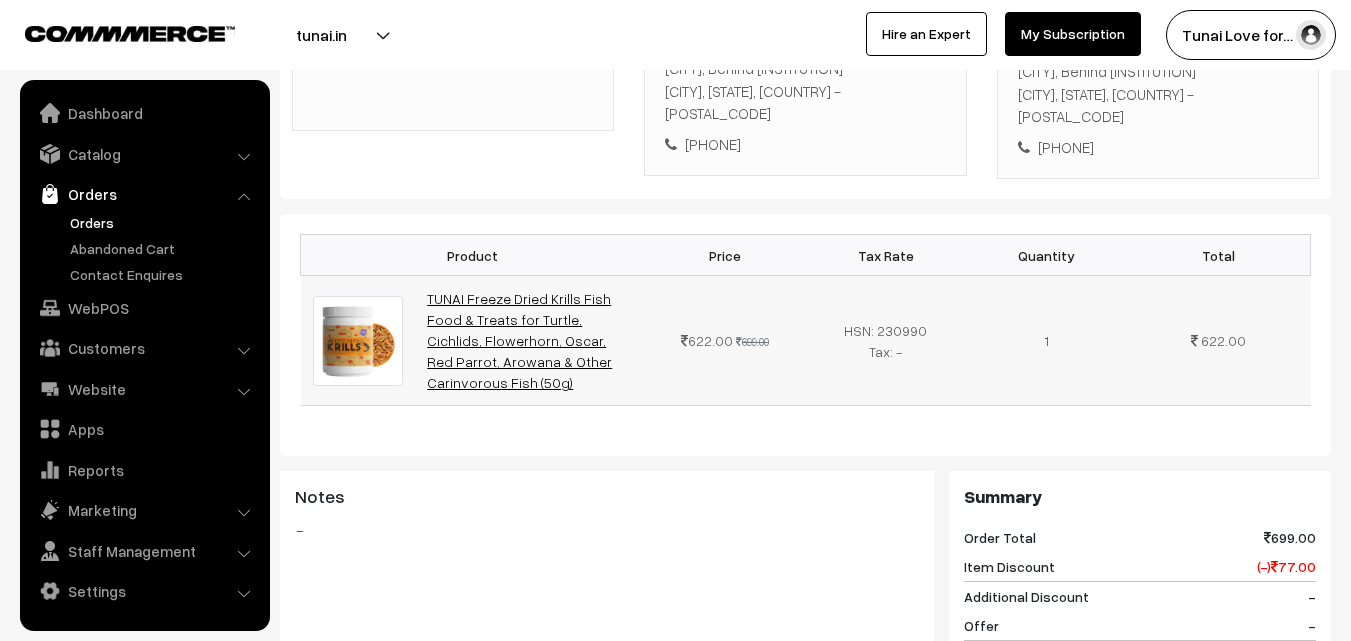 click on "TUNAI Freeze Dried Krills Fish Food & Treats for Turtle, Cichlids, Flowerhorn, Oscar, Red Parrot, Arowana & Other Carinvorous Fish (50g)" at bounding box center [519, 340] 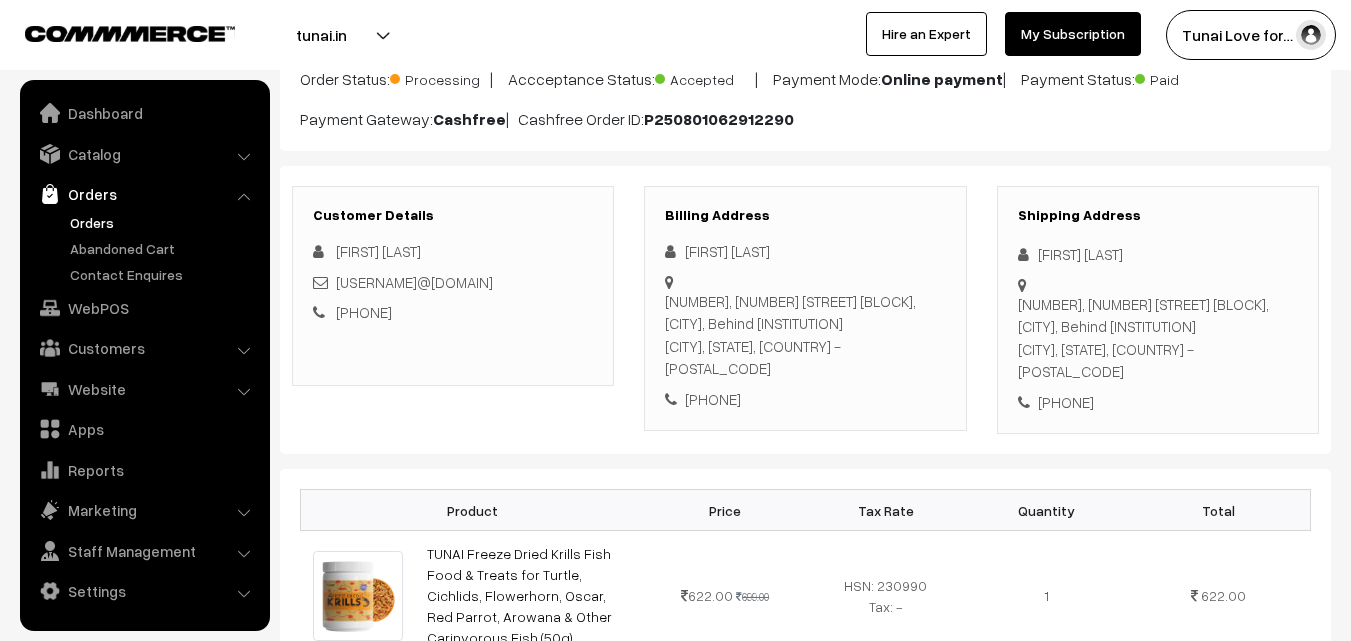 scroll, scrollTop: 500, scrollLeft: 0, axis: vertical 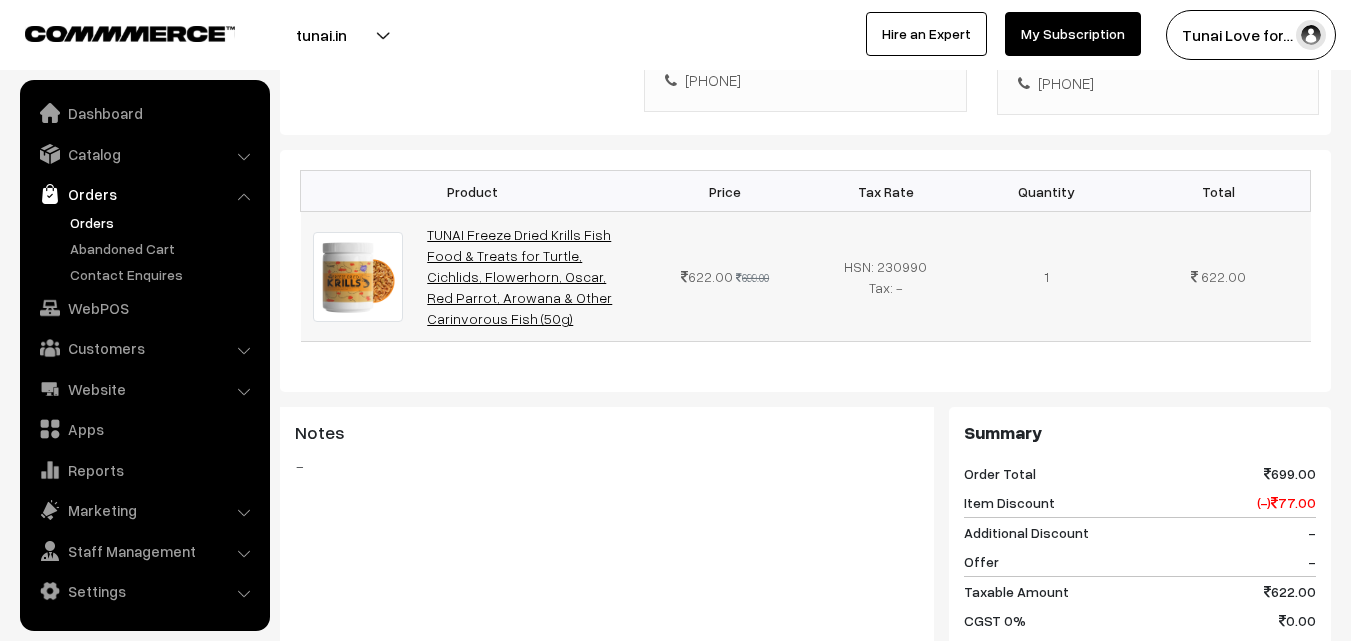 click on "TUNAI Freeze Dried Krills Fish Food & Treats for Turtle, Cichlids, Flowerhorn, Oscar, Red Parrot, Arowana & Other Carinvorous Fish (50g)" at bounding box center [519, 276] 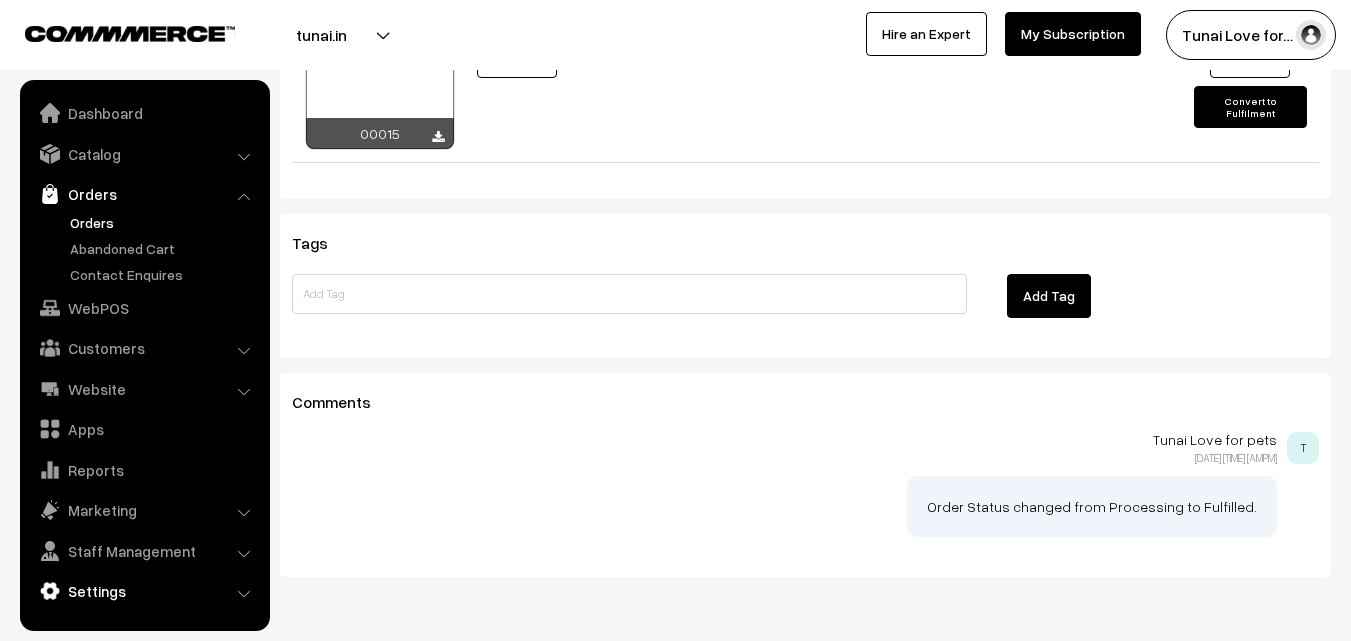 scroll, scrollTop: 1500, scrollLeft: 0, axis: vertical 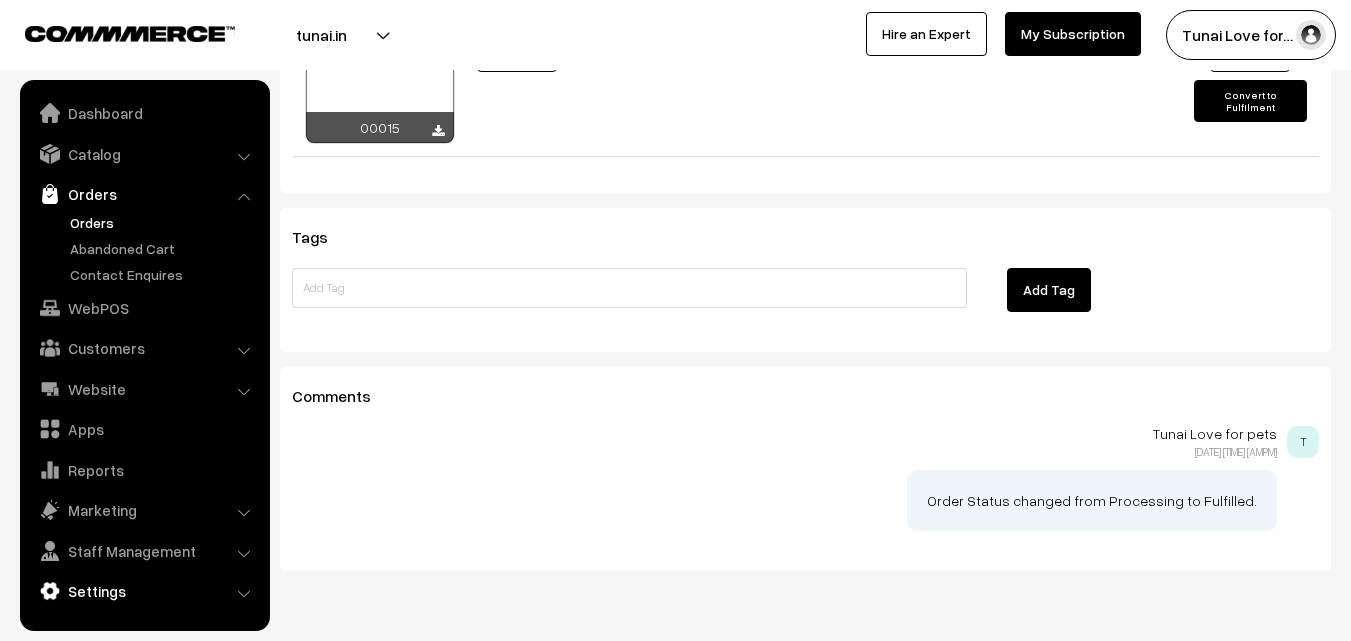 click on "Settings" at bounding box center [144, 591] 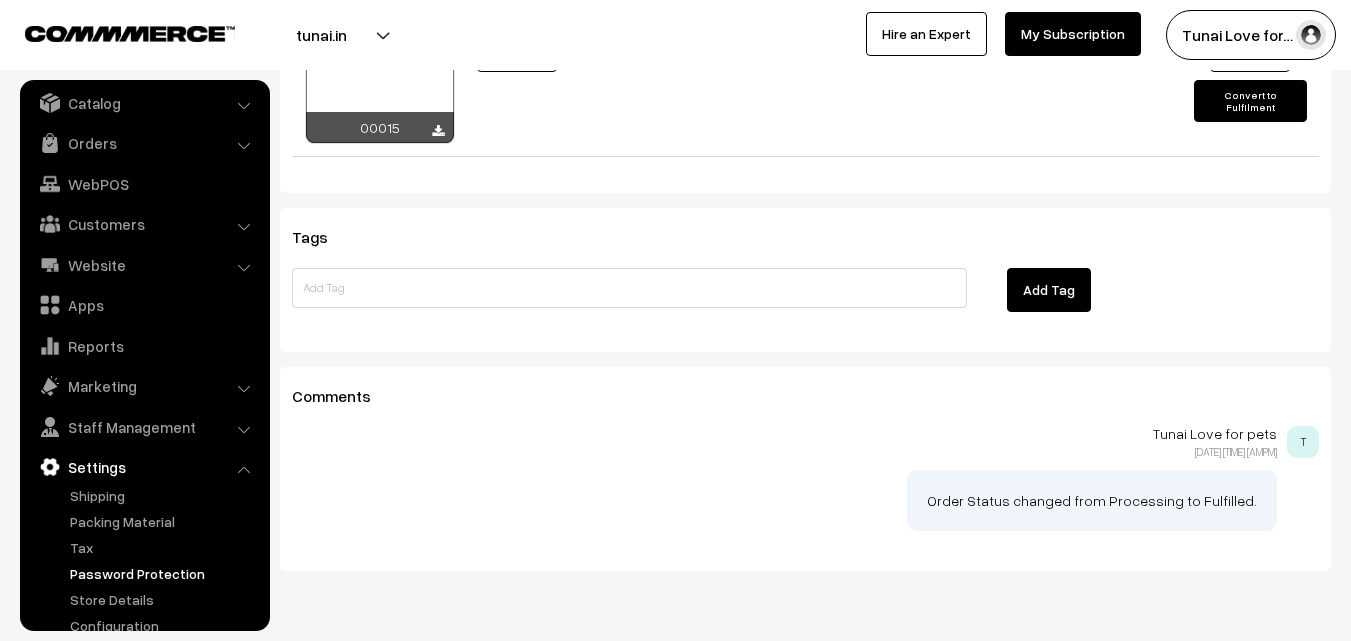 scroll, scrollTop: 76, scrollLeft: 0, axis: vertical 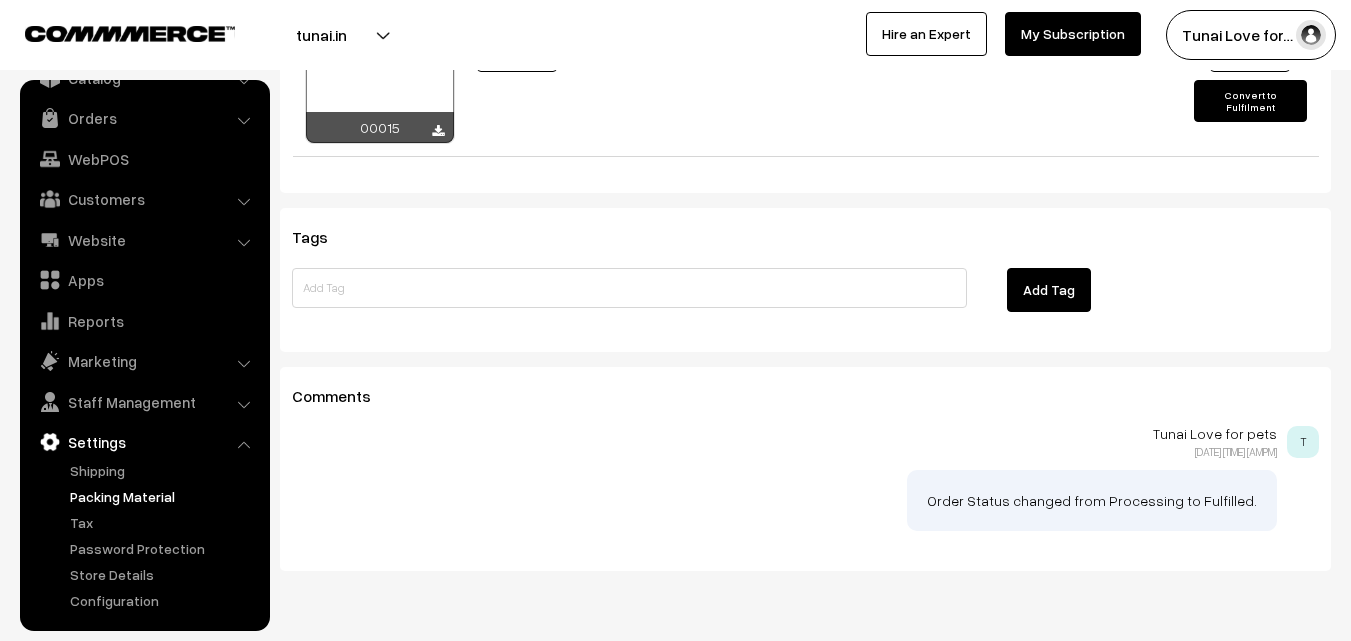click on "Packing Material" at bounding box center (164, 496) 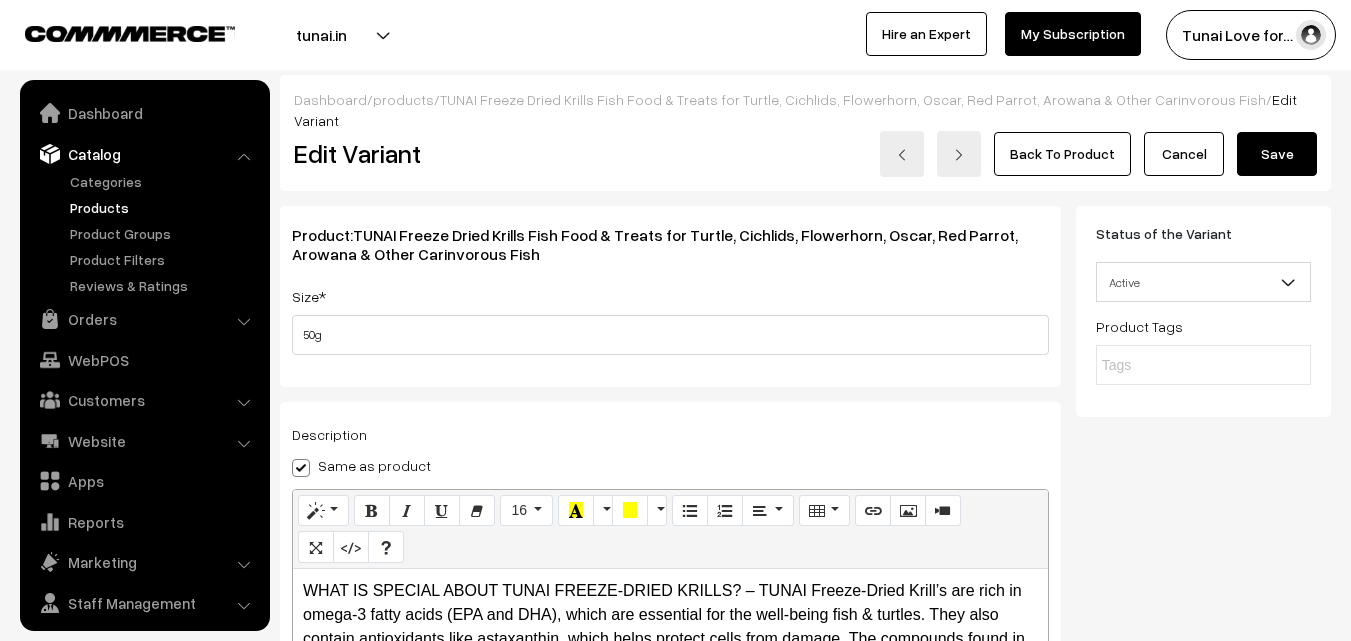 scroll, scrollTop: 0, scrollLeft: 0, axis: both 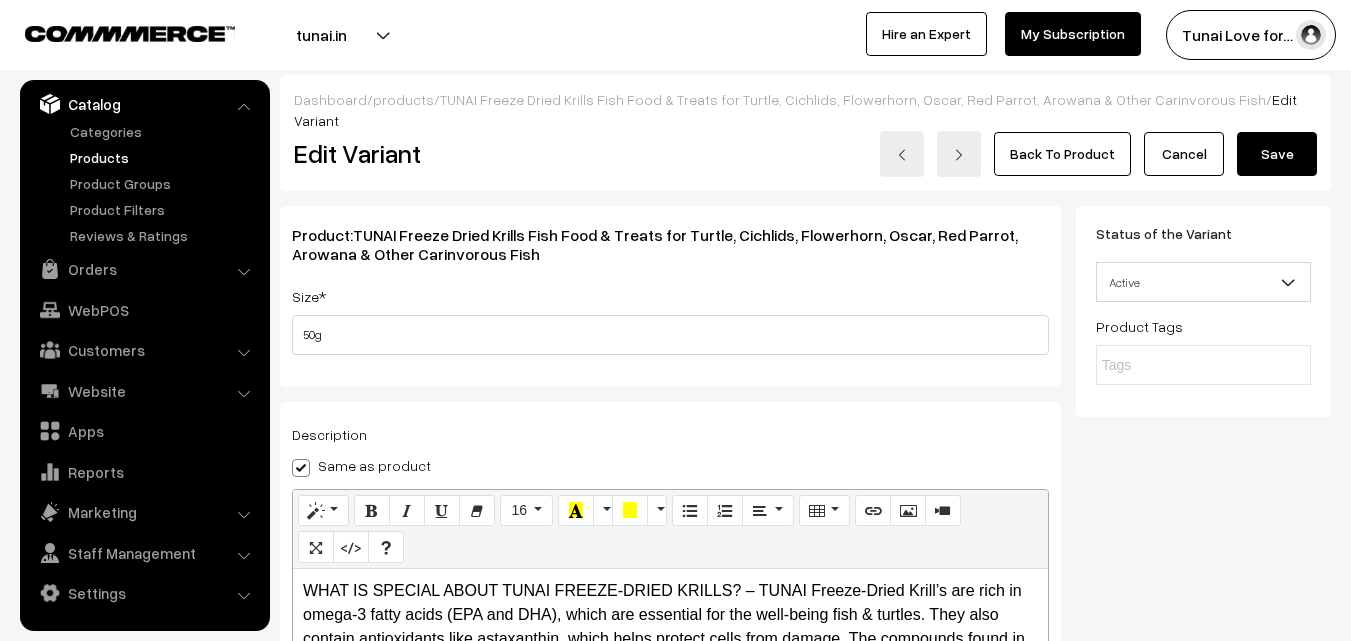 click on "Back To Product" at bounding box center [1062, 154] 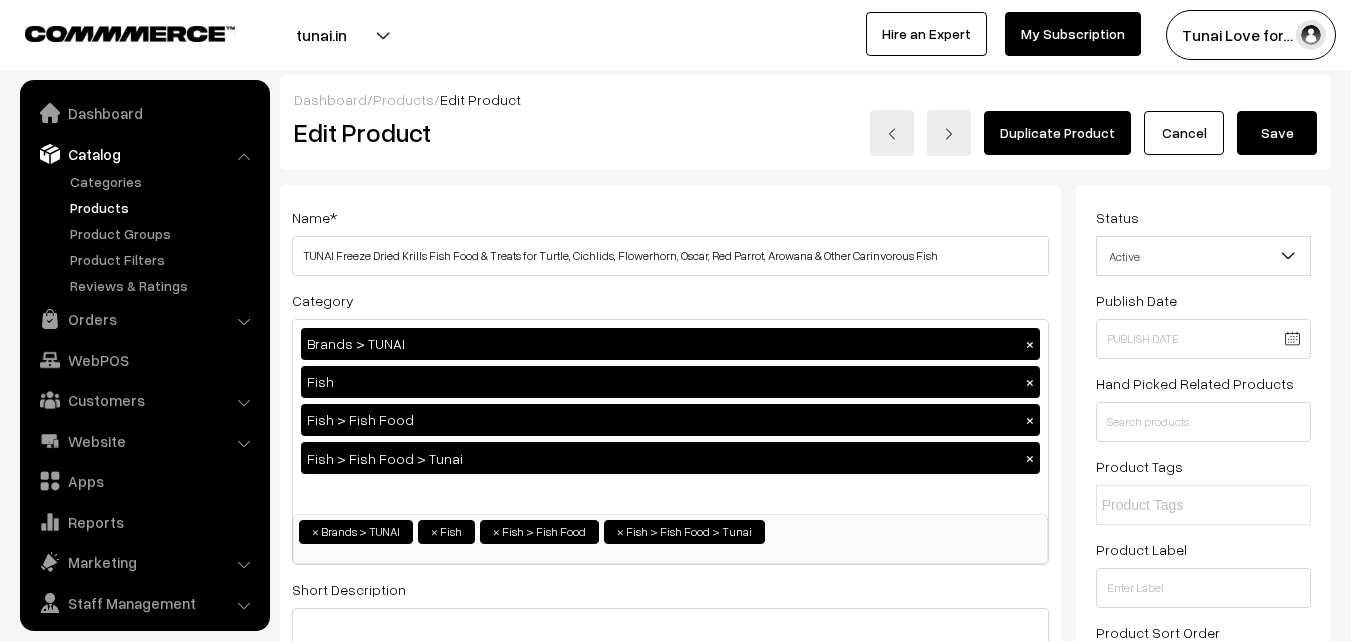 scroll, scrollTop: 0, scrollLeft: 0, axis: both 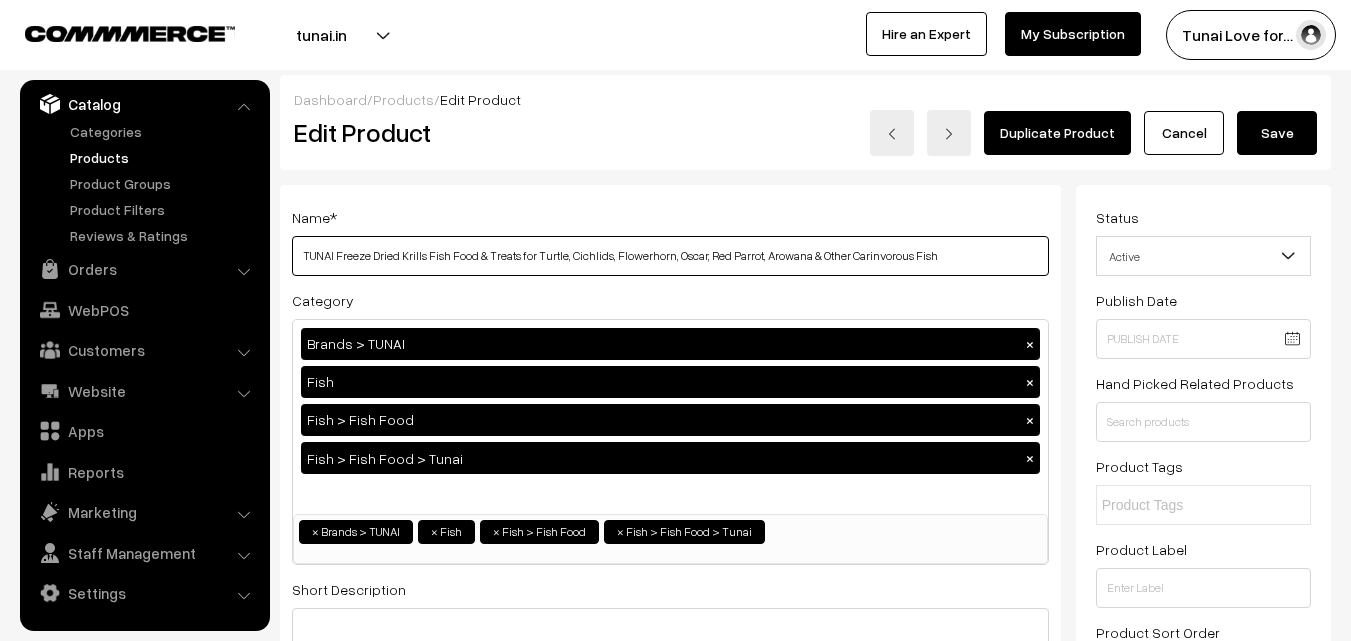 drag, startPoint x: 301, startPoint y: 254, endPoint x: 475, endPoint y: 252, distance: 174.01149 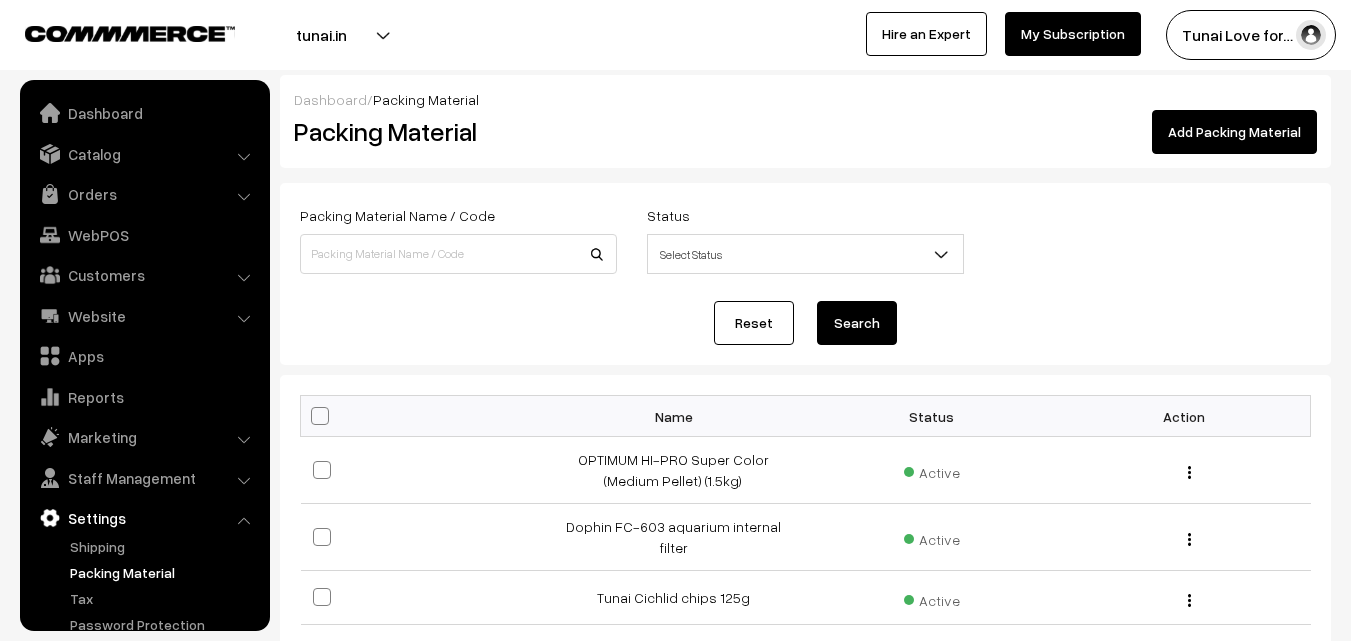 scroll, scrollTop: 0, scrollLeft: 0, axis: both 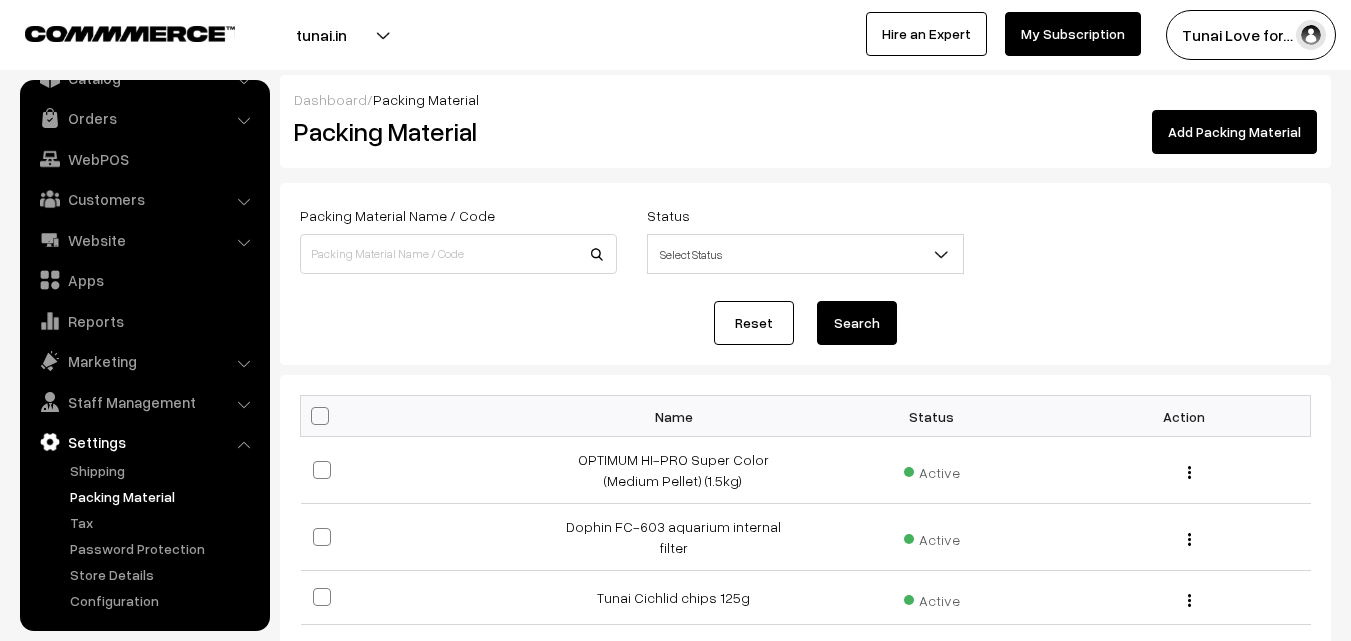 click on "Add Packing Material" at bounding box center (1234, 132) 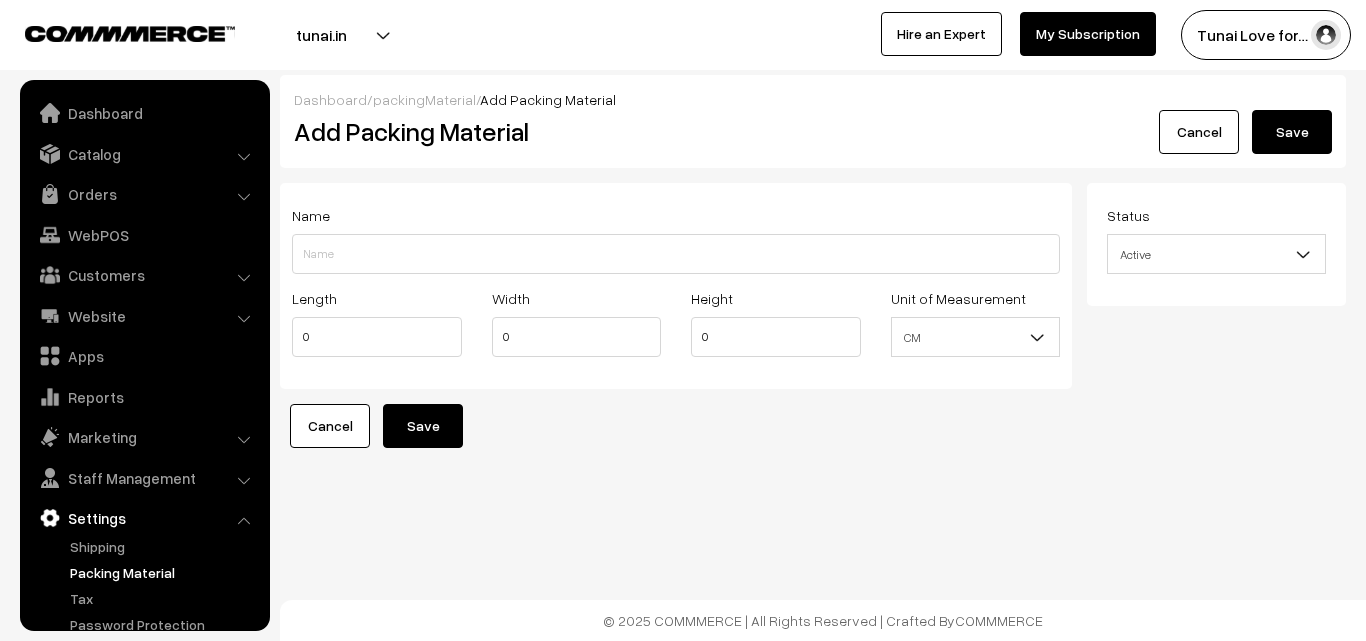 scroll, scrollTop: 0, scrollLeft: 0, axis: both 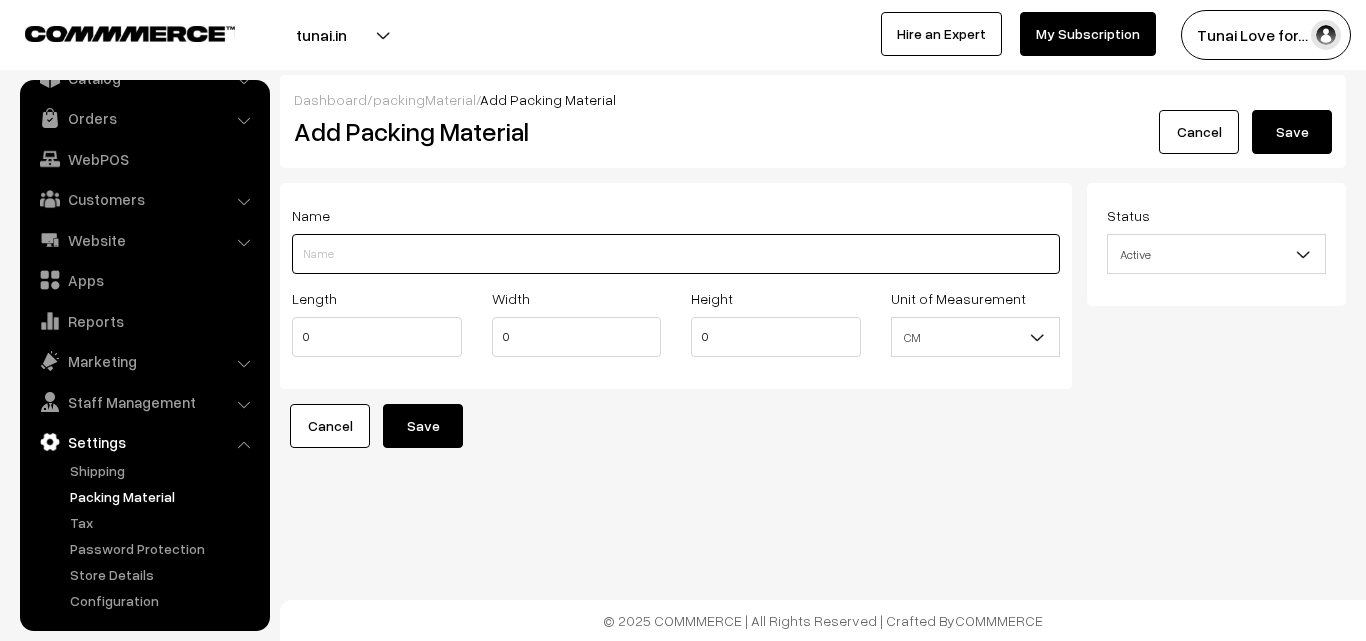 click on "Length" at bounding box center [676, 254] 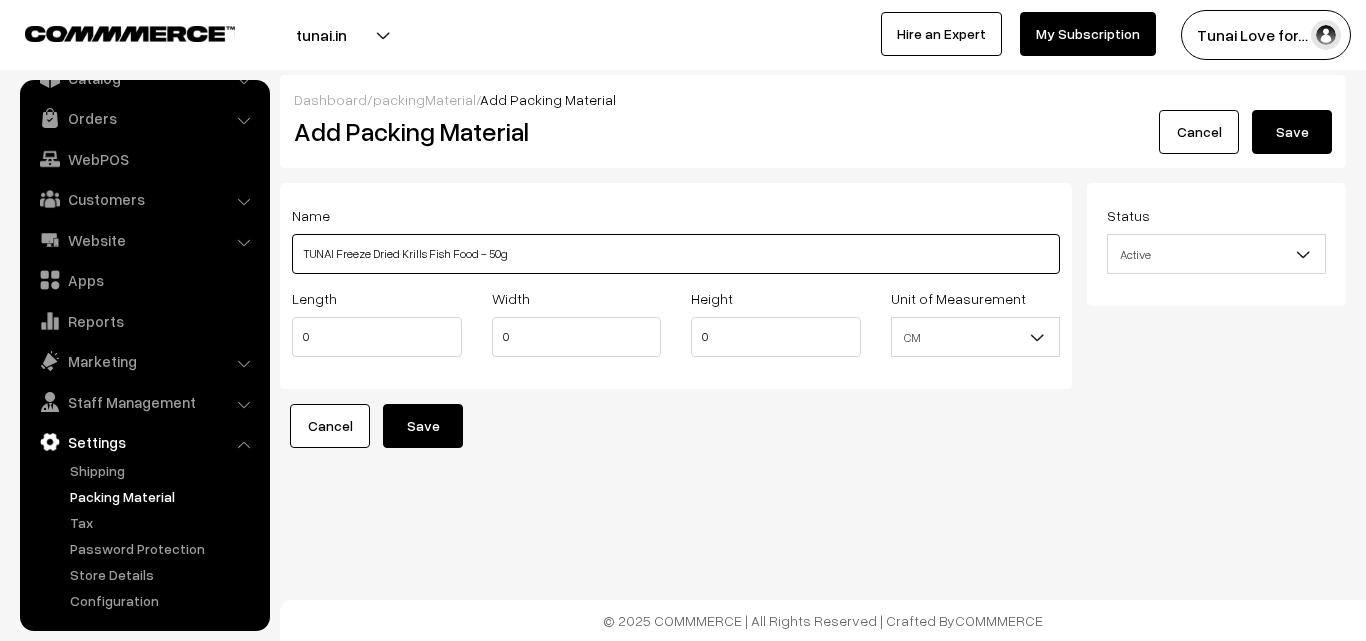 type on "TUNAI Freeze Dried Krills Fish Food - 50g" 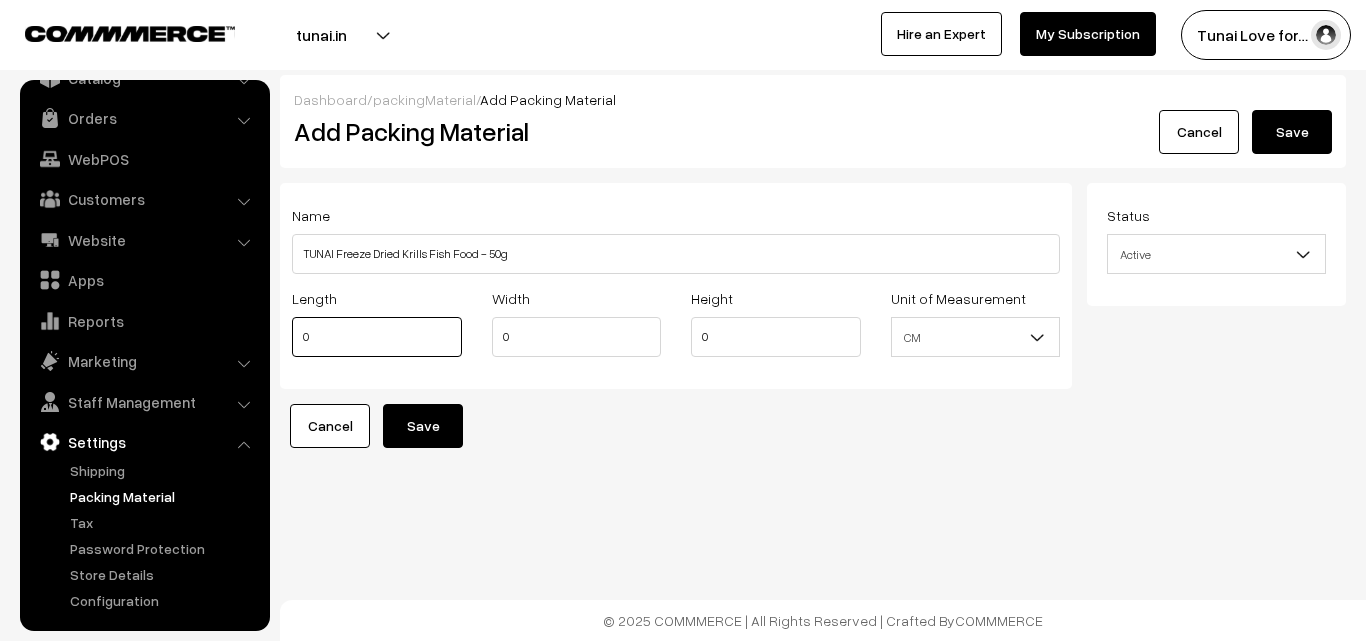 click on "0" at bounding box center (377, 337) 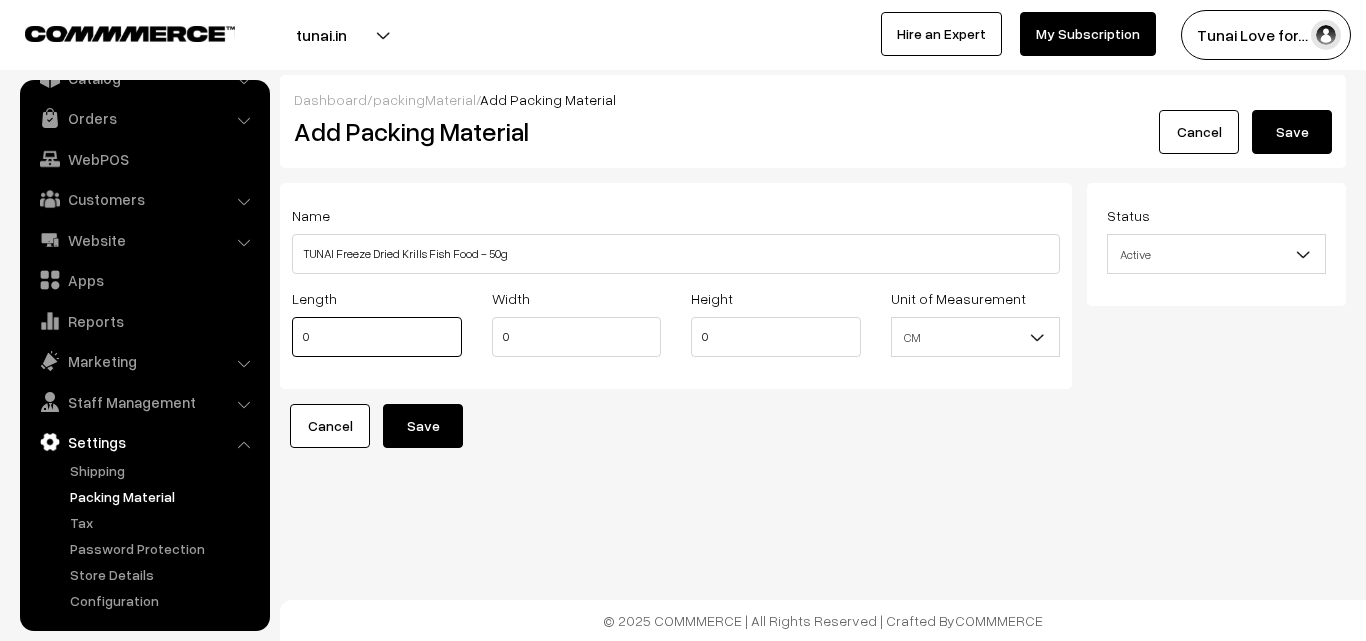 drag, startPoint x: 316, startPoint y: 338, endPoint x: 271, endPoint y: 340, distance: 45.044422 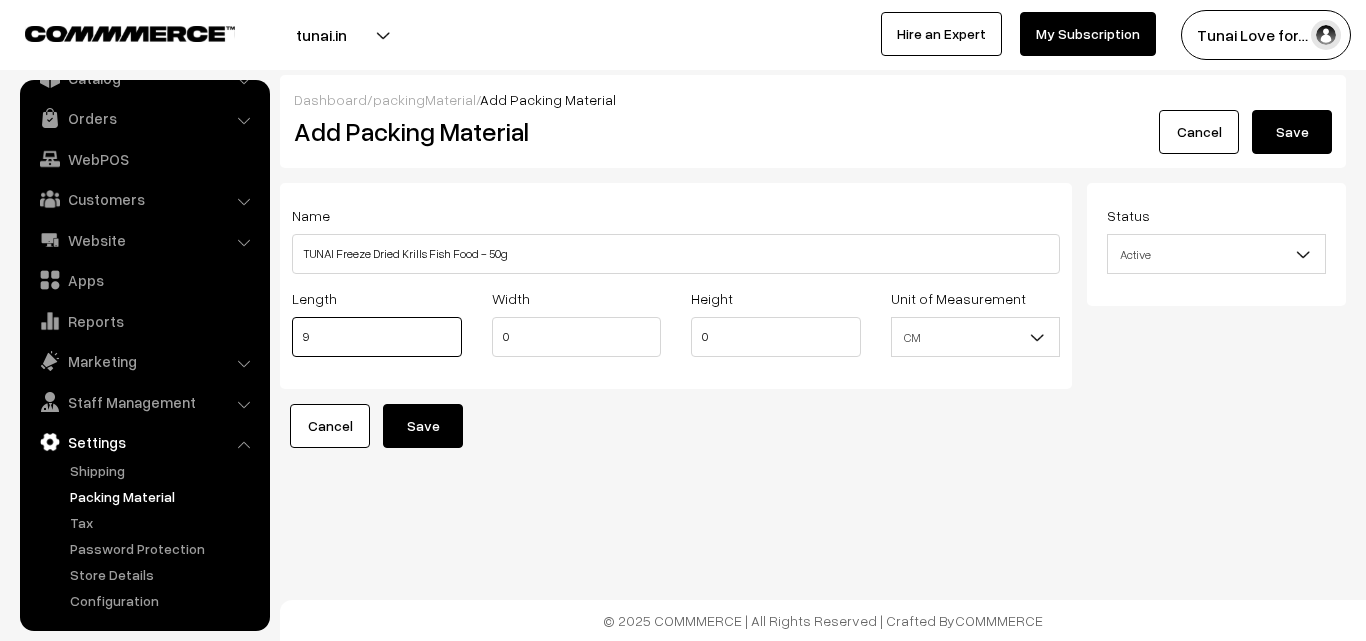type on "9" 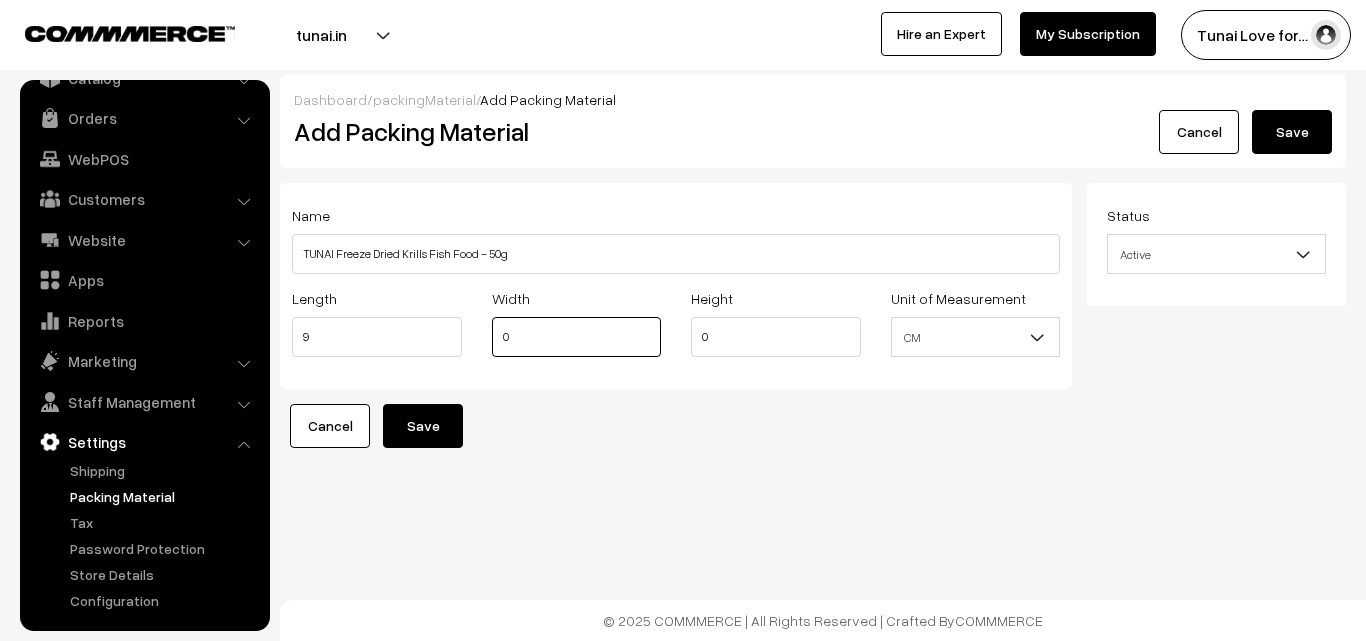 drag, startPoint x: 505, startPoint y: 334, endPoint x: 494, endPoint y: 337, distance: 11.401754 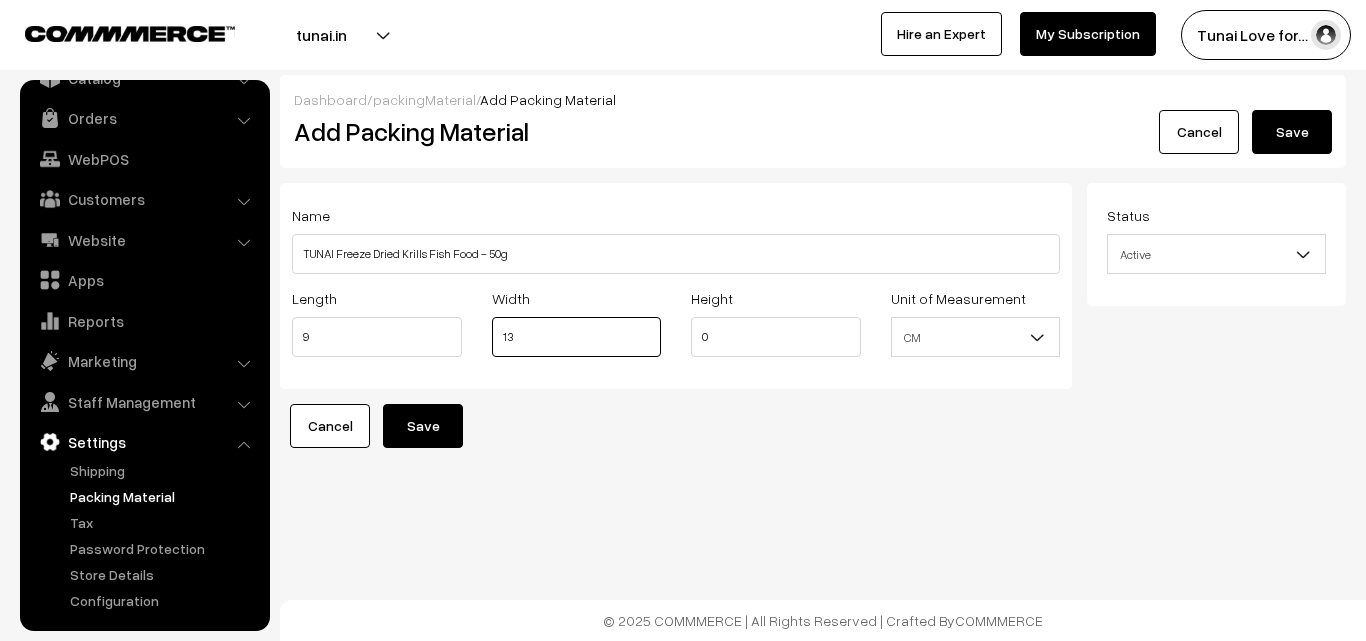 type on "13" 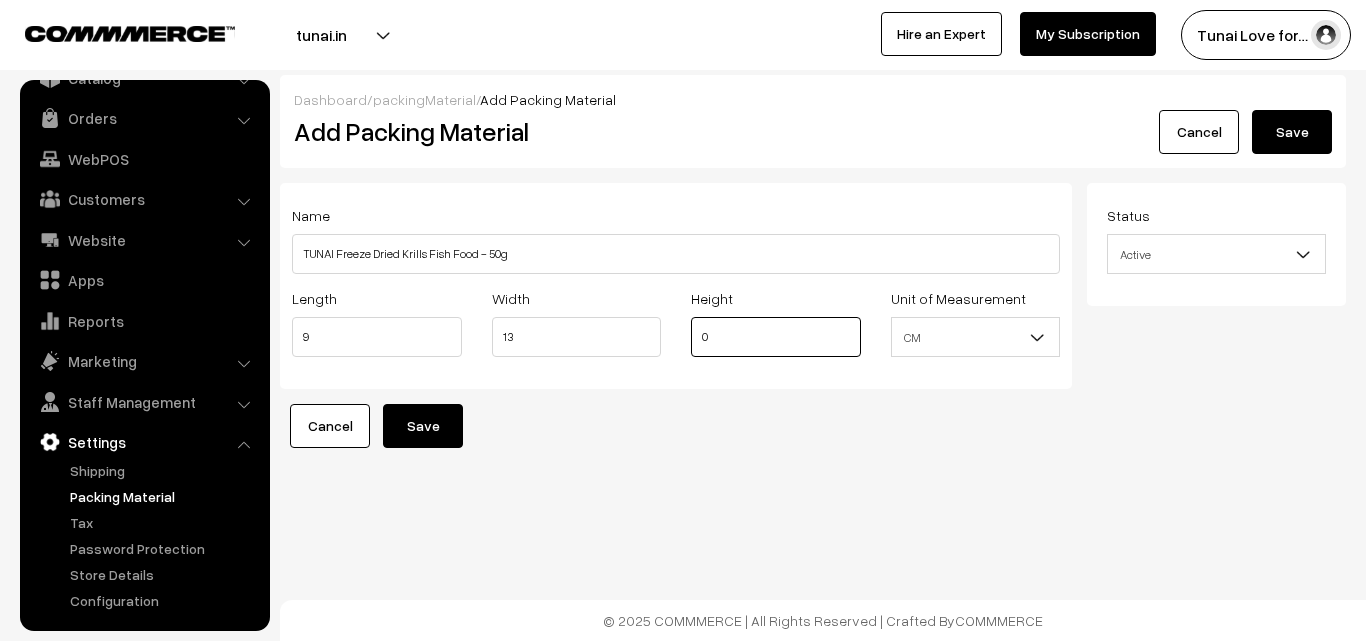 drag, startPoint x: 718, startPoint y: 339, endPoint x: 688, endPoint y: 342, distance: 30.149628 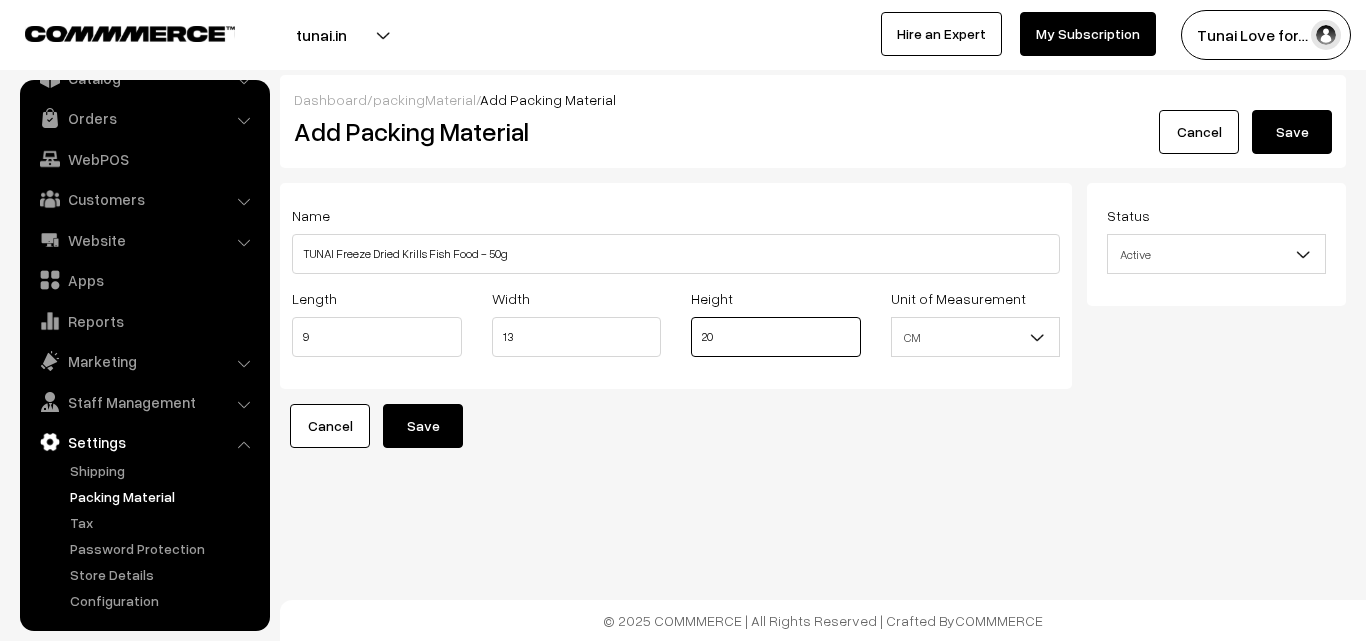 type on "20" 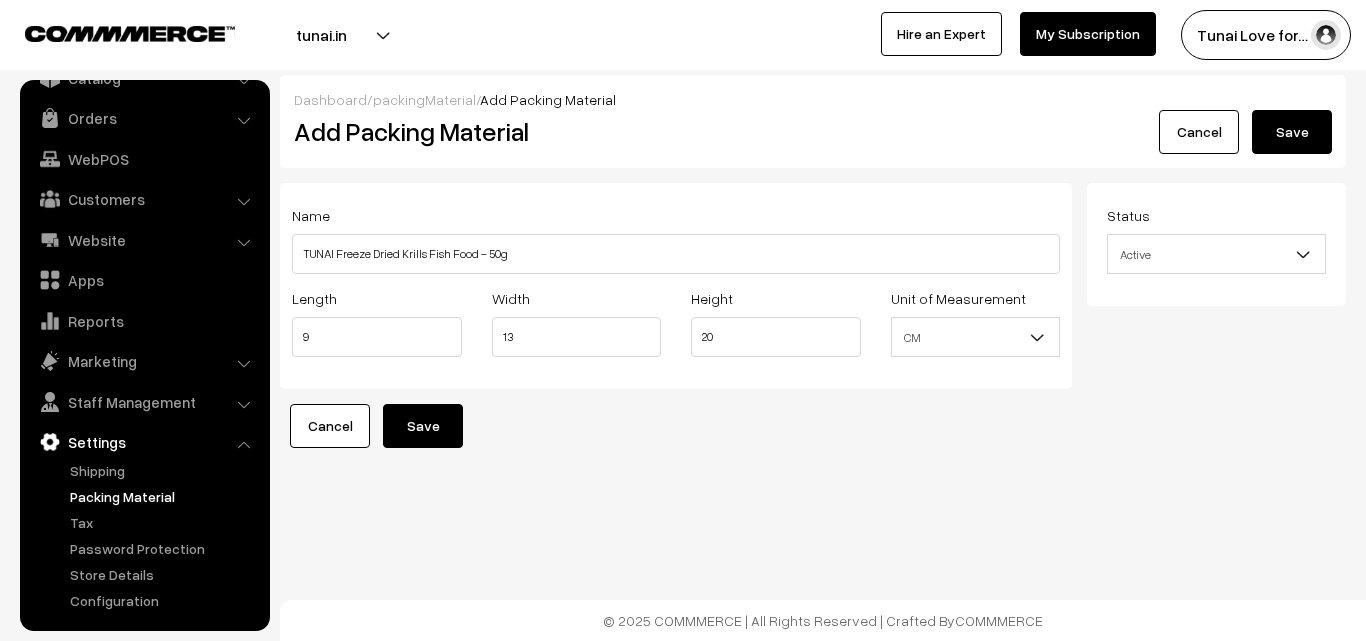 click on "Name
TUNAI Freeze Dried Krills Fish Food - 50g
Length
9
Width
13
Height
20
Unit of Measurement CM Inch CM Description" at bounding box center [676, 286] 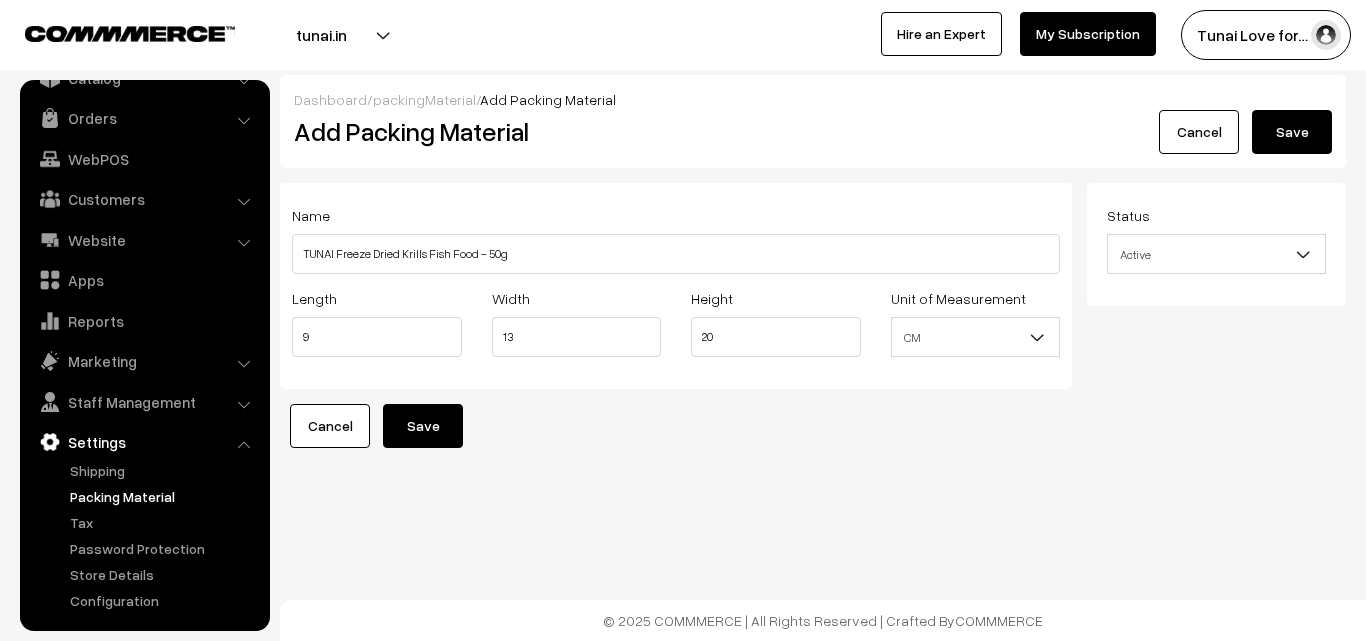 click on "Save" at bounding box center [1292, 132] 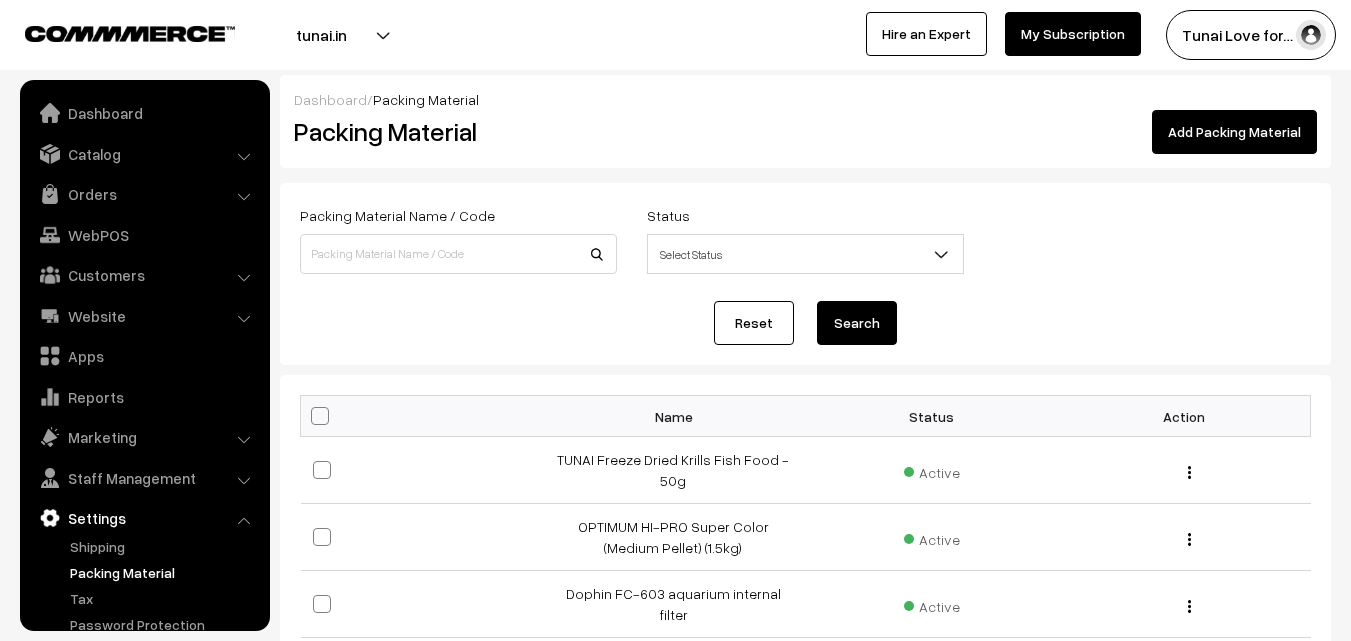 scroll, scrollTop: 0, scrollLeft: 0, axis: both 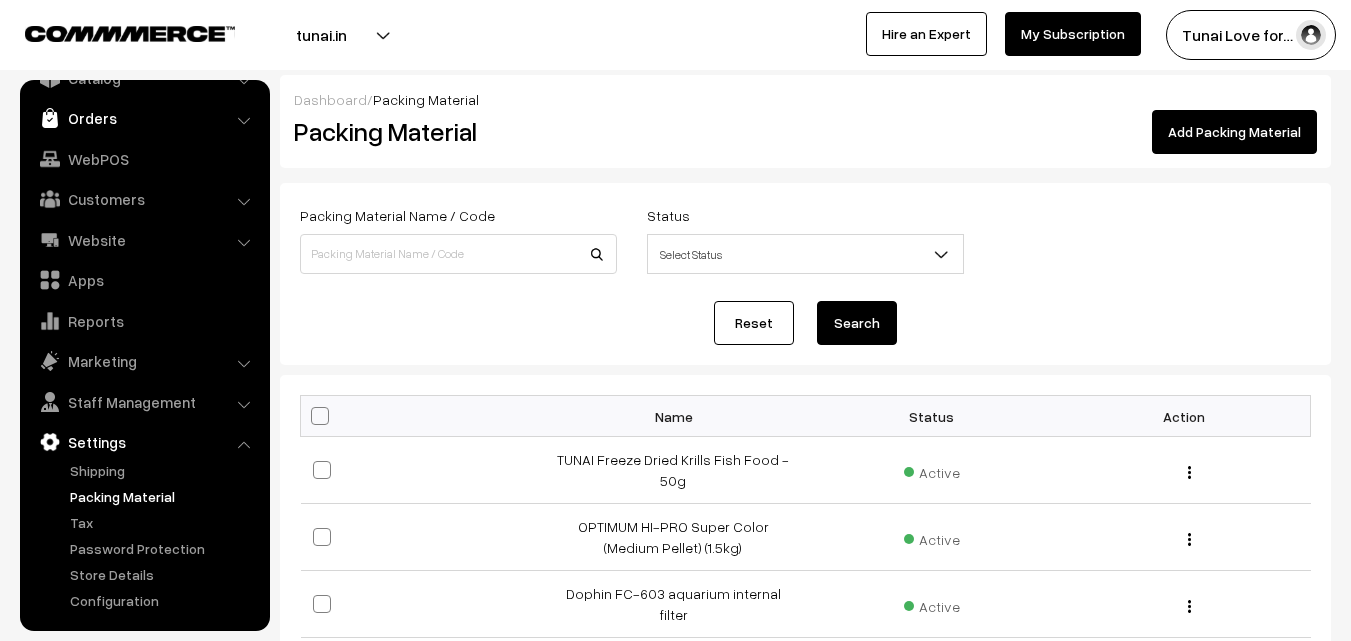 click on "Orders" at bounding box center [144, 118] 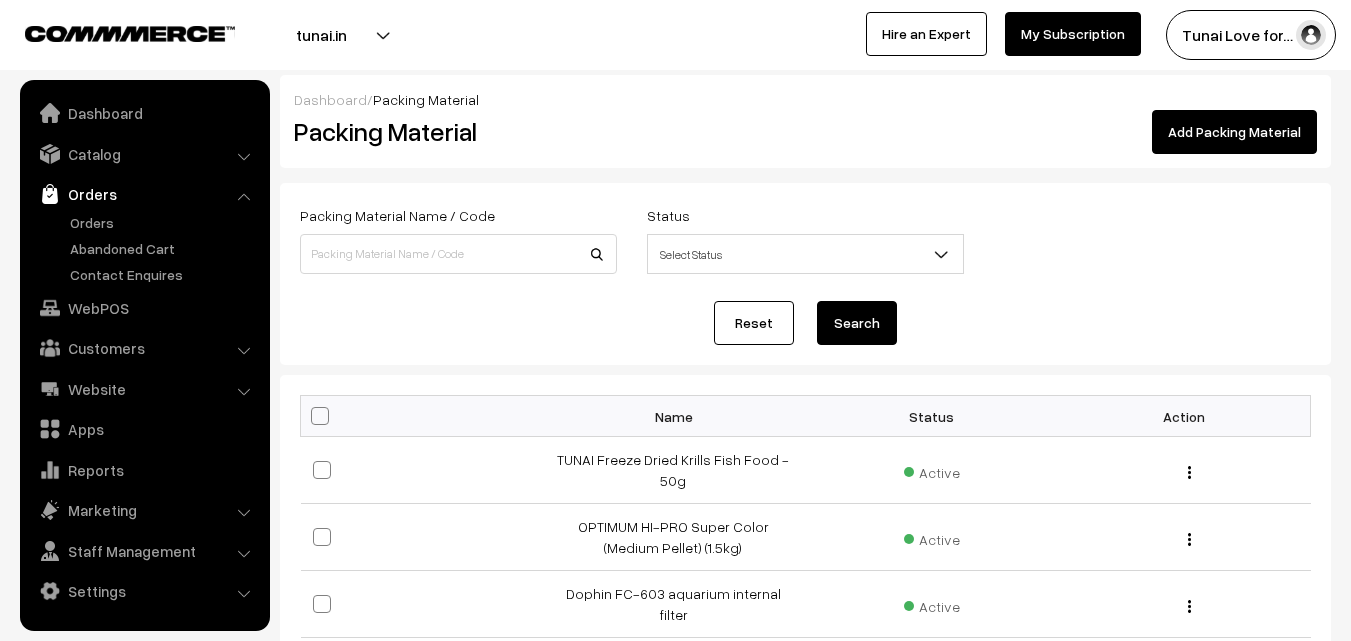 scroll, scrollTop: 0, scrollLeft: 0, axis: both 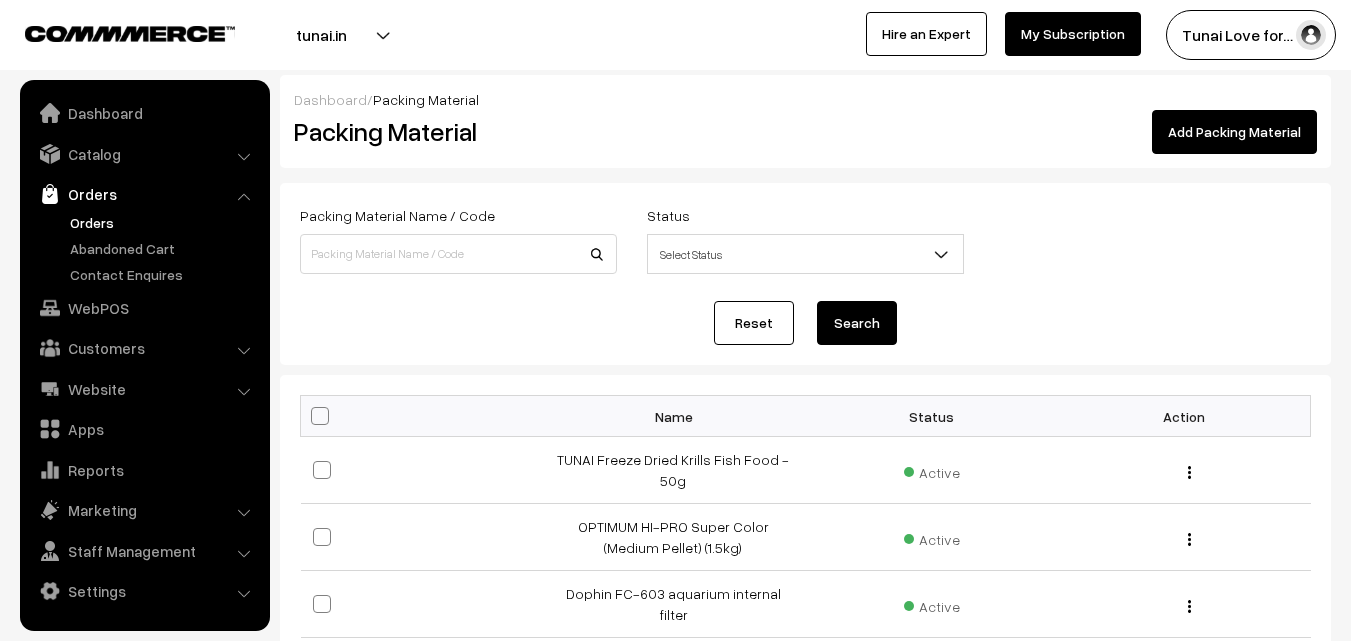 click on "Orders" at bounding box center [164, 222] 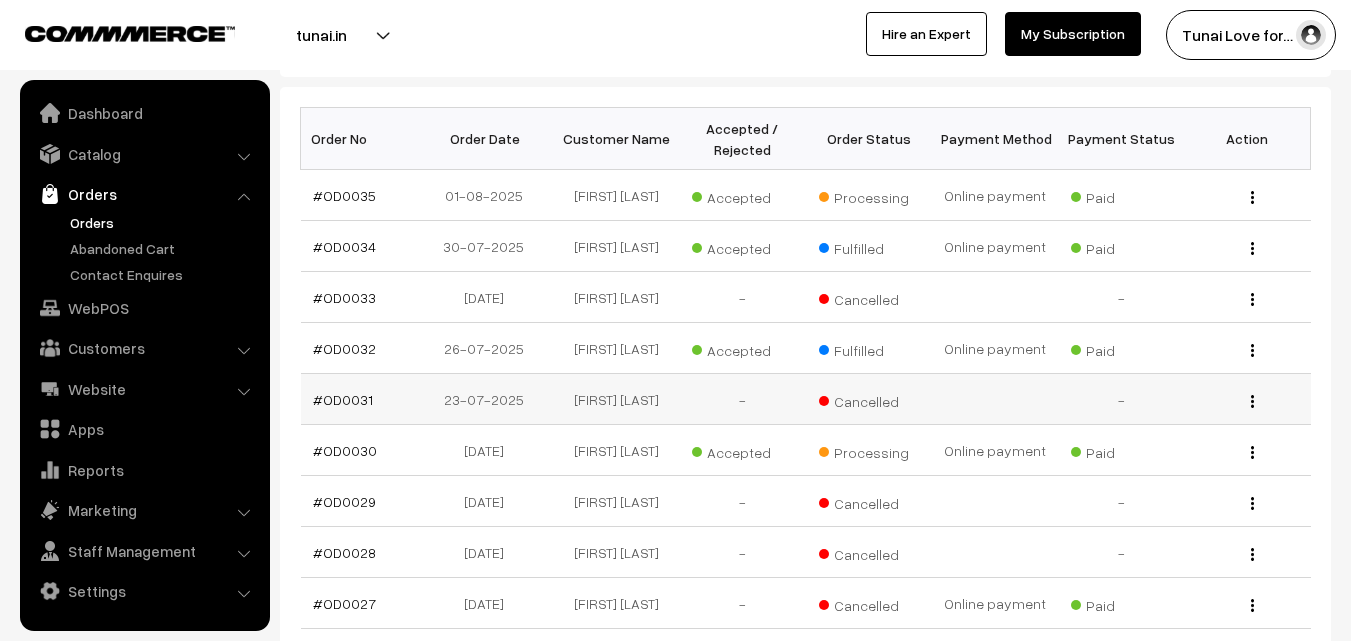 scroll, scrollTop: 400, scrollLeft: 0, axis: vertical 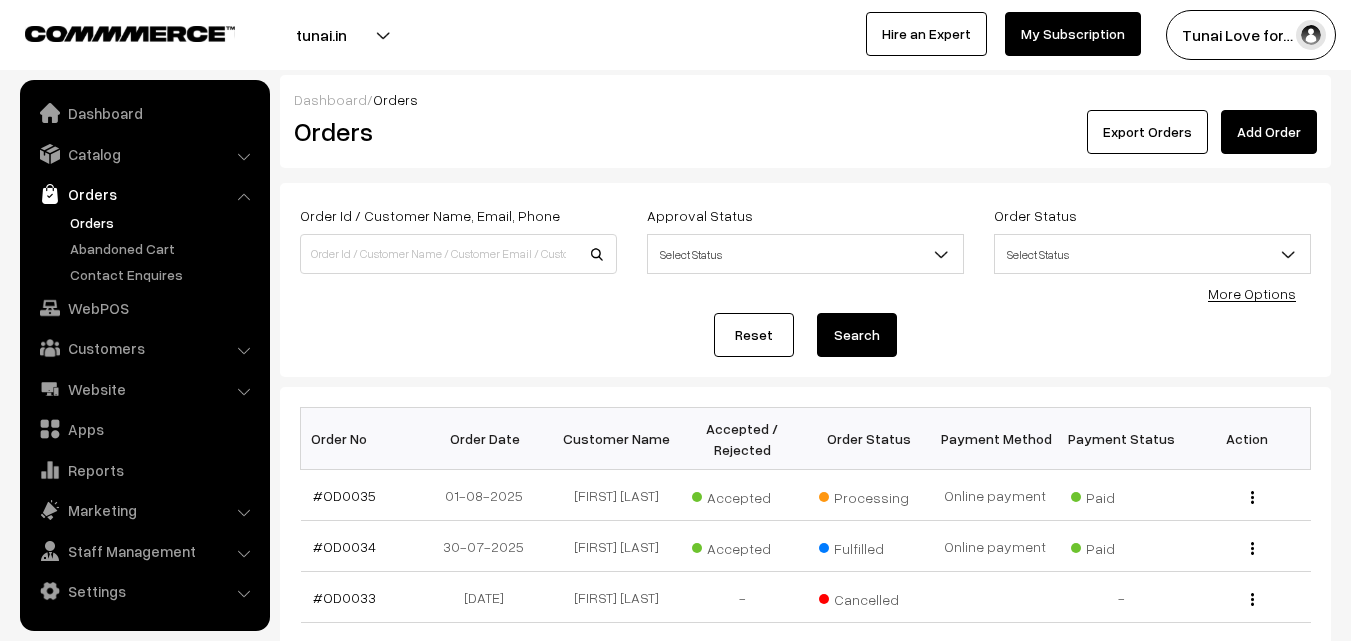 click on "tunai.in" at bounding box center (321, 35) 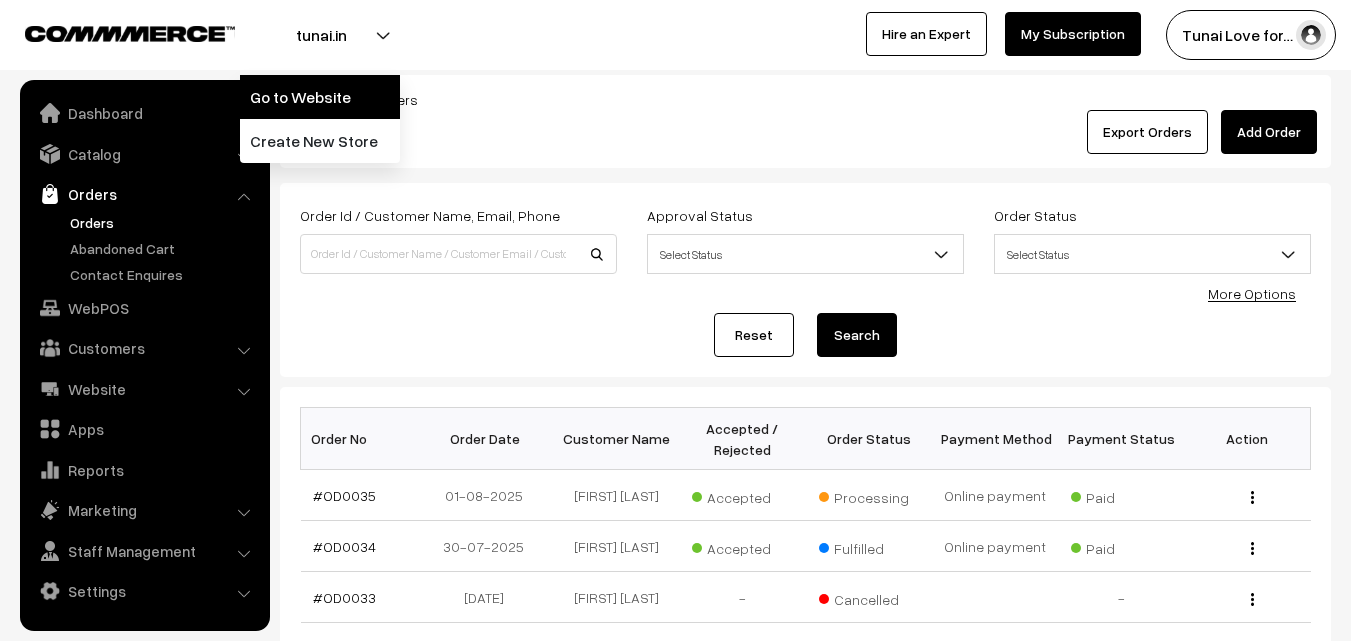 click on "Go to Website" at bounding box center [320, 97] 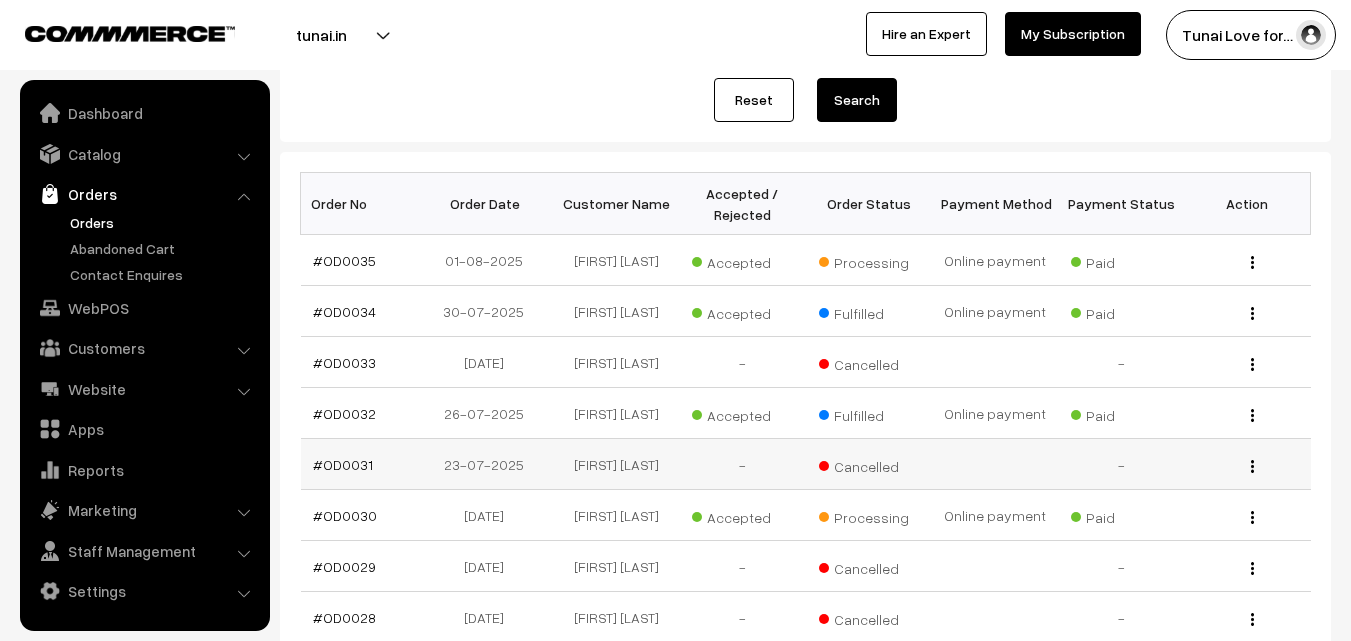 scroll, scrollTop: 200, scrollLeft: 0, axis: vertical 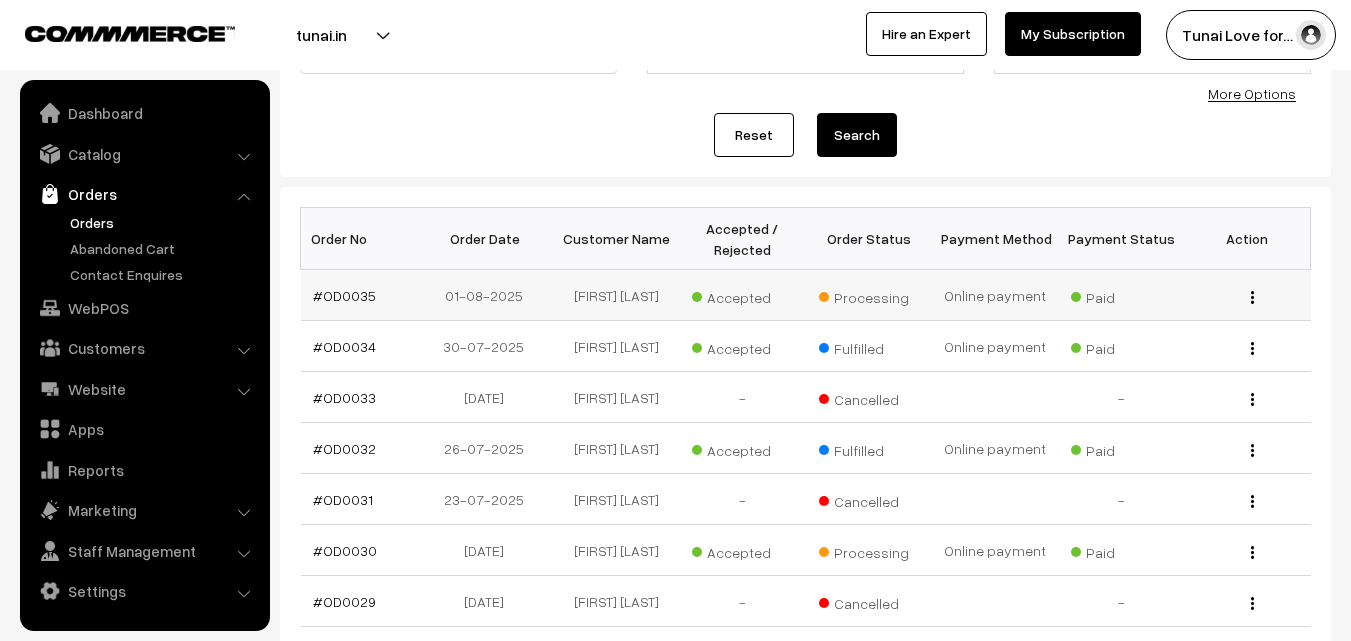 click at bounding box center (1252, 297) 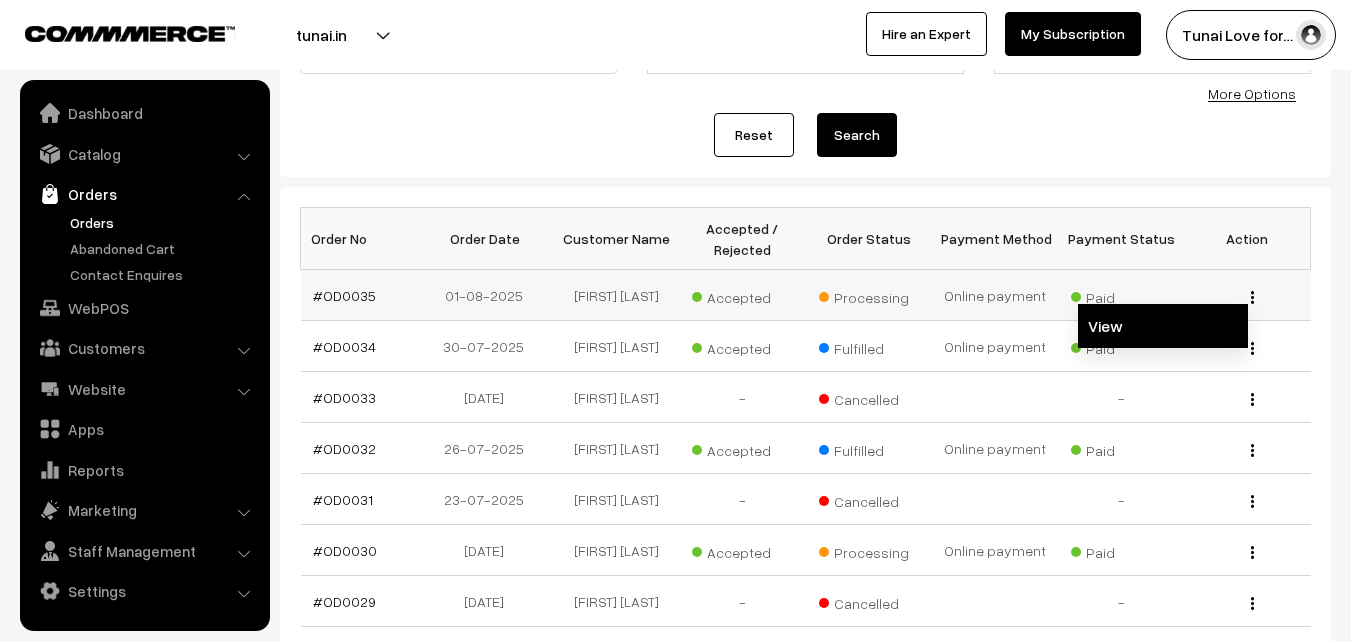 click on "View" at bounding box center (1163, 326) 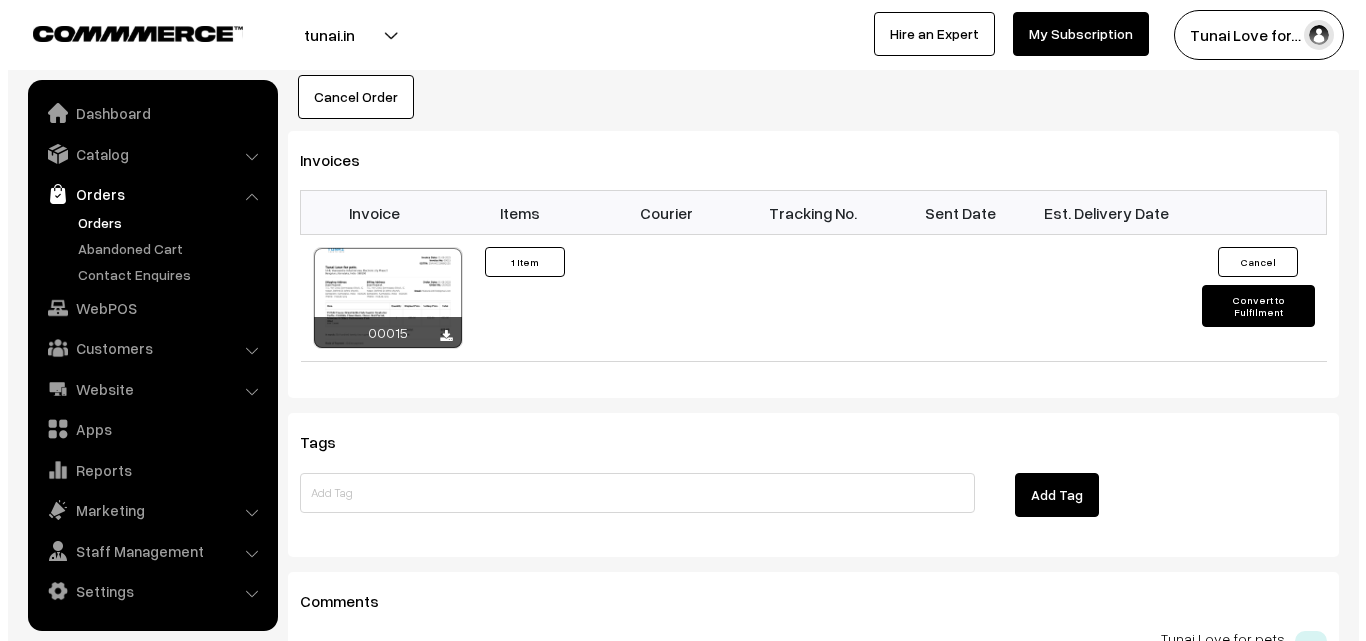 scroll, scrollTop: 1300, scrollLeft: 0, axis: vertical 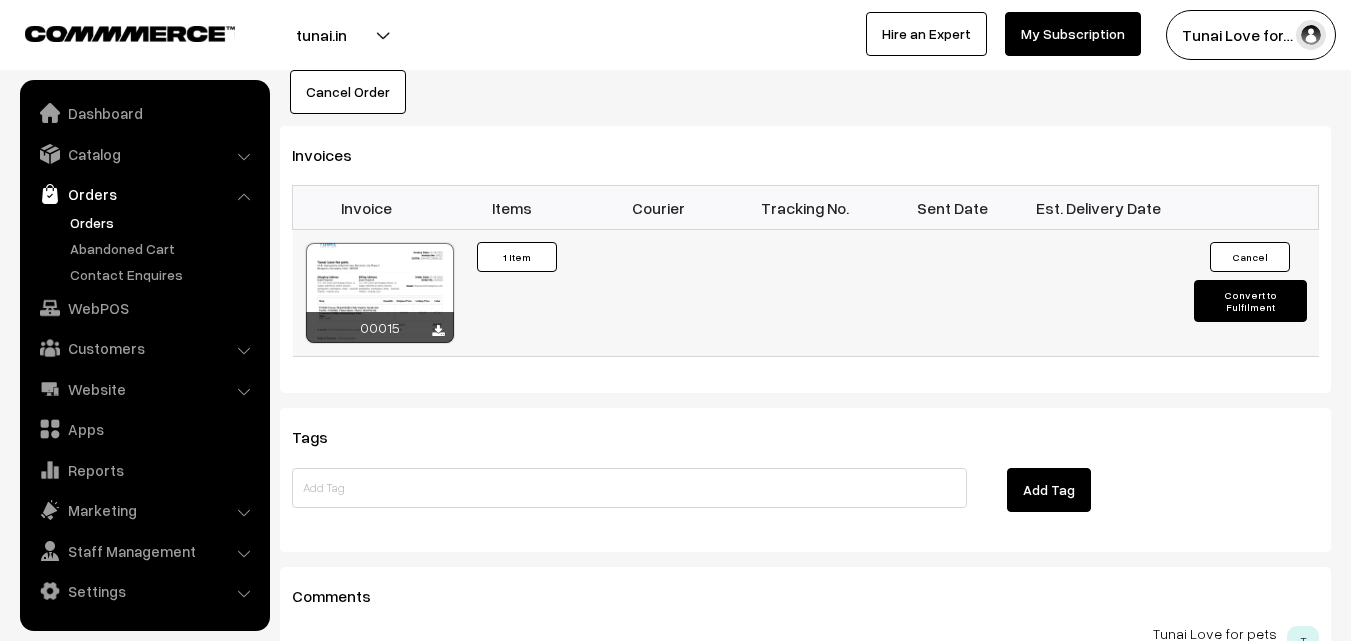 click on "Convert to Fulfilment" at bounding box center [1250, 301] 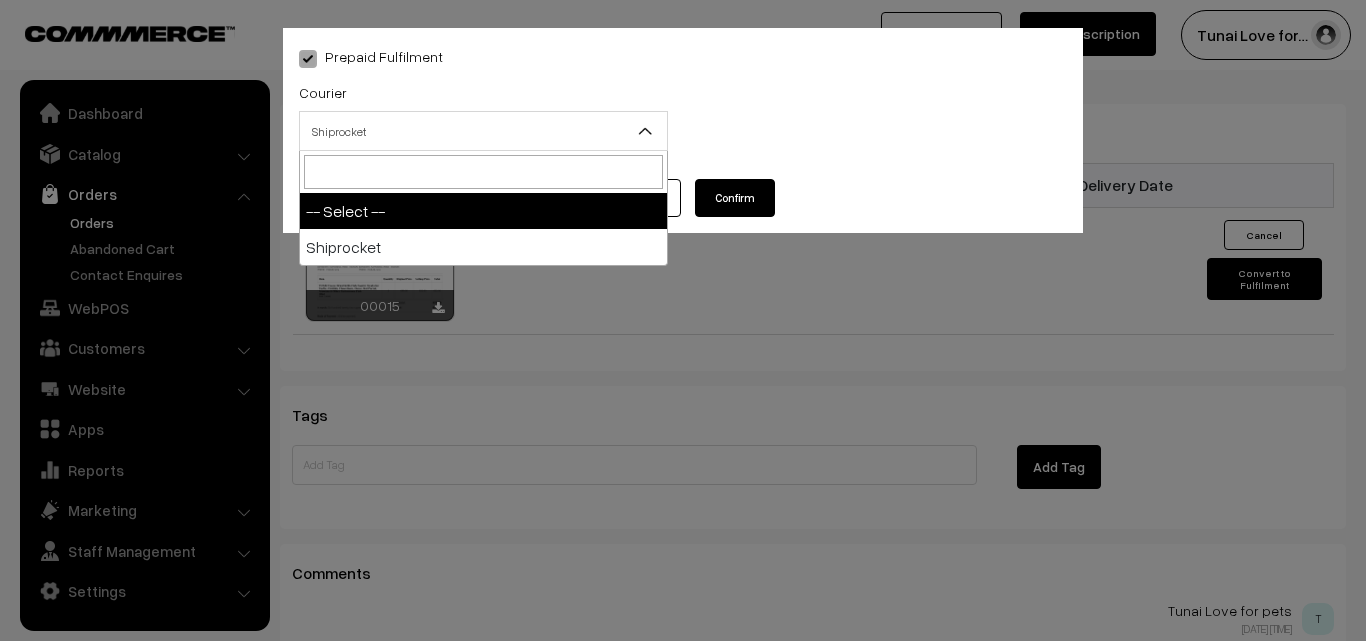 click on "Shiprocket" at bounding box center [483, 131] 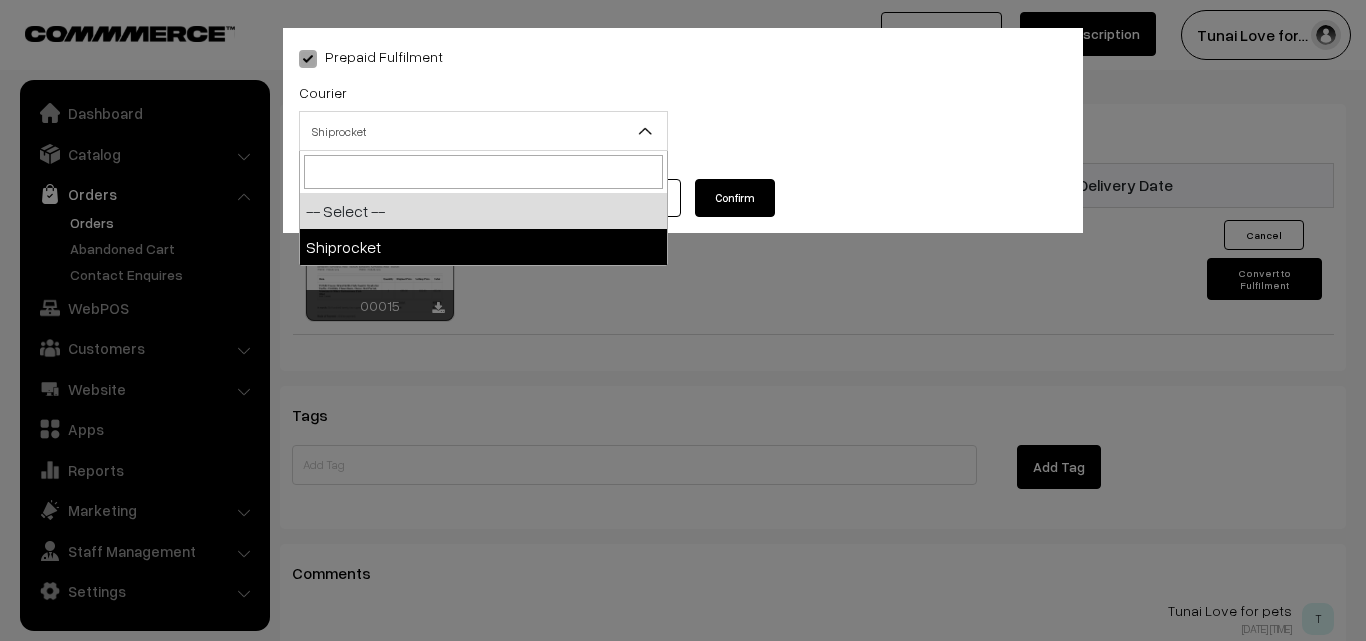 select on "1" 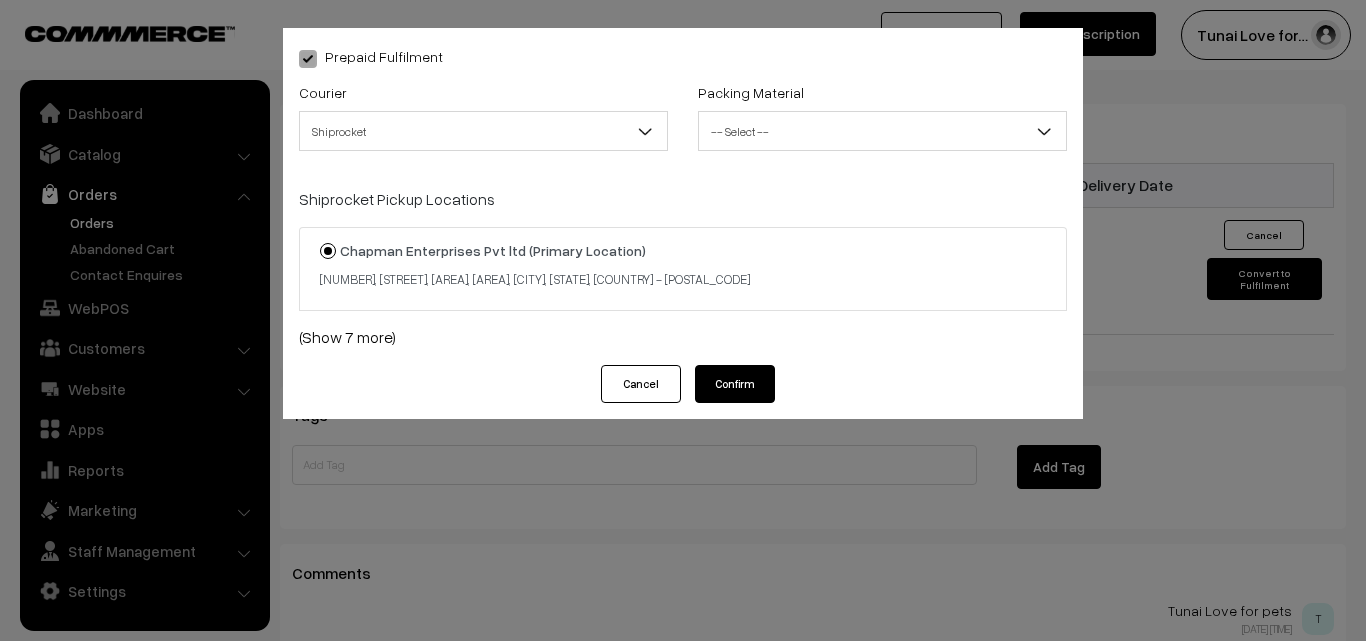 click on "-- Select --" at bounding box center (882, 131) 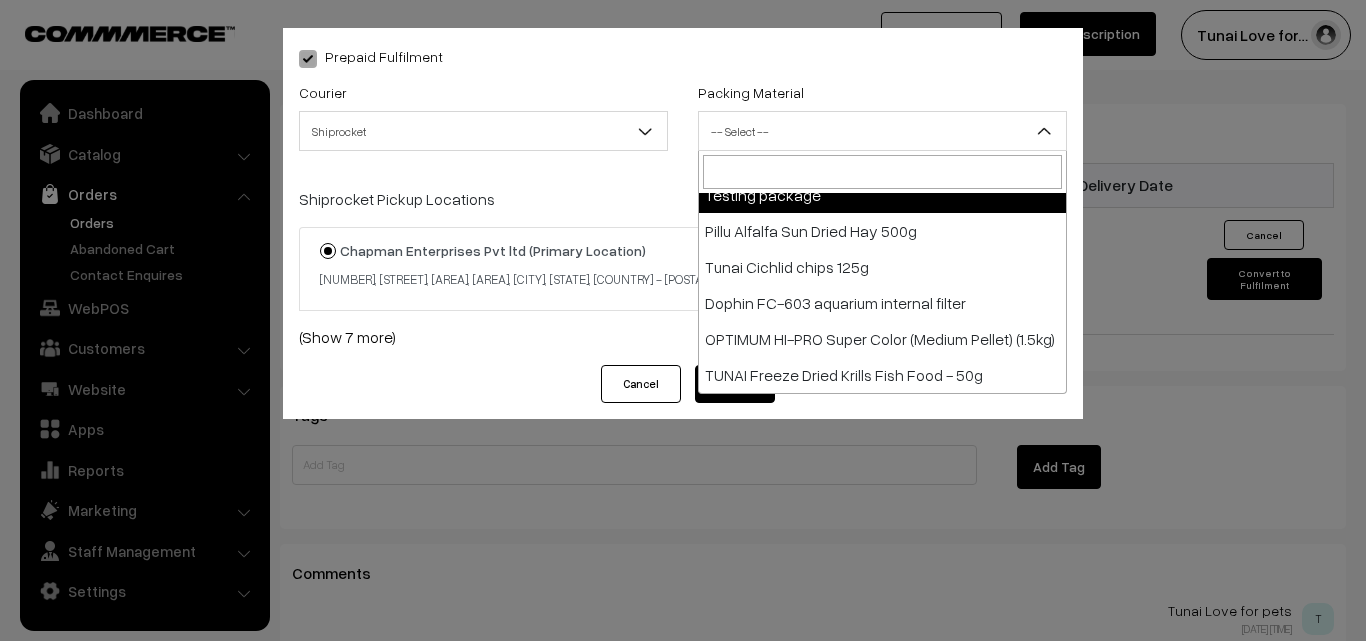 scroll, scrollTop: 172, scrollLeft: 0, axis: vertical 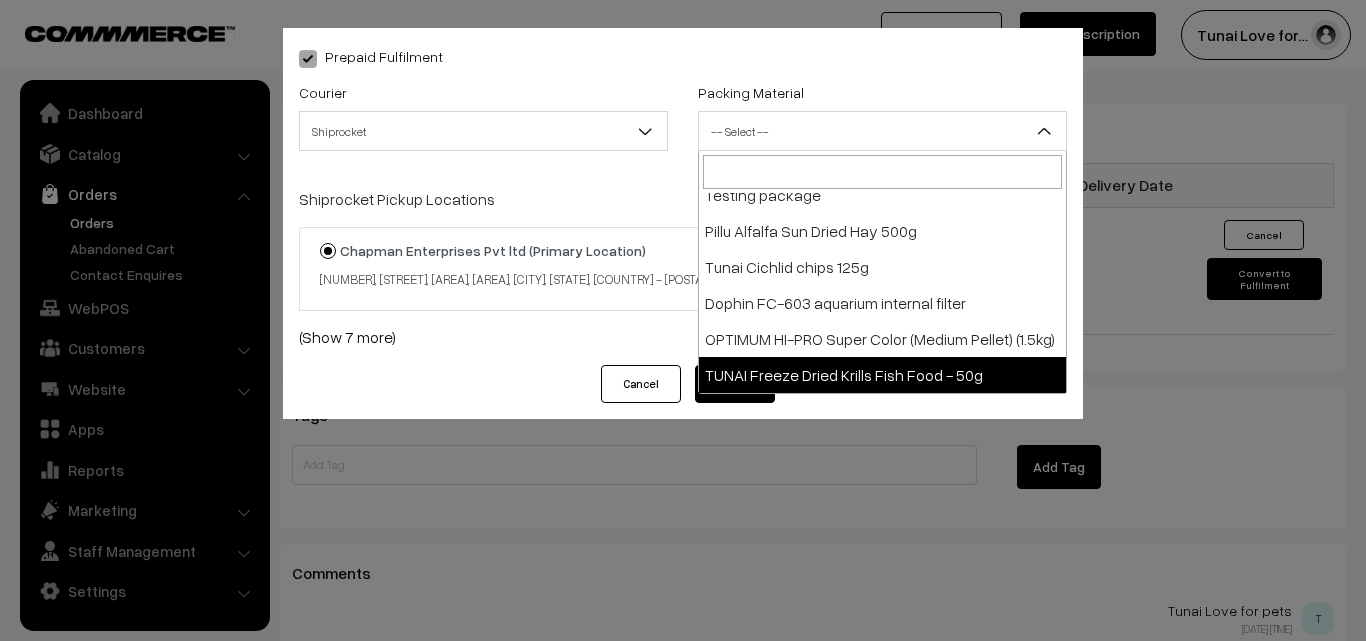 select on "9" 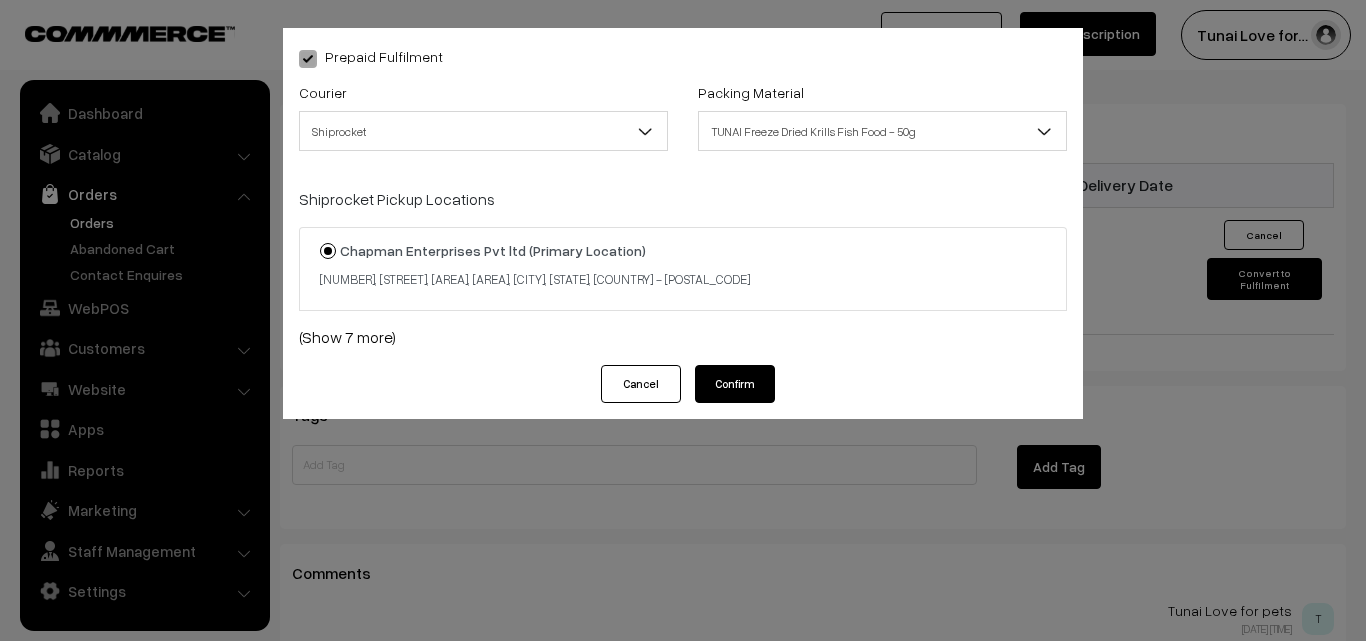 click on "Confirm" at bounding box center (735, 384) 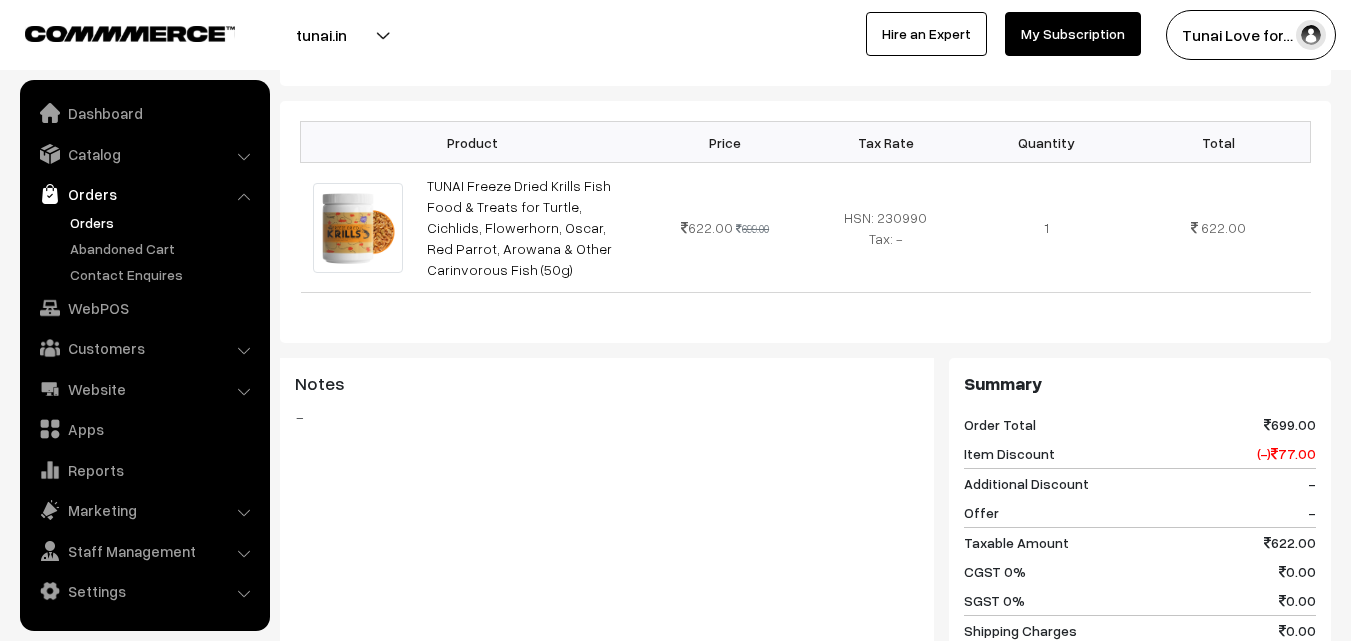 scroll, scrollTop: 400, scrollLeft: 0, axis: vertical 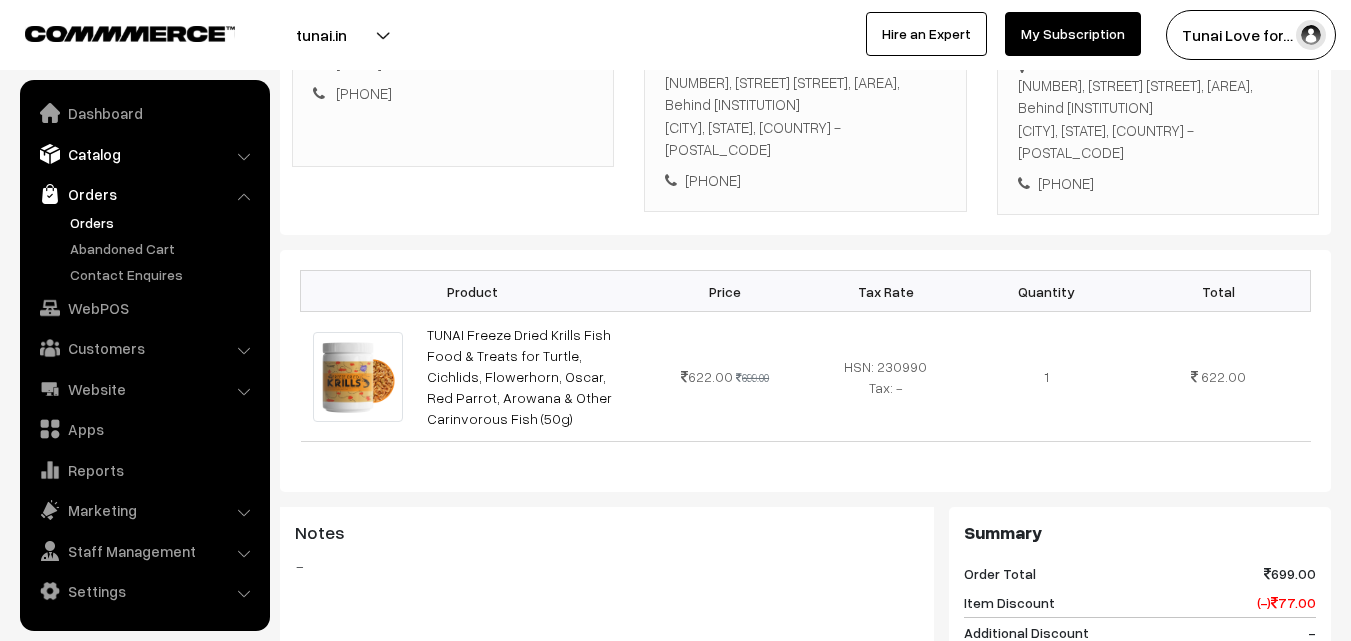 click on "Catalog" at bounding box center (144, 154) 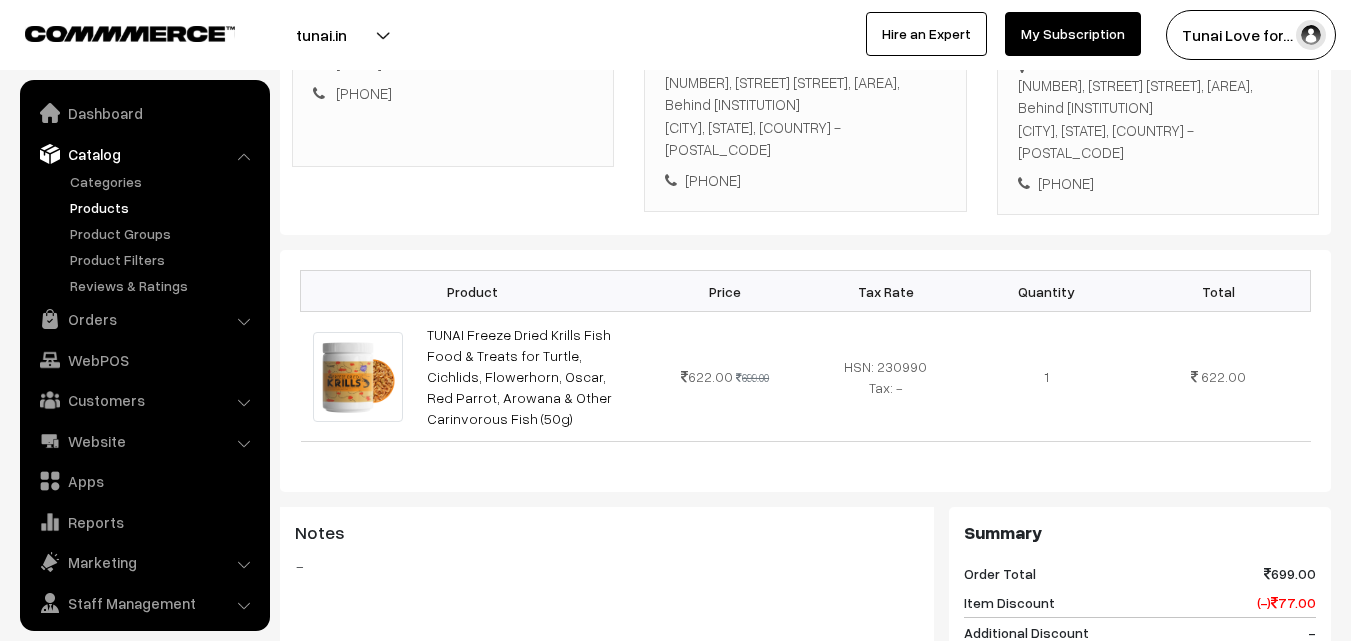 click on "Products" at bounding box center (164, 207) 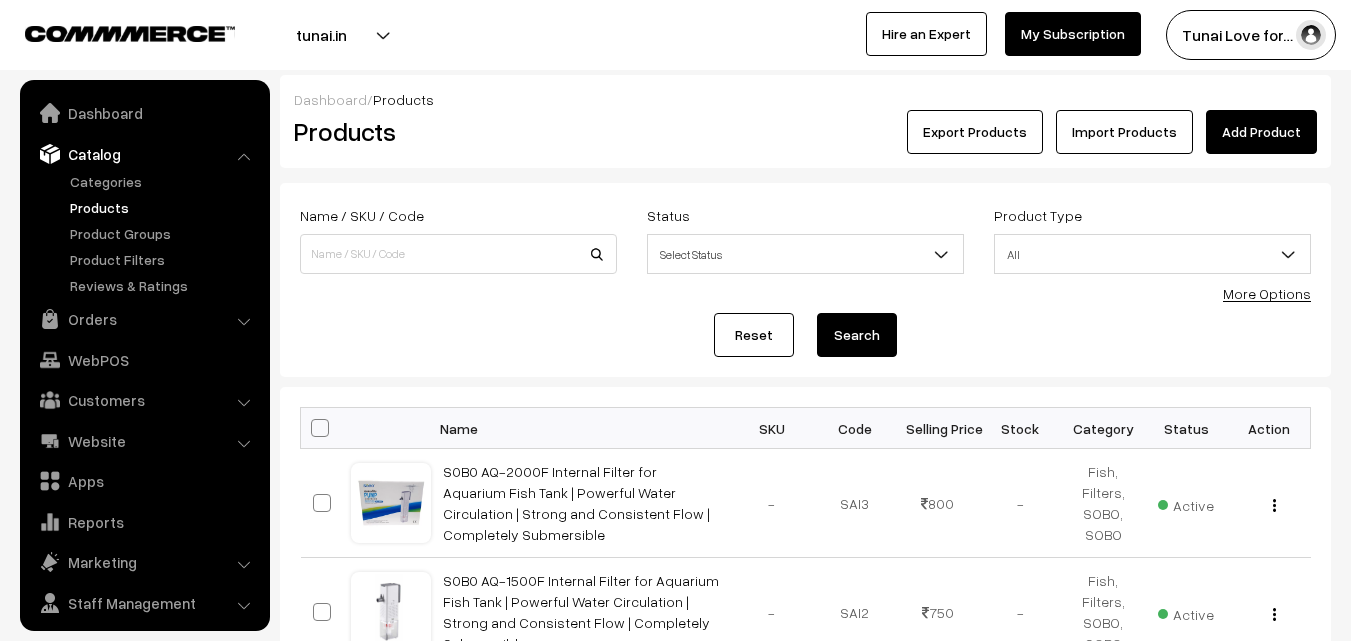 scroll, scrollTop: 0, scrollLeft: 0, axis: both 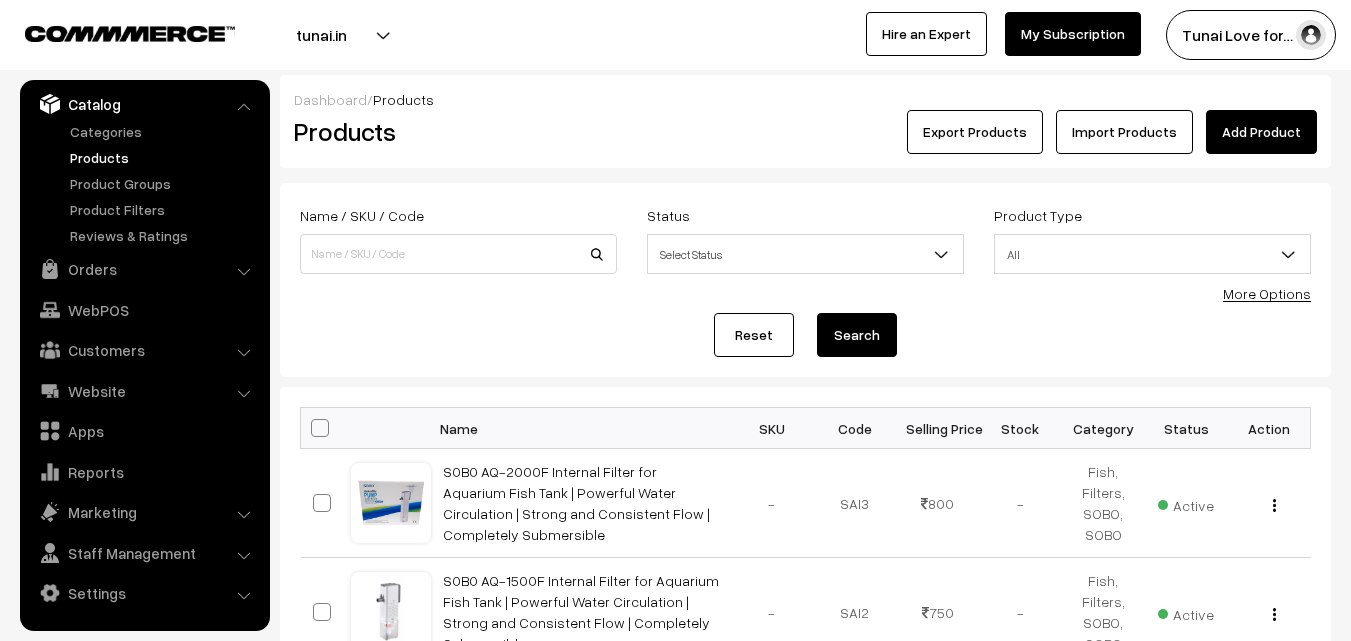 click on "Reset
Search" at bounding box center (805, 335) 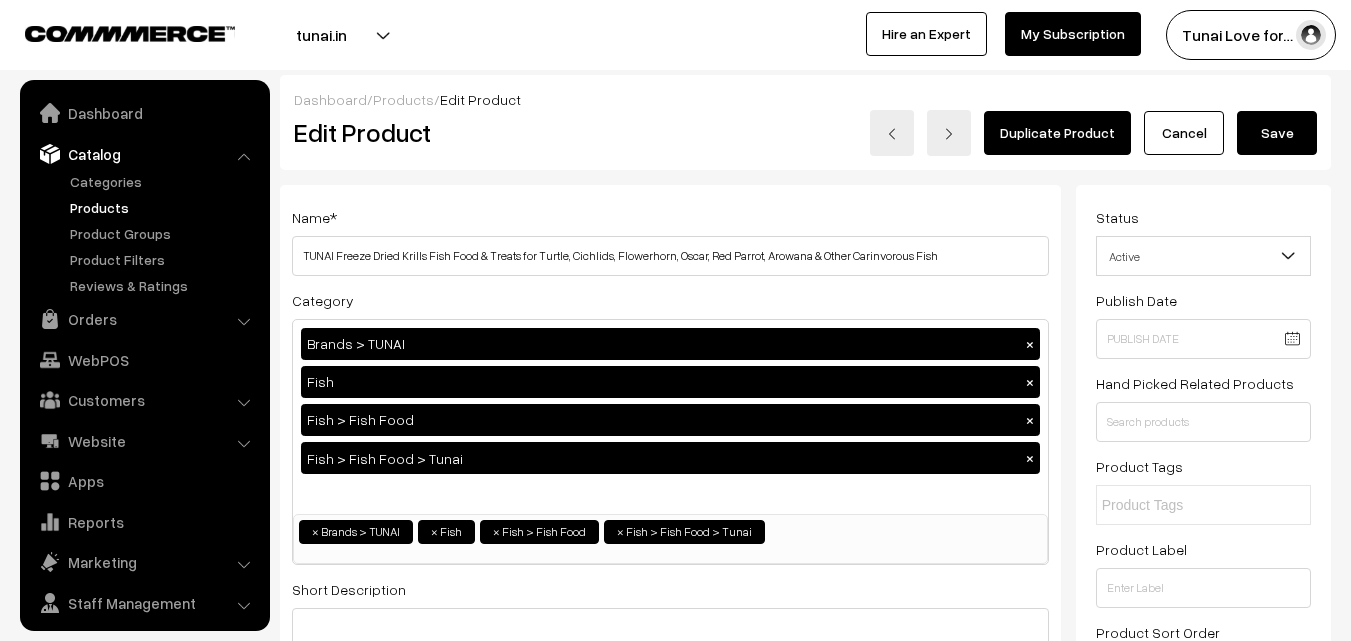 scroll, scrollTop: 700, scrollLeft: 0, axis: vertical 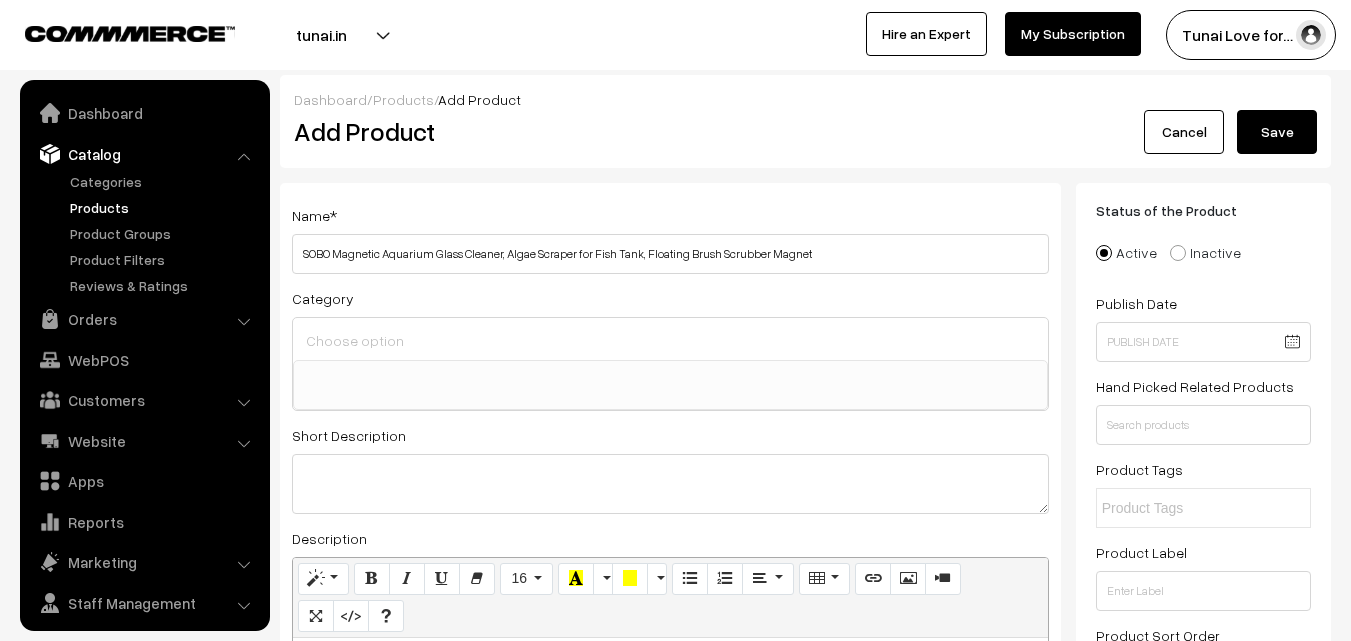 select 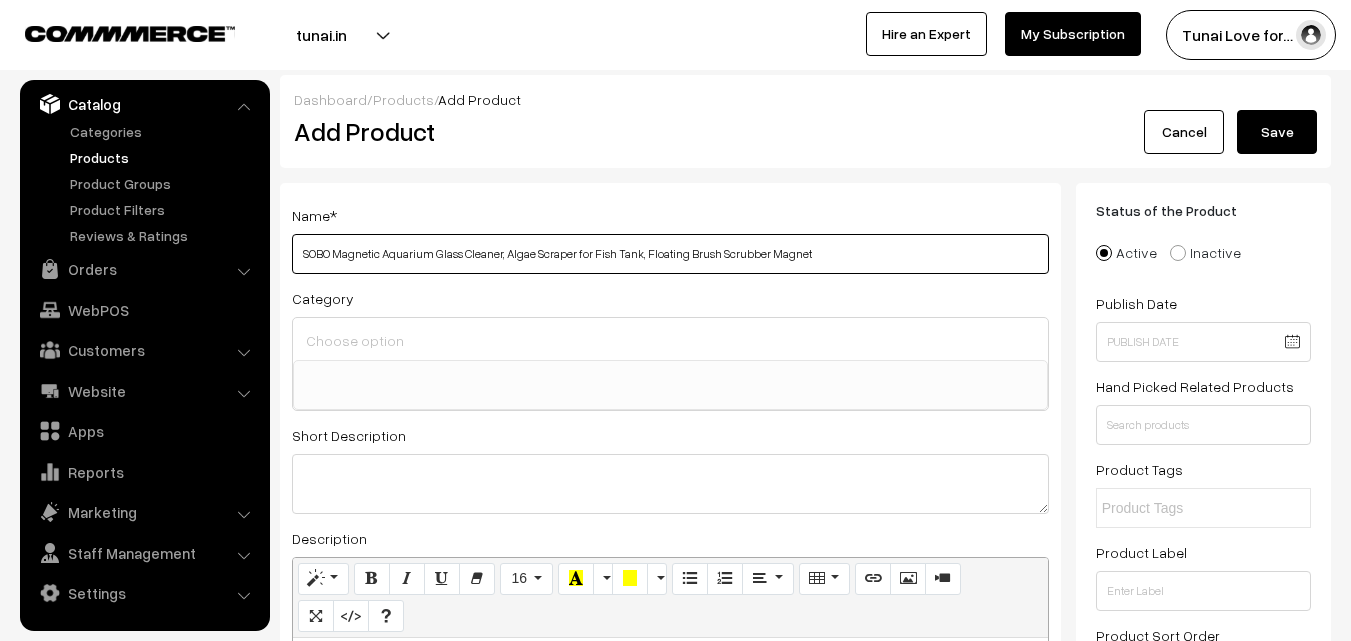 click on "SOBO Magnetic Aquarium Glass Cleaner, Algae Scraper for Fish Tank, Floating Brush Scrubber Magnet" at bounding box center [670, 254] 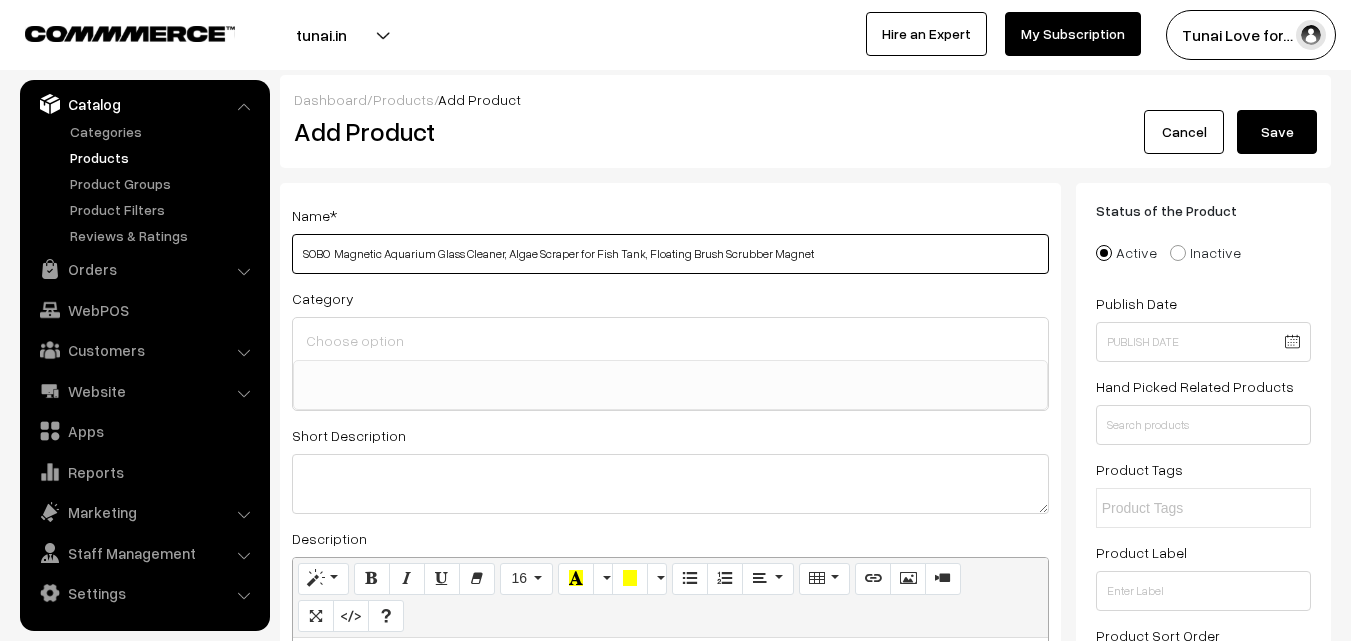 paste on "SB-MAX" 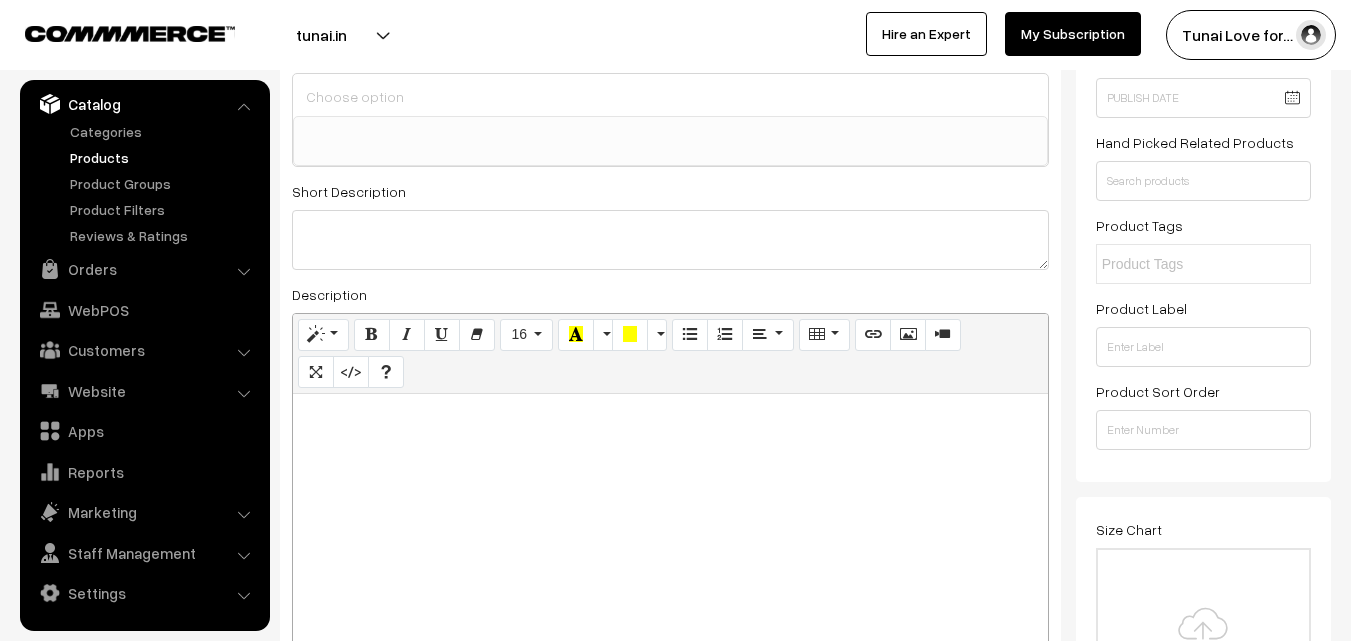 scroll, scrollTop: 200, scrollLeft: 0, axis: vertical 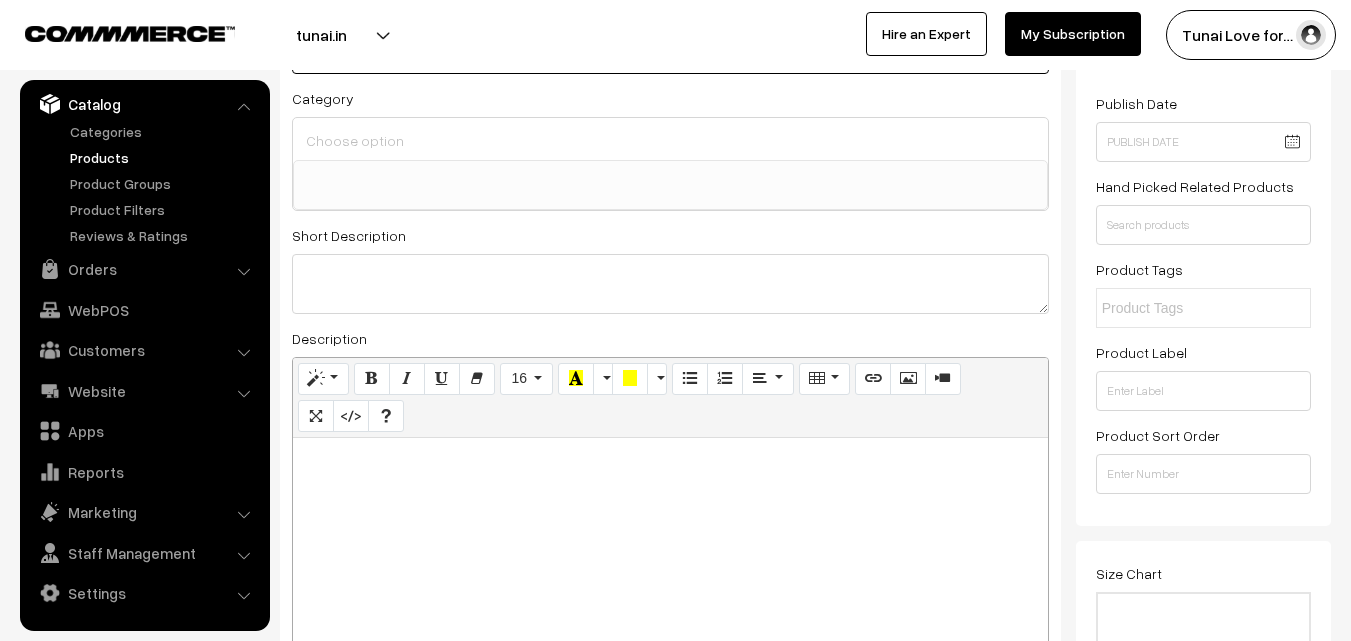 type on "SOBO SB-MAX Magnetic Aquarium Glass Cleaner, Algae Scraper for Fish Tank, Floating Brush Scrubber Magnet" 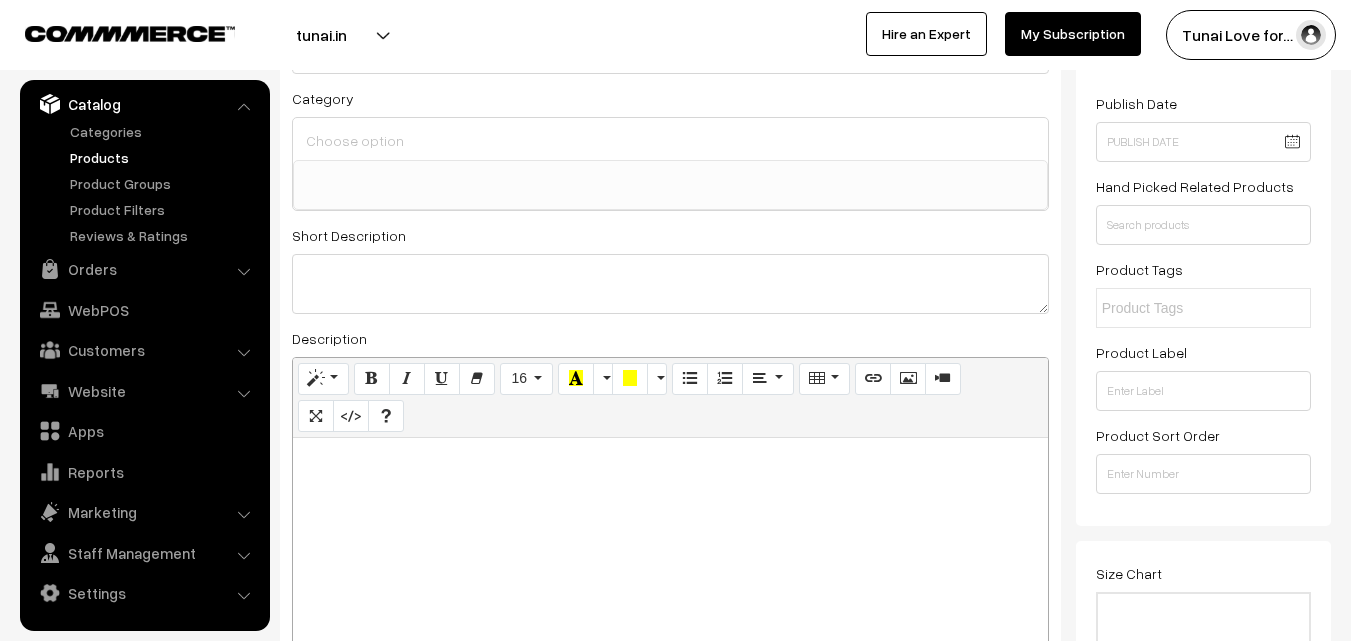 click at bounding box center [670, 140] 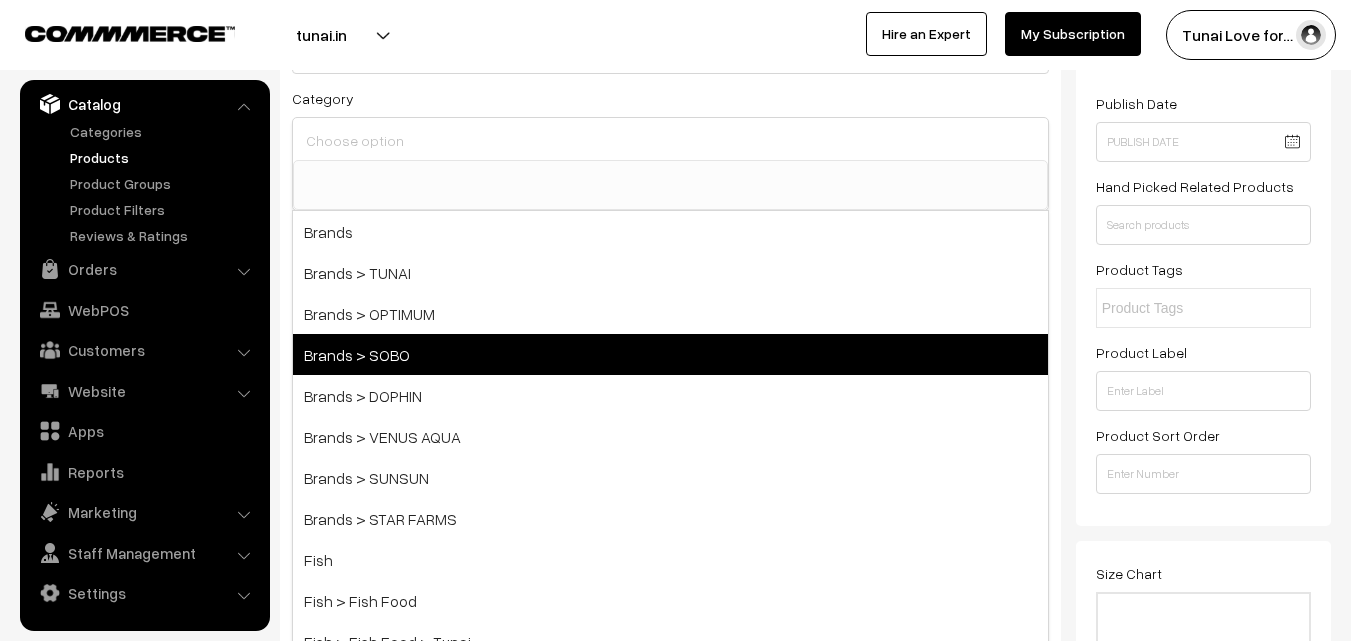 click on "Brands > SOBO" at bounding box center (670, 354) 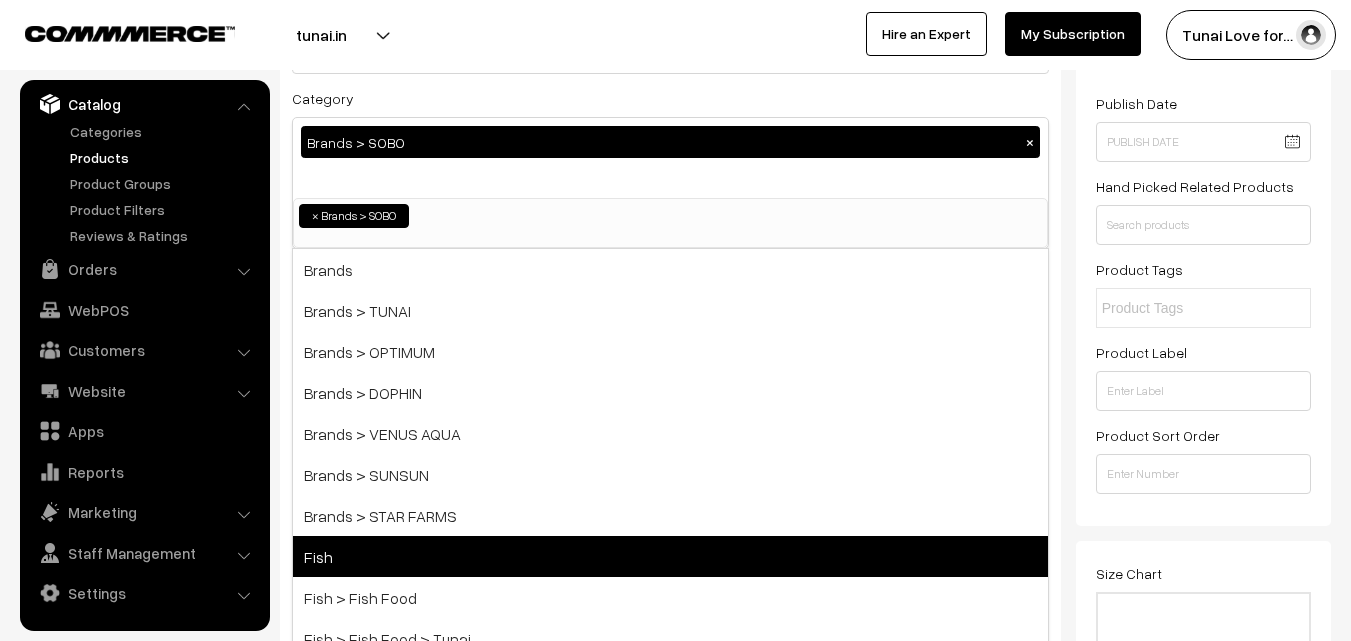 click on "Fish" at bounding box center [670, 556] 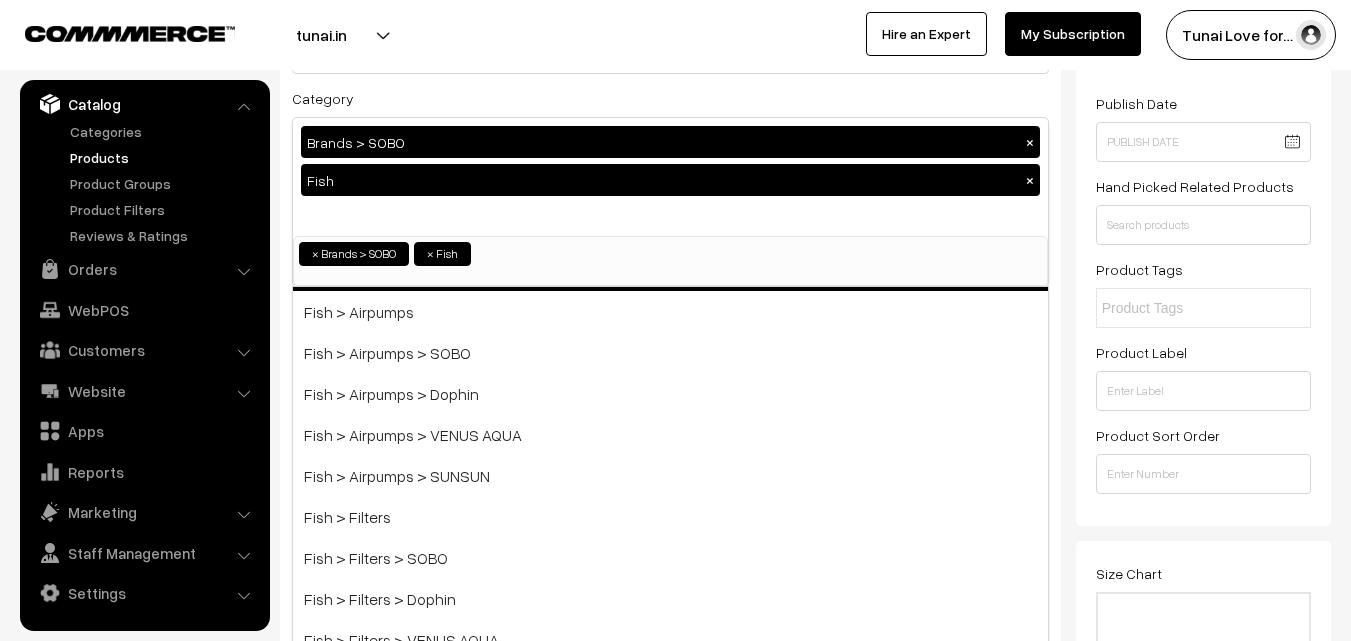 scroll, scrollTop: 500, scrollLeft: 0, axis: vertical 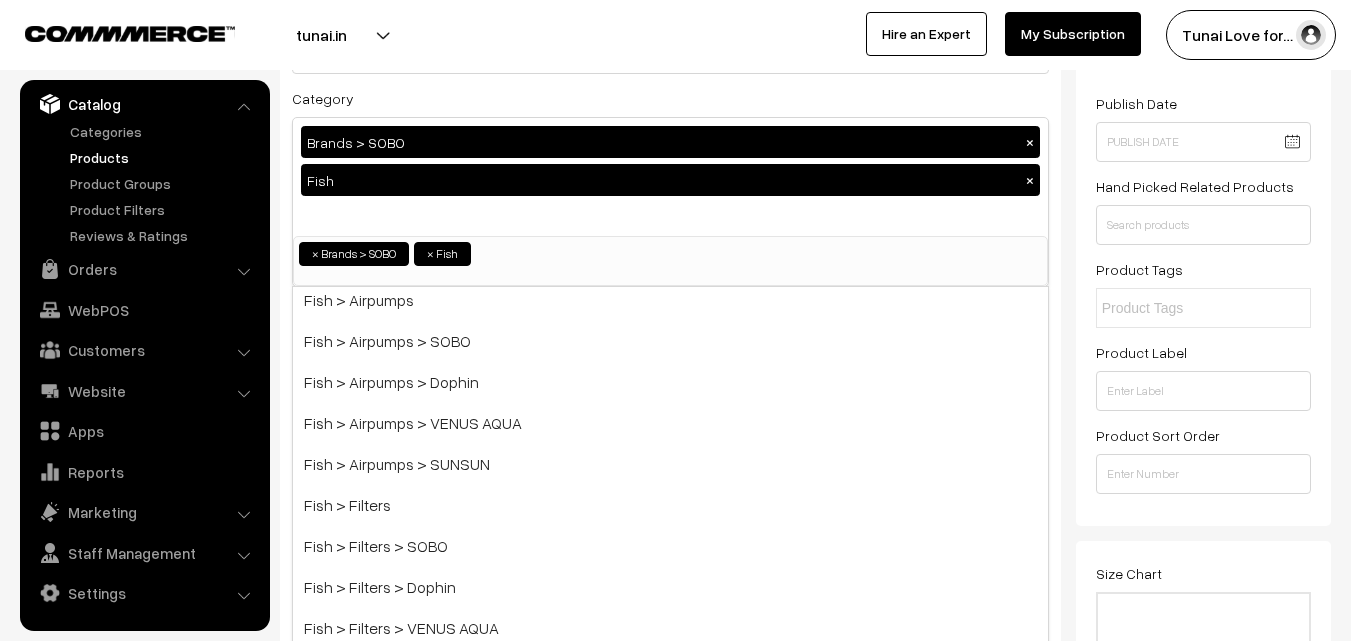 click on "Name  *
SOBO SB-MAX Magnetic Aquarium Glass Cleaner, Algae Scraper for Fish Tank, Floating Brush Scrubber Magnet
Category
Brands > SOBO × Fish ×
Brands
Brands > TUNAI
Brands > OPTIMUM
Brands > SOBO
Brands > DOPHIN
Brands > VENUS AQUA
Brands > SUNSUN
Fish Birds" at bounding box center (670, 1342) 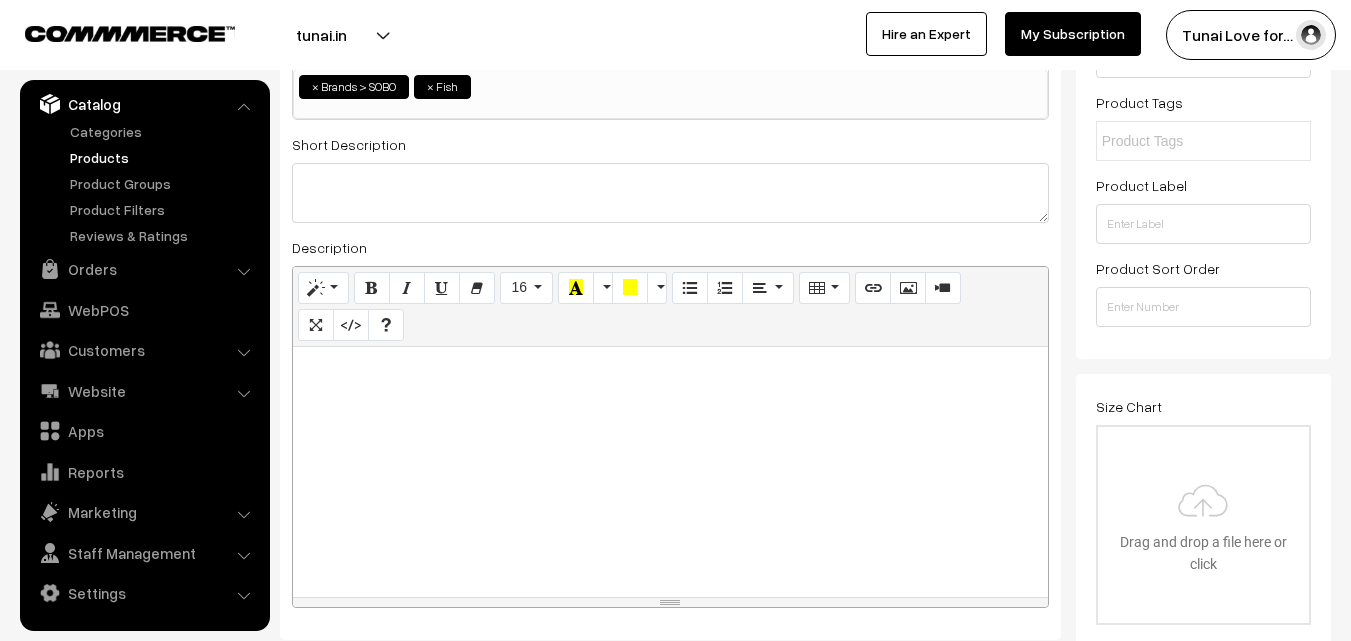 scroll, scrollTop: 400, scrollLeft: 0, axis: vertical 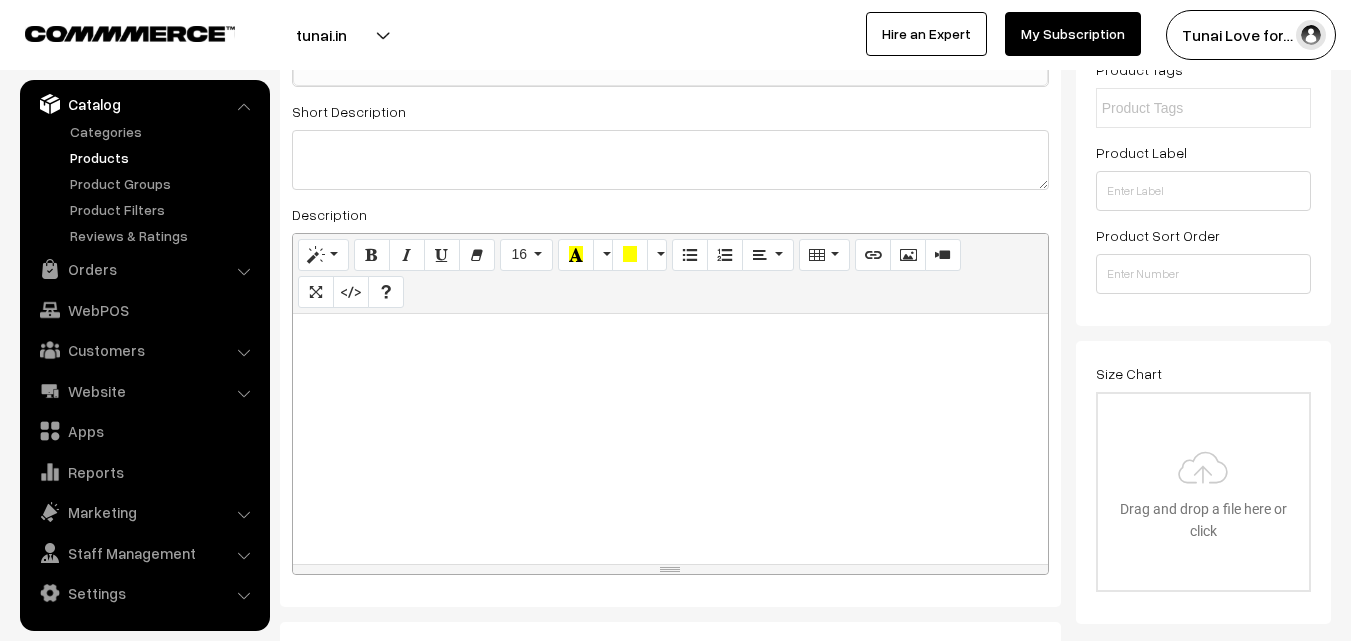 click at bounding box center (670, 439) 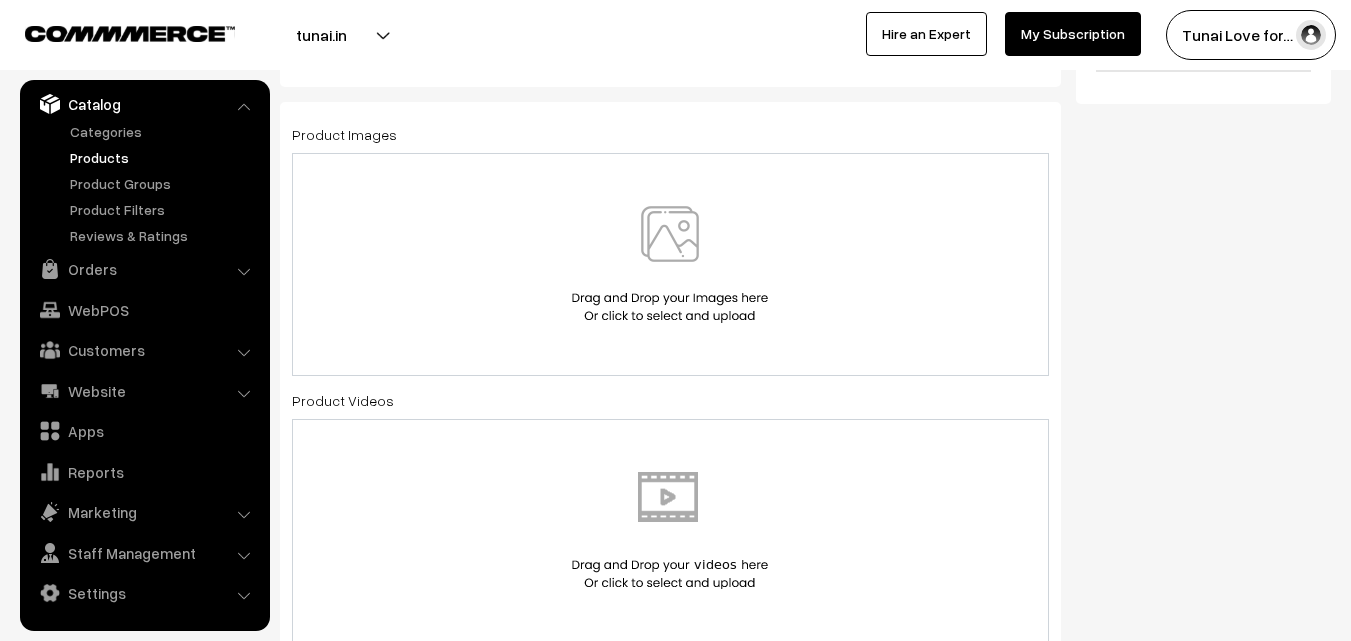 scroll, scrollTop: 1000, scrollLeft: 0, axis: vertical 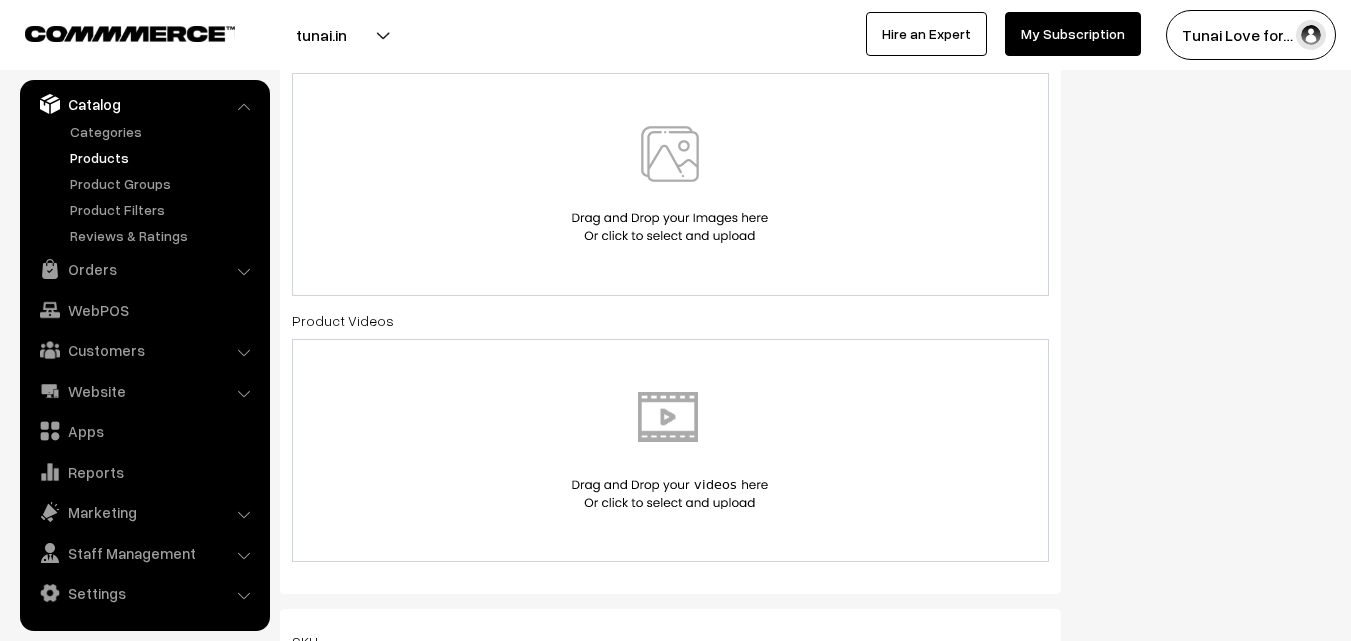click at bounding box center [670, 184] 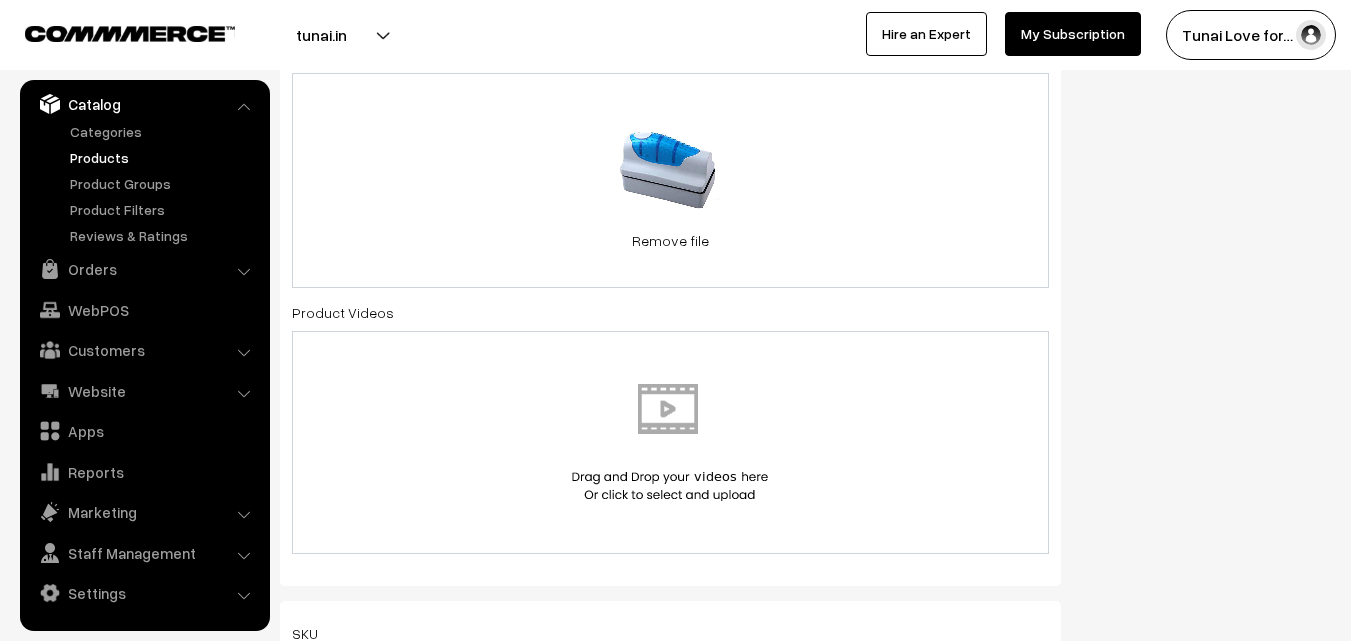 click on "0.2  MB      41qRIo9hxlL (1).jpg                         Check                                                      Error                                                           Remove file" at bounding box center (670, 180) 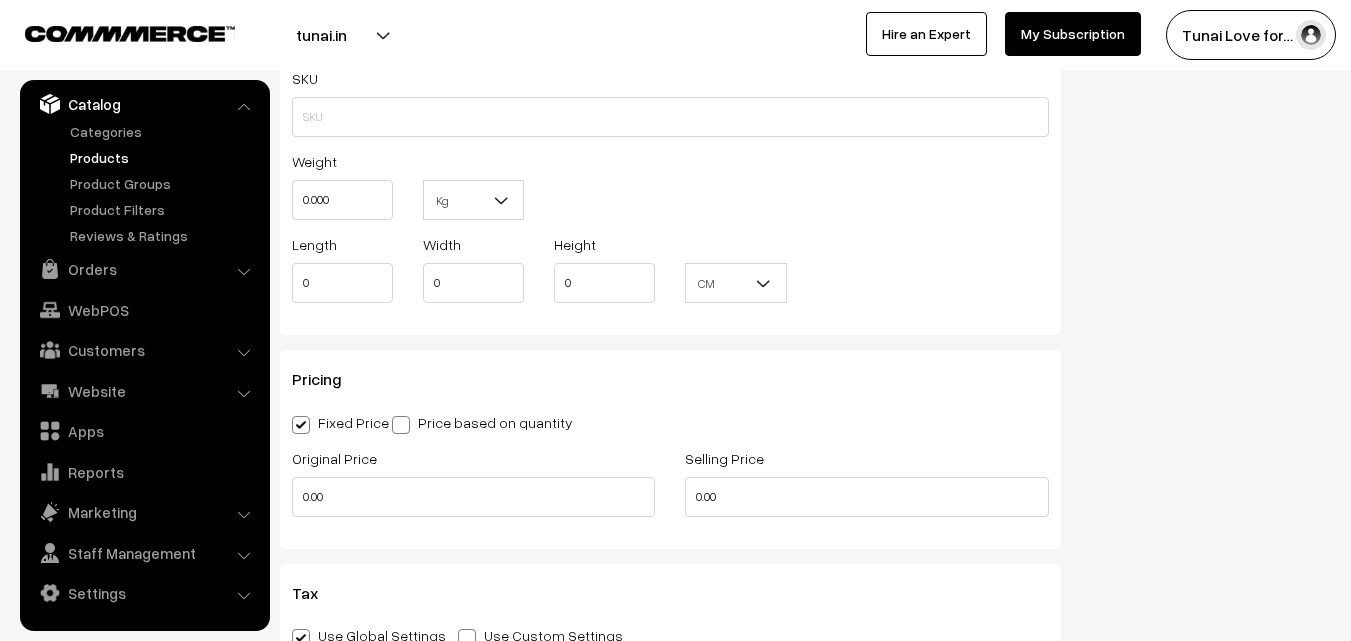scroll, scrollTop: 1600, scrollLeft: 0, axis: vertical 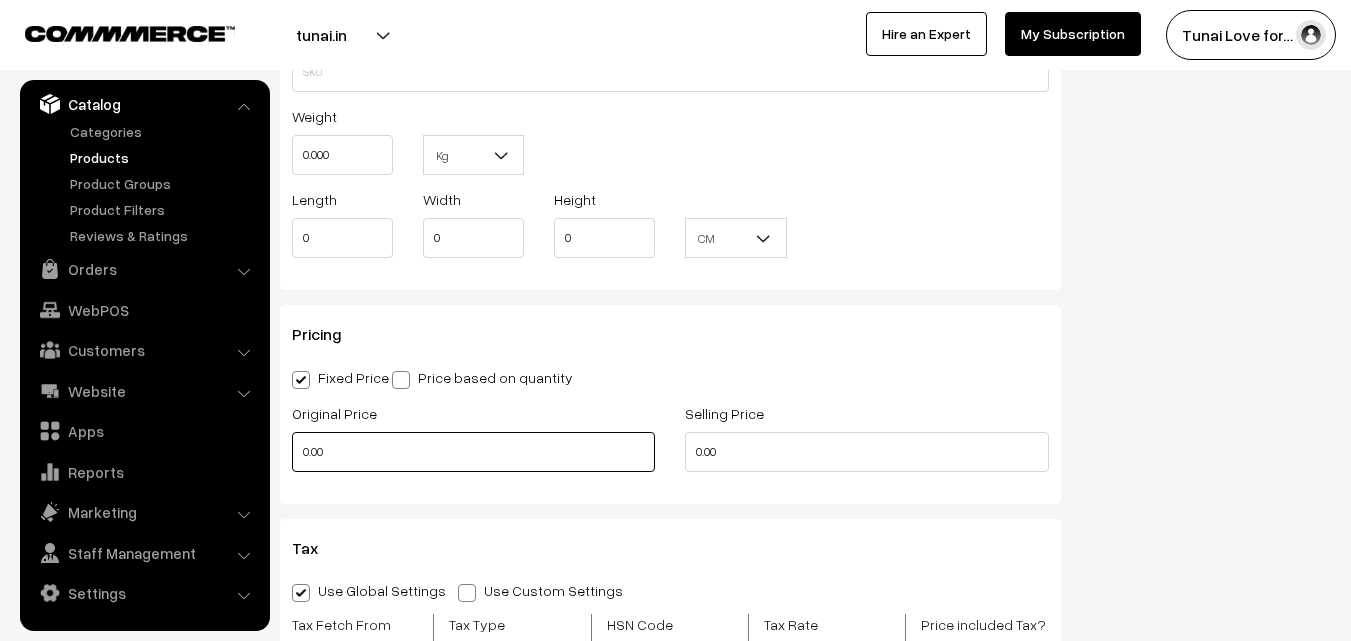 click on "0.00" at bounding box center (473, 452) 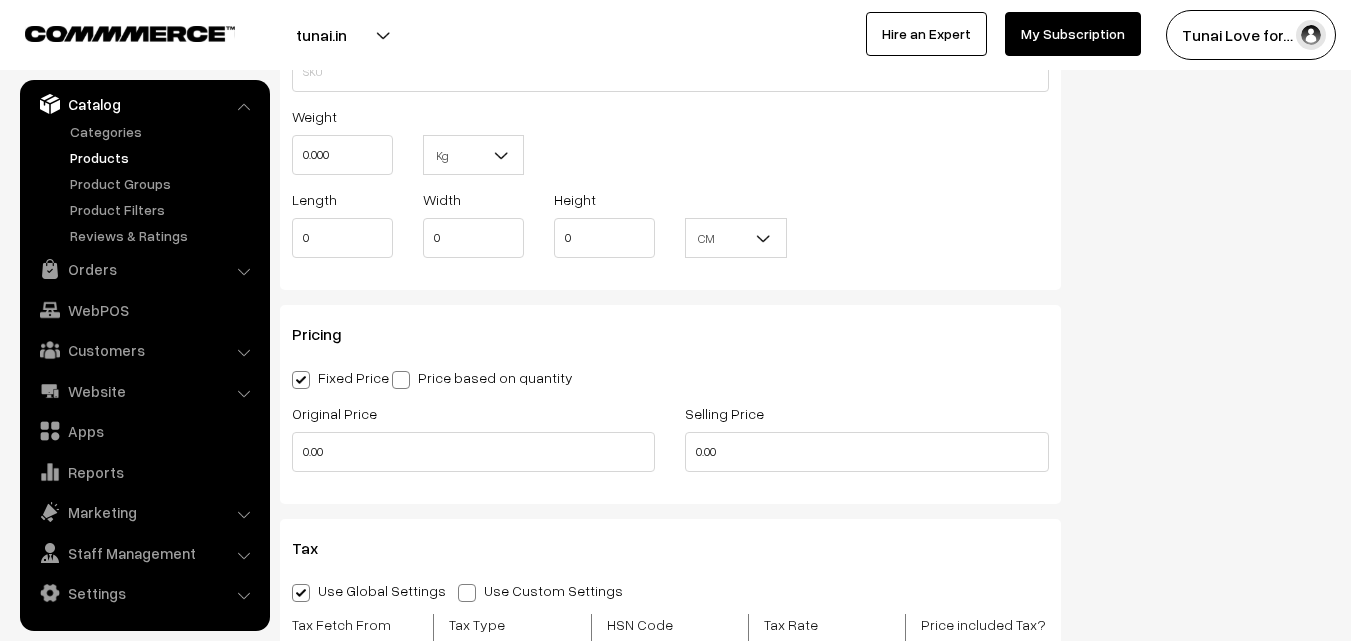 type on "0" 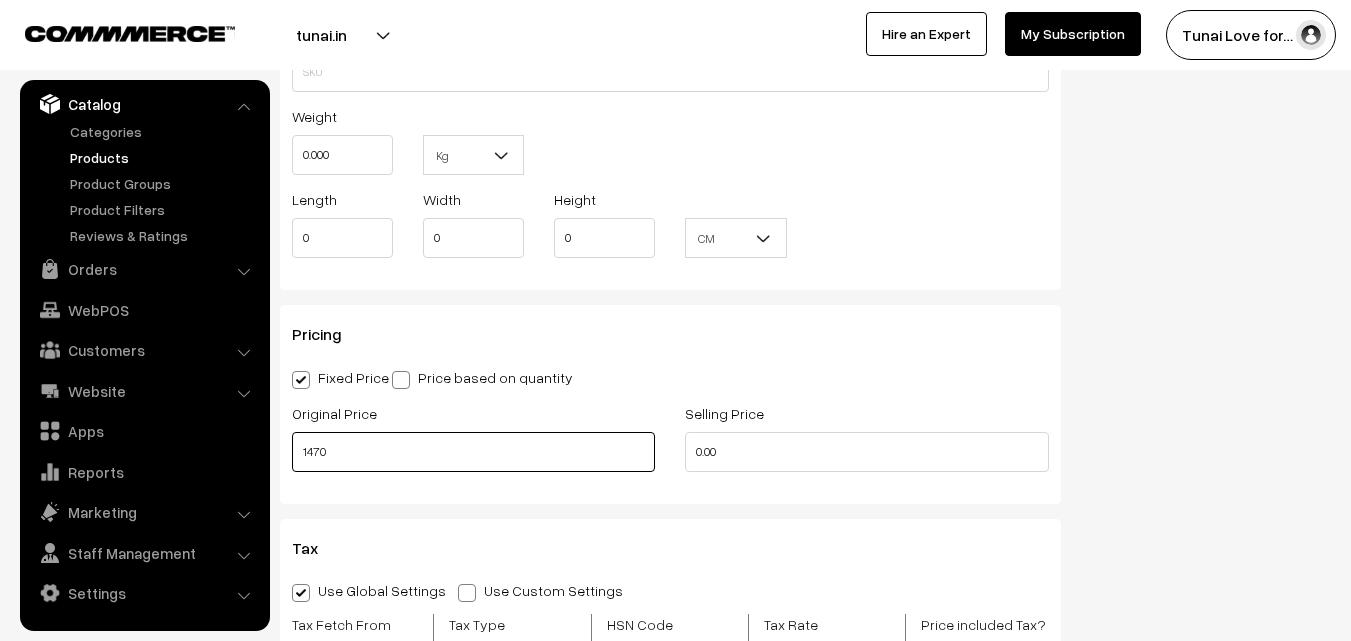 type on "1470" 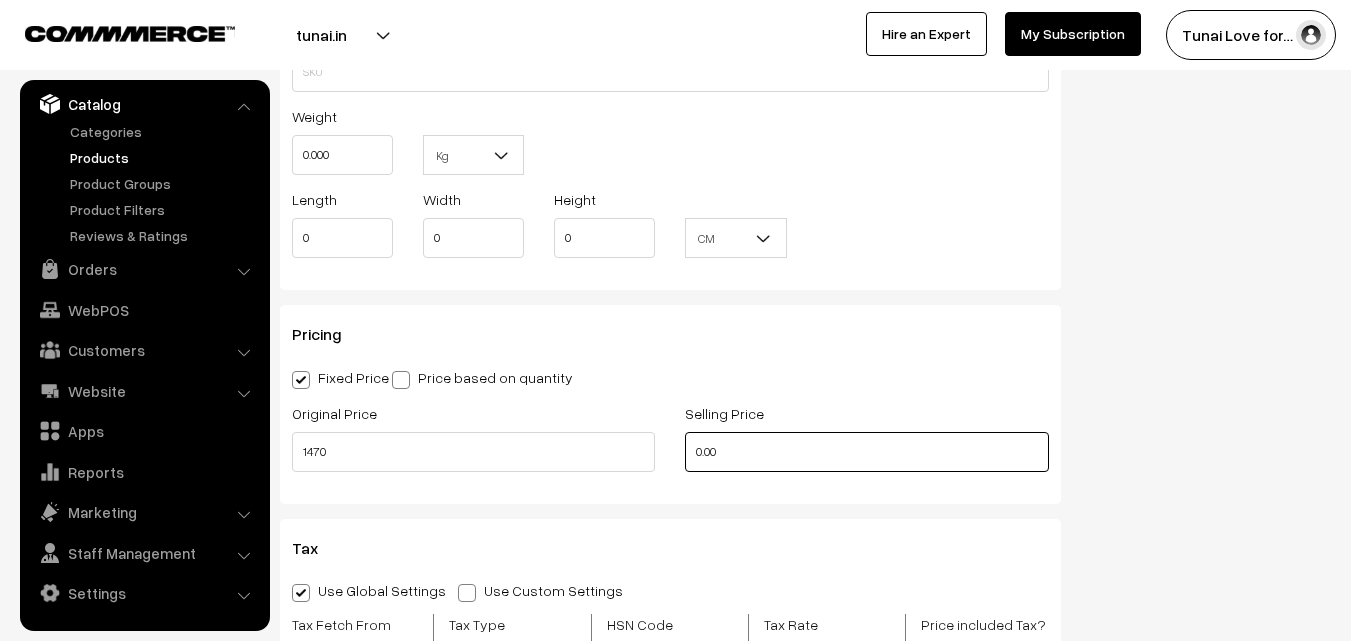 drag, startPoint x: 742, startPoint y: 449, endPoint x: 680, endPoint y: 449, distance: 62 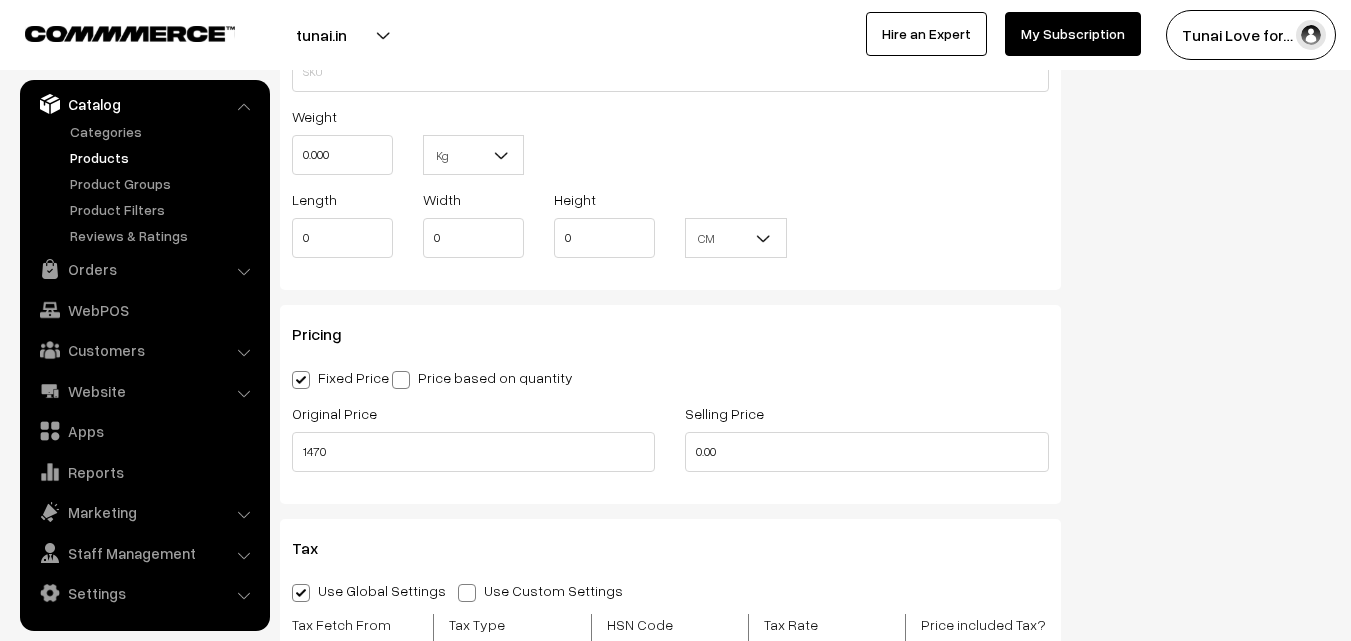 type on "0" 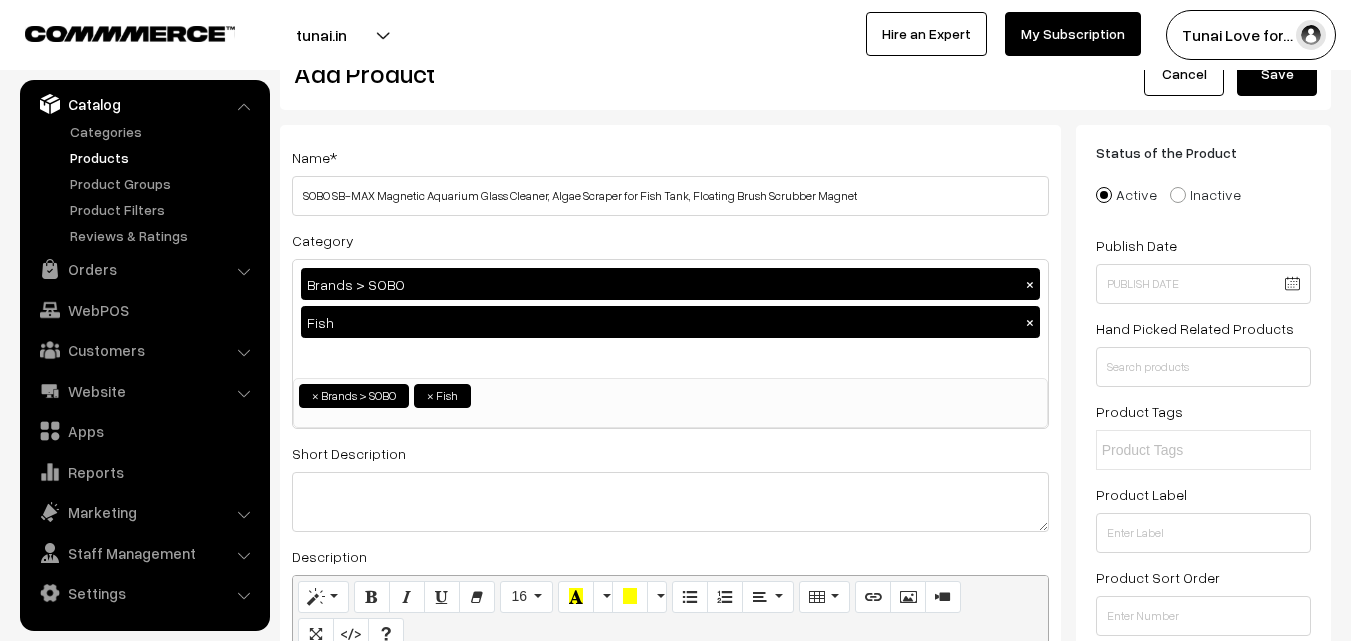 scroll, scrollTop: 0, scrollLeft: 0, axis: both 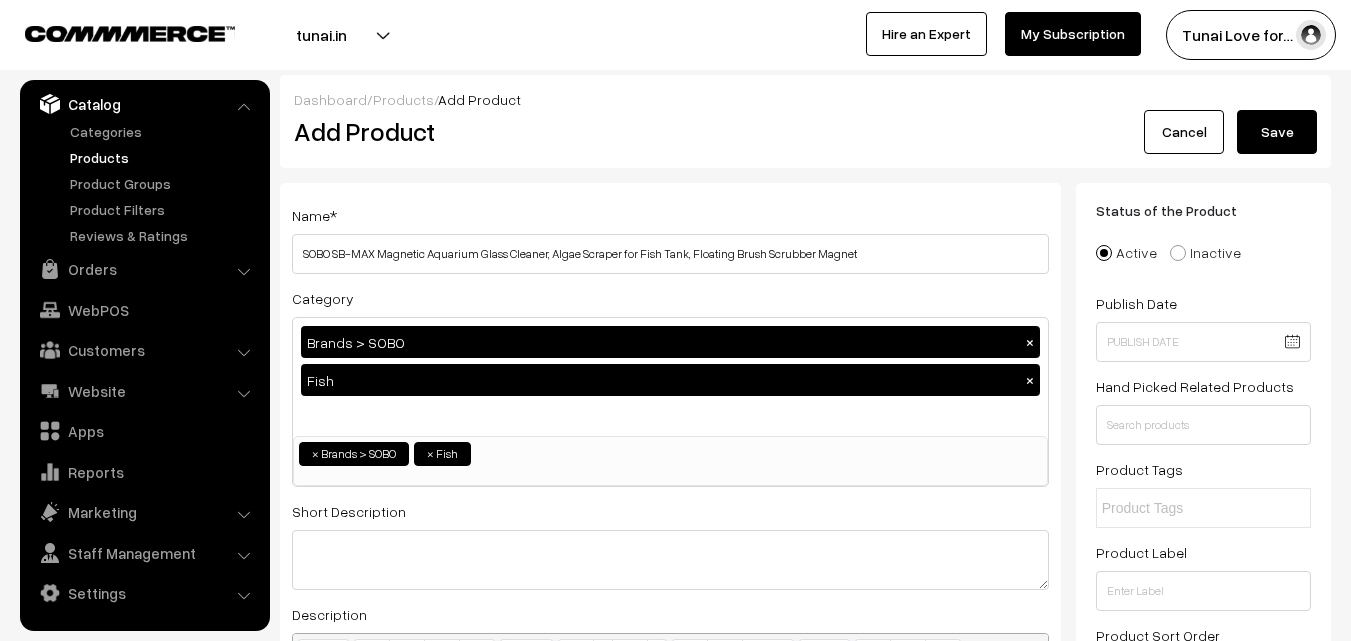 type on "980" 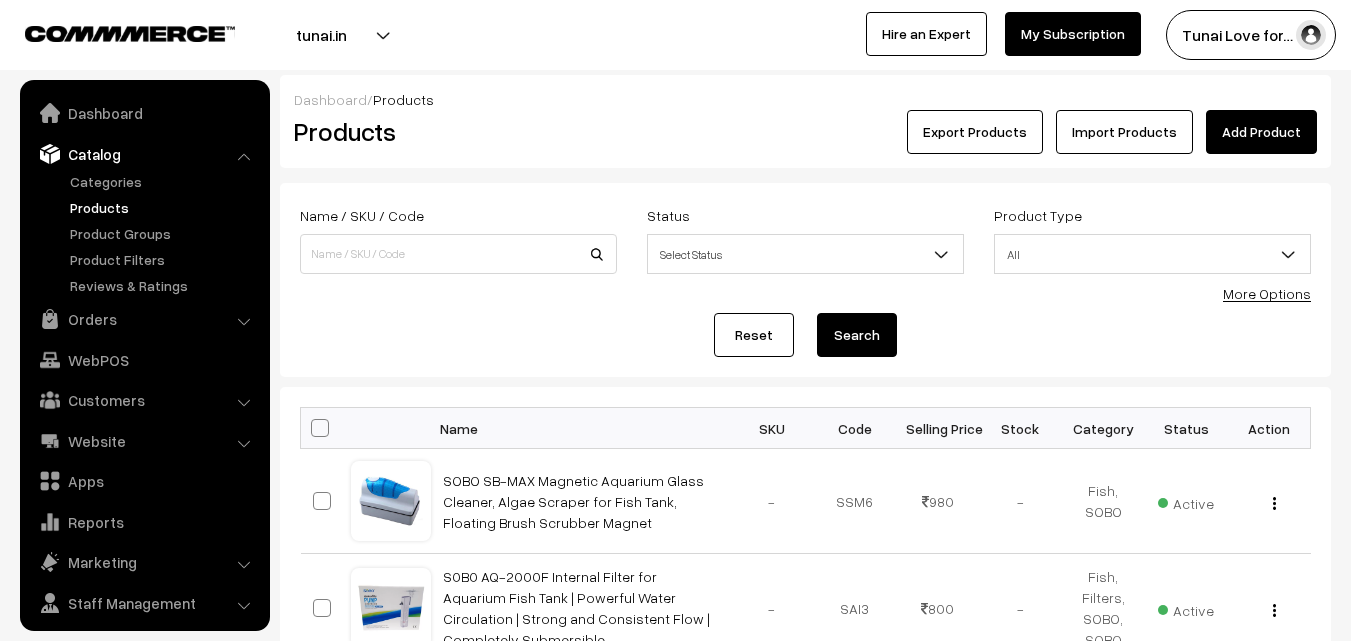 scroll, scrollTop: 0, scrollLeft: 0, axis: both 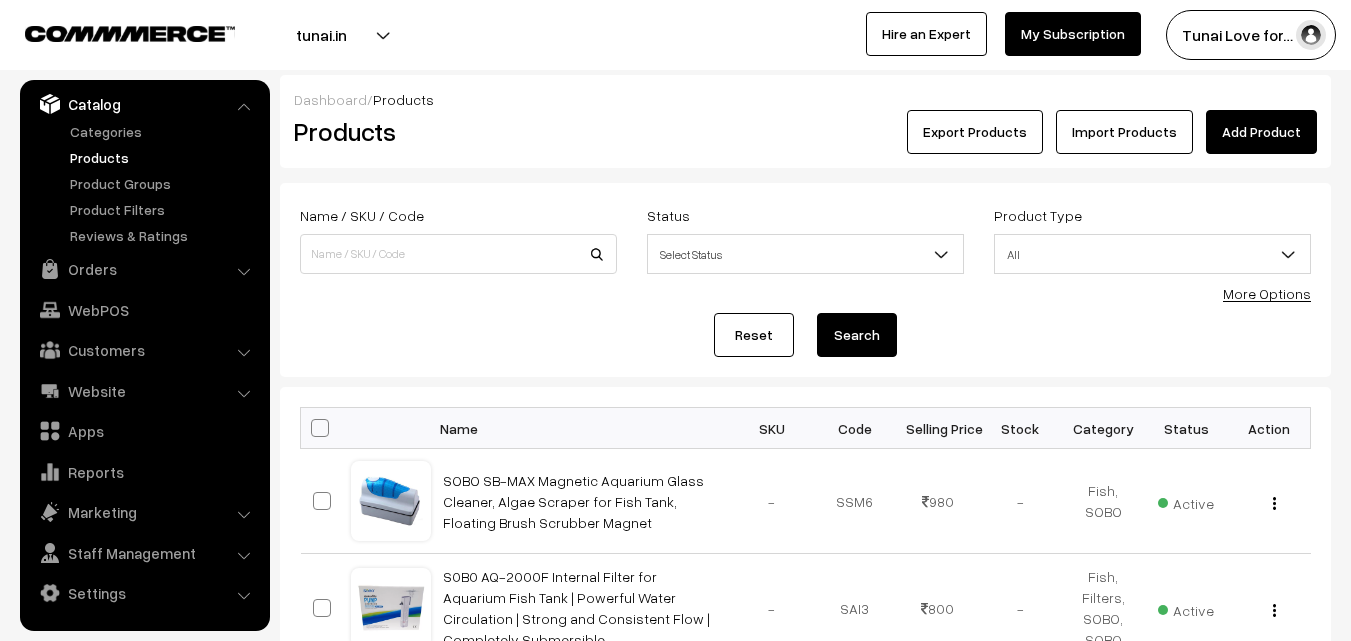click on "Add Product" at bounding box center (1261, 132) 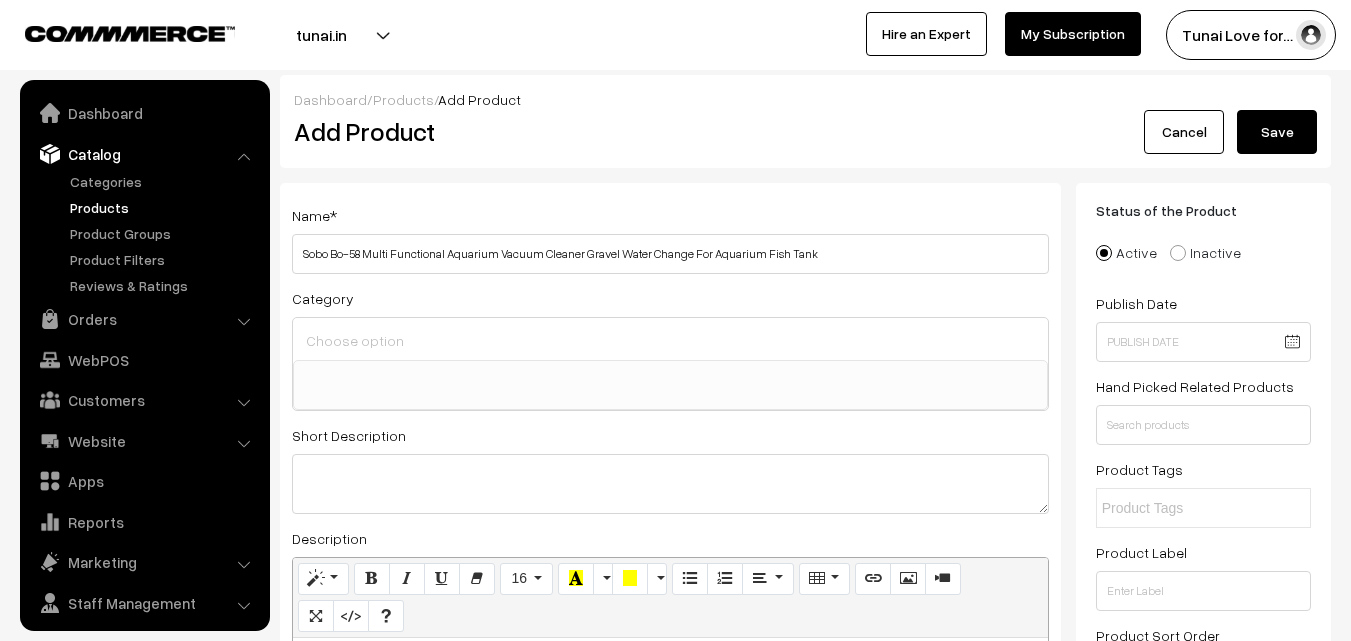 select 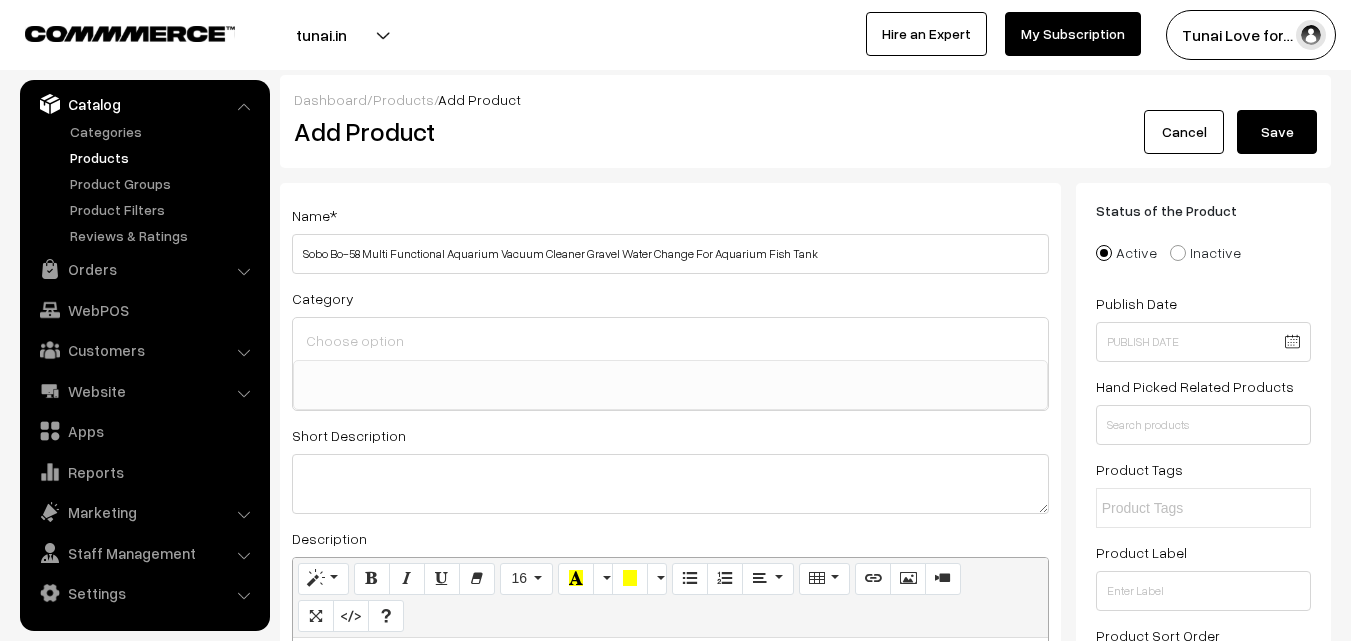 drag, startPoint x: 331, startPoint y: 257, endPoint x: 276, endPoint y: 261, distance: 55.145264 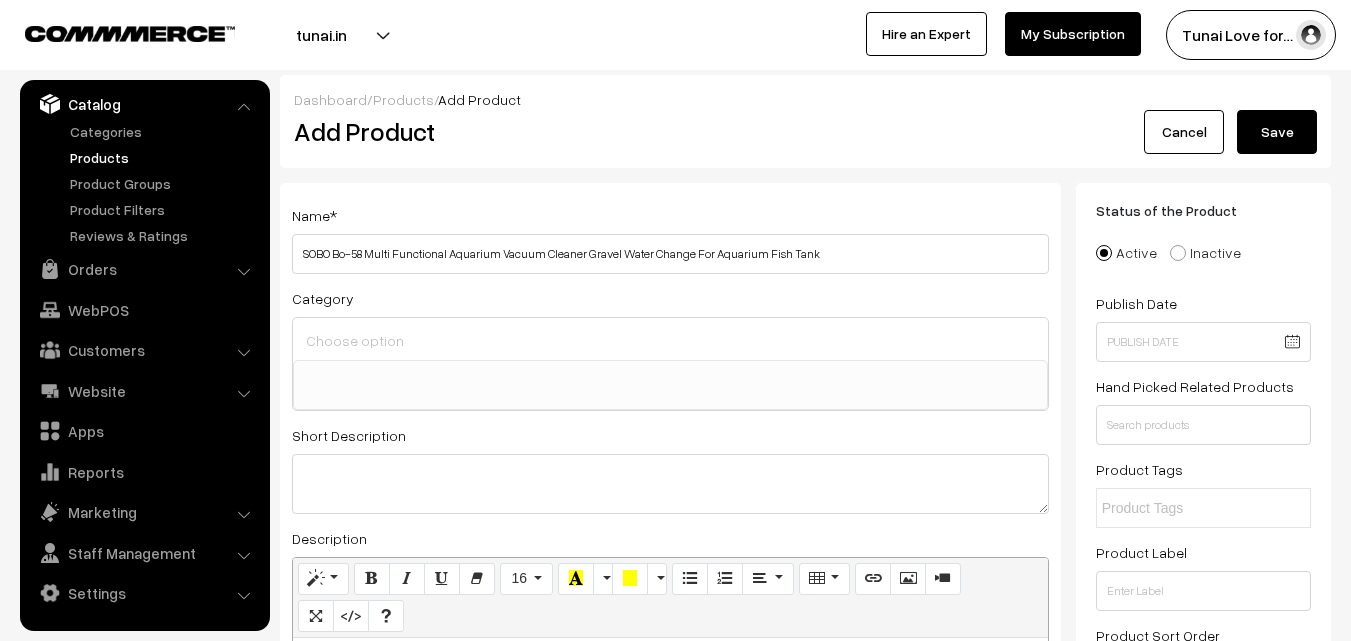 type on "SOBO Bo-58 Multi Functional Aquarium Vacuum Cleaner Gravel Water Change For Aquarium Fish Tank" 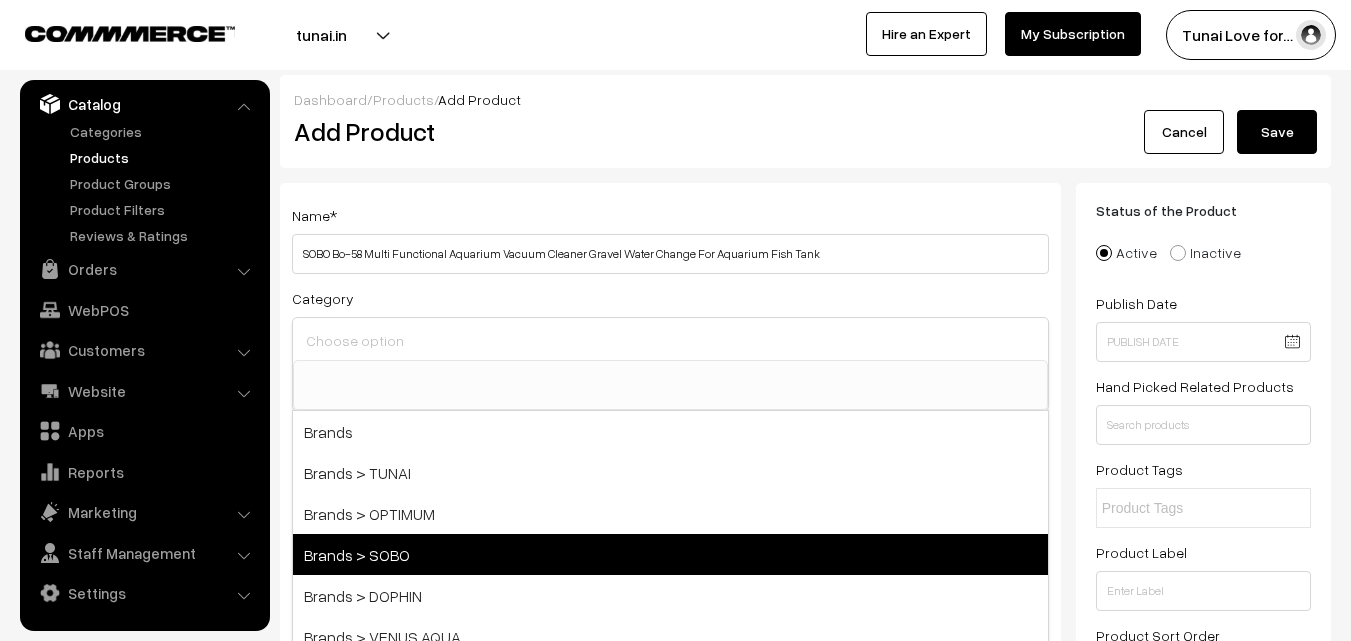 click on "Brands > SOBO" at bounding box center [670, 554] 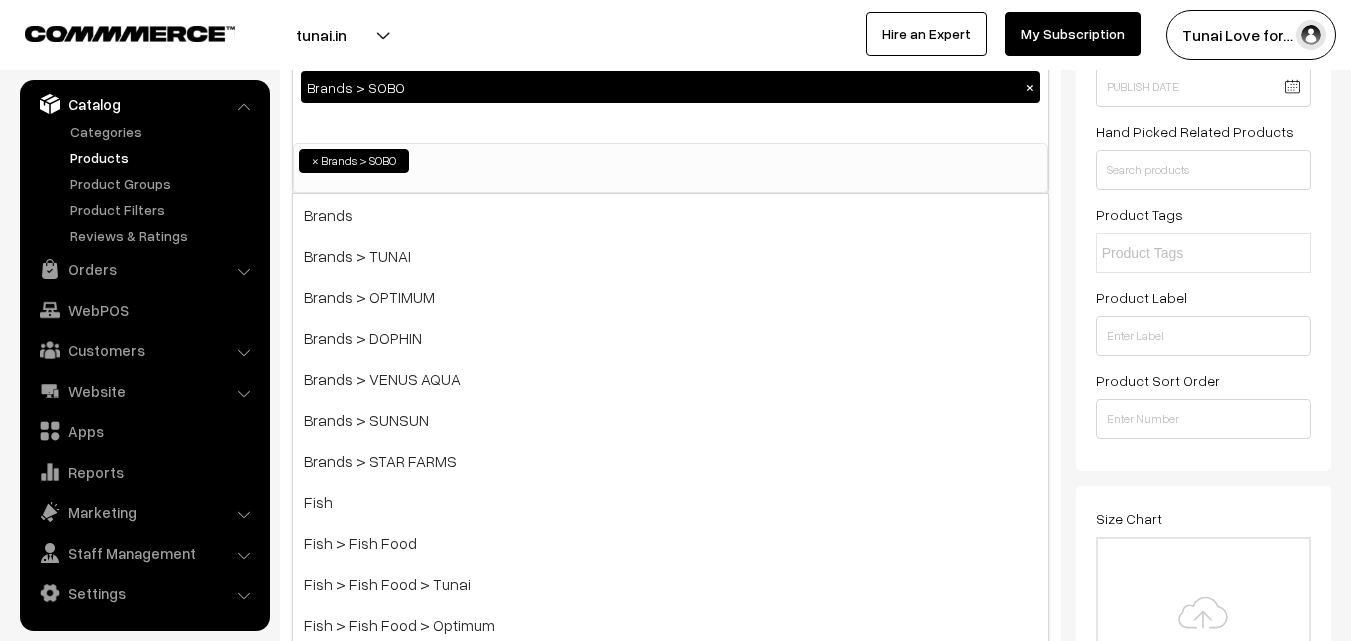 scroll, scrollTop: 300, scrollLeft: 0, axis: vertical 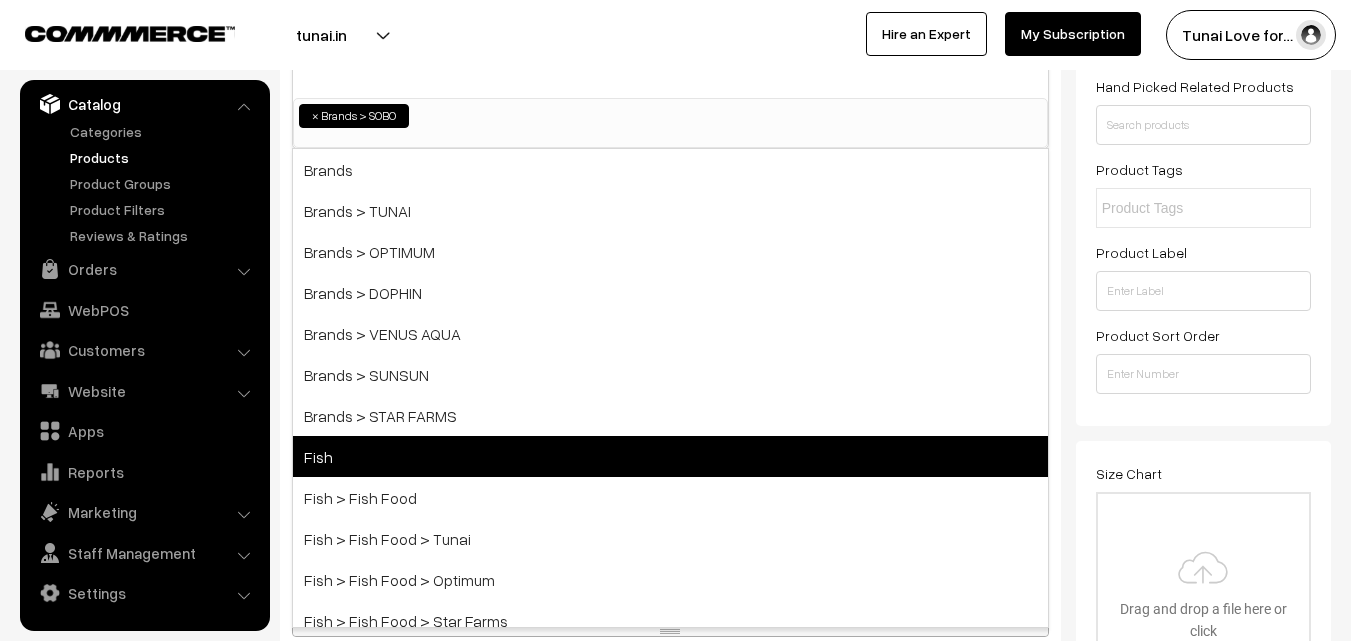 click on "Fish" at bounding box center [670, 456] 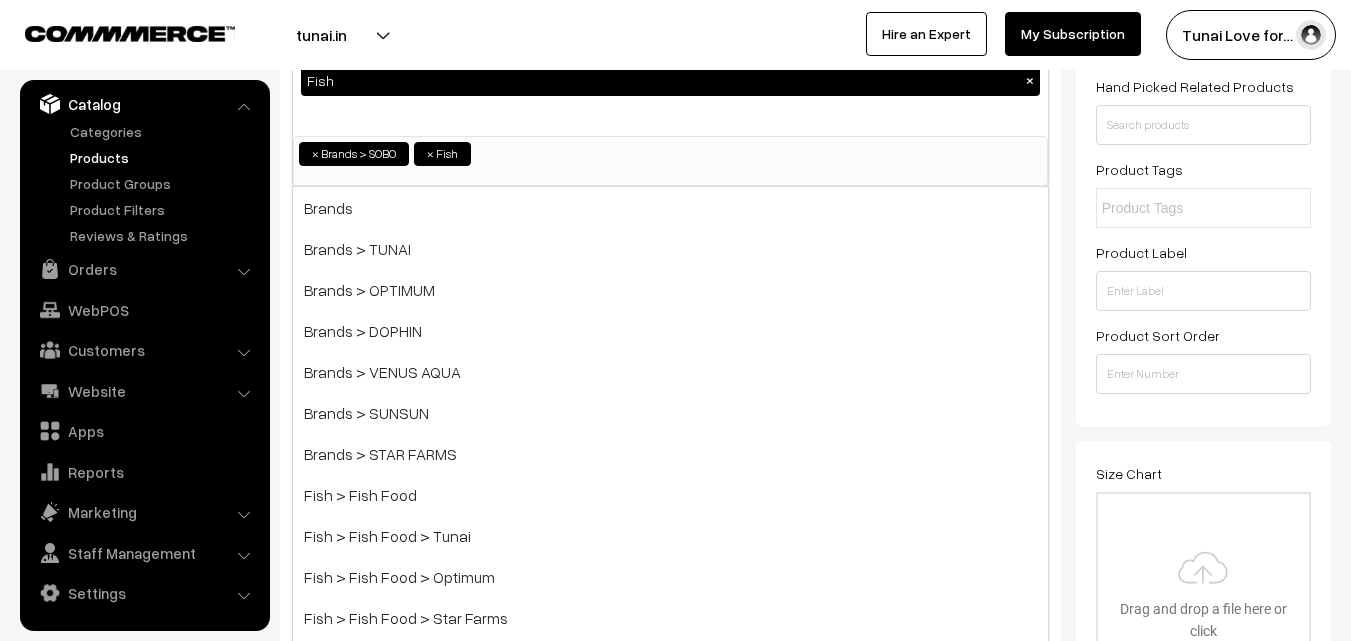 click on "Name  *
SOBO Bo-58 Multi Functional Aquarium Vacuum Cleaner Gravel Water Change For Aquarium Fish Tank
Category
Brands > SOBO × Fish ×
Brands
Brands > TUNAI
Brands > OPTIMUM
Brands > SOBO
Brands > DOPHIN
Brands > VENUS AQUA
Brands > SUNSUN
Brands > STAR FARMS" at bounding box center (670, 1242) 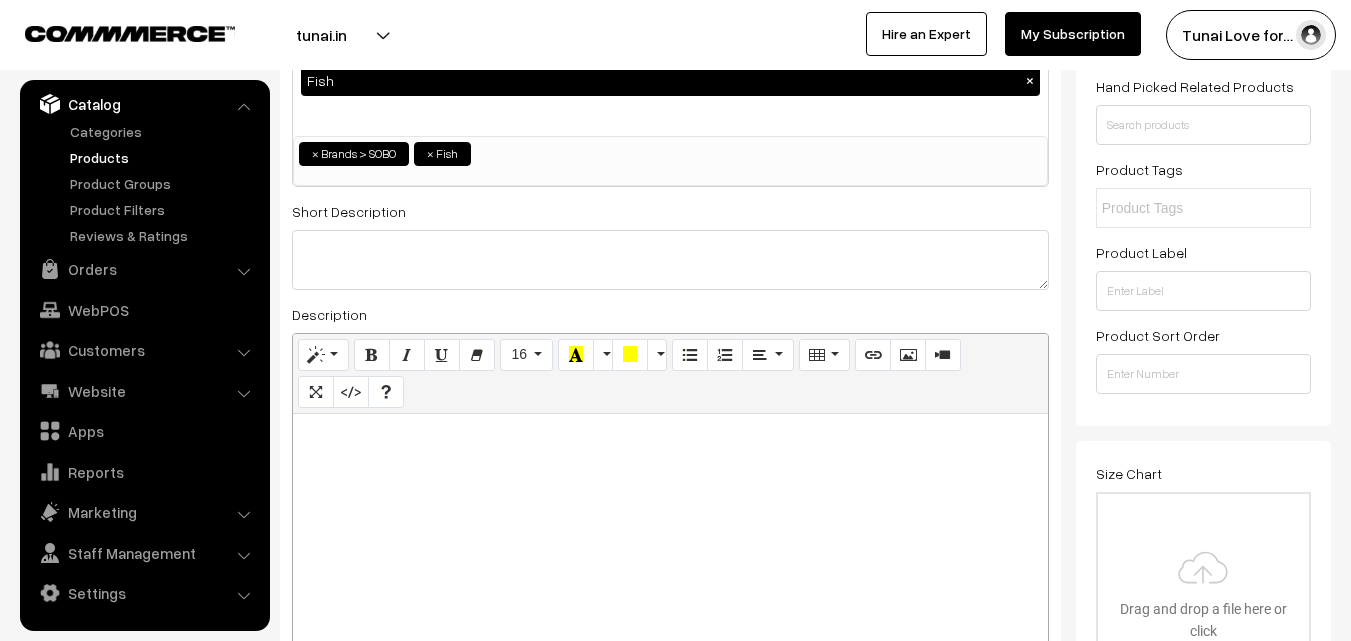 click on "× Brands > SOBO × Fish" at bounding box center (670, 151) 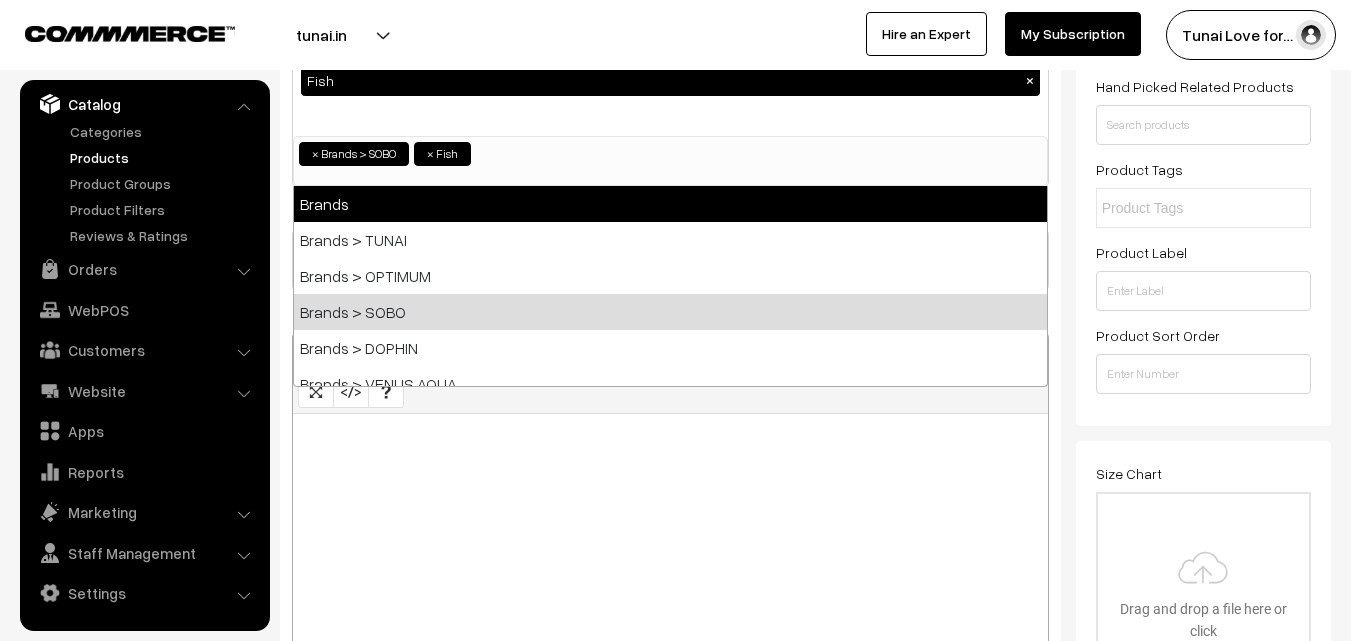 click on "Status of the Product
Active
Inactive
Product Type
-- Select --
-- Select --
Publish Date
Hand Picked Related Products
Product Tags" at bounding box center (1203, 154) 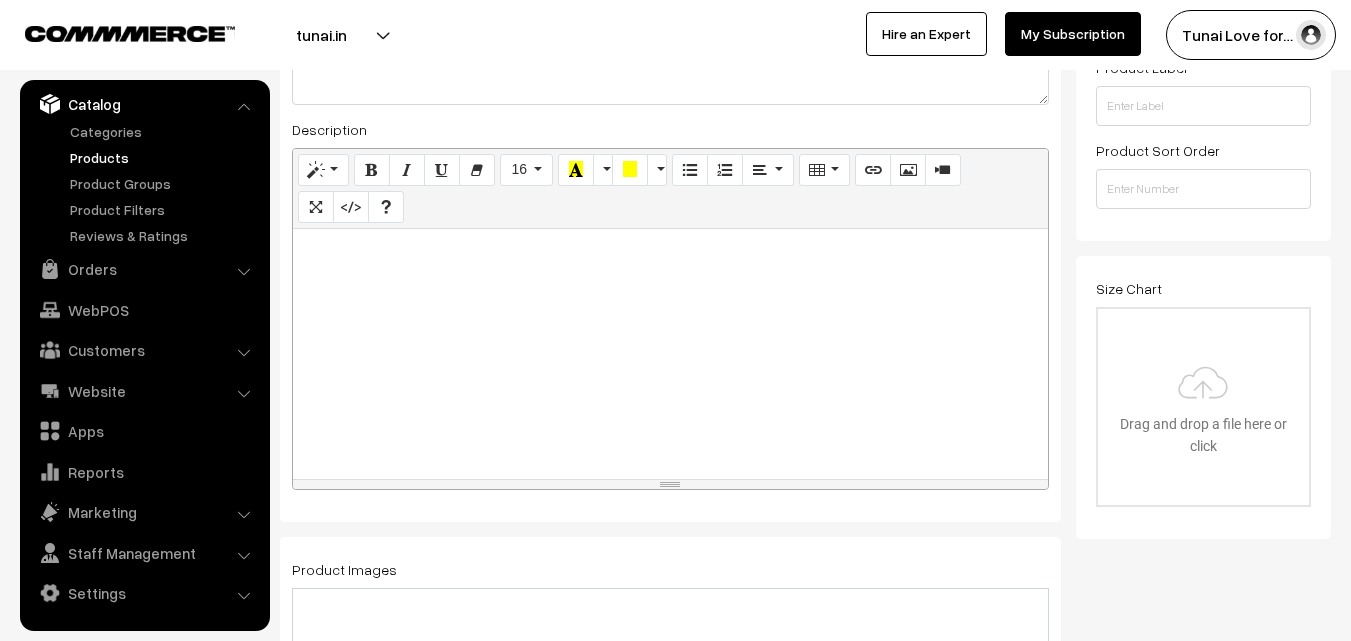 scroll, scrollTop: 500, scrollLeft: 0, axis: vertical 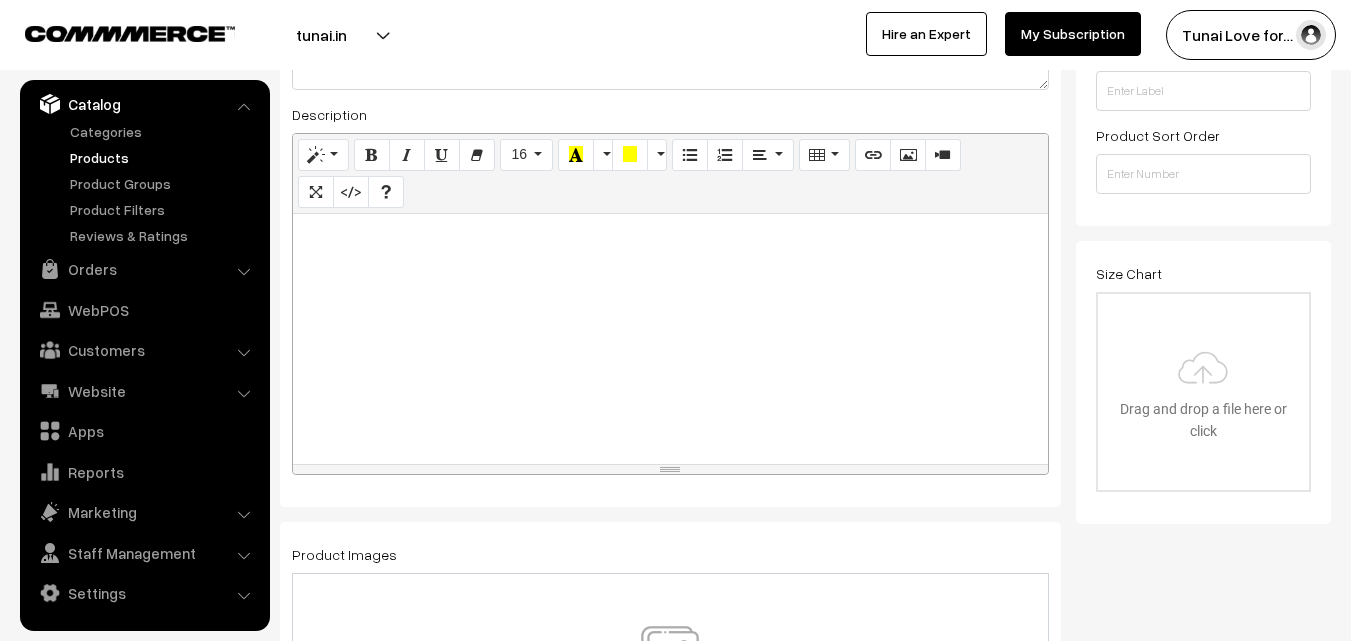 click at bounding box center (670, 339) 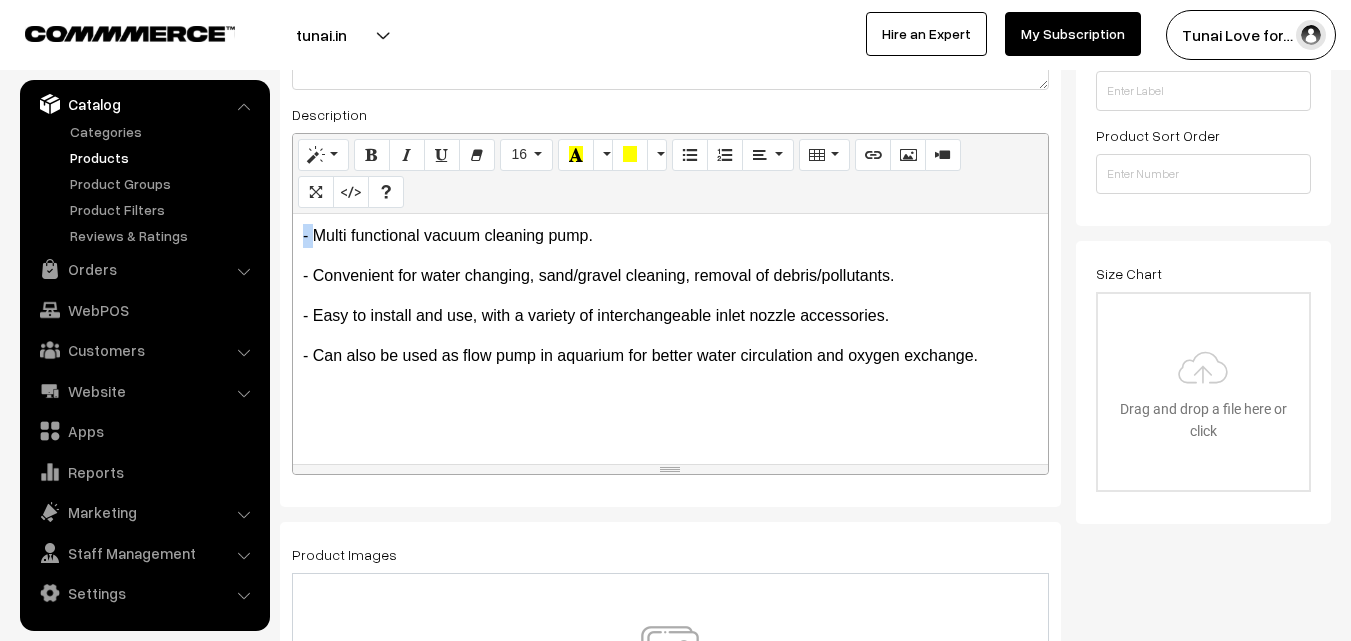 drag, startPoint x: 311, startPoint y: 238, endPoint x: 292, endPoint y: 237, distance: 19.026299 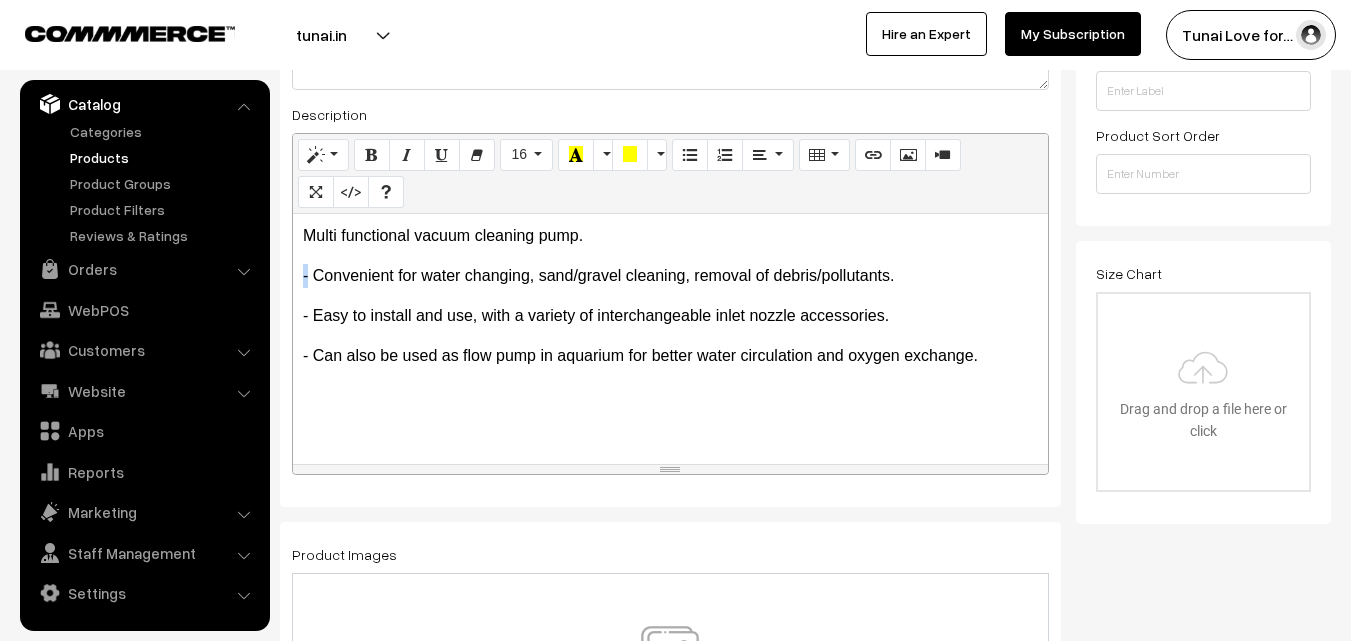 drag, startPoint x: 310, startPoint y: 279, endPoint x: 282, endPoint y: 279, distance: 28 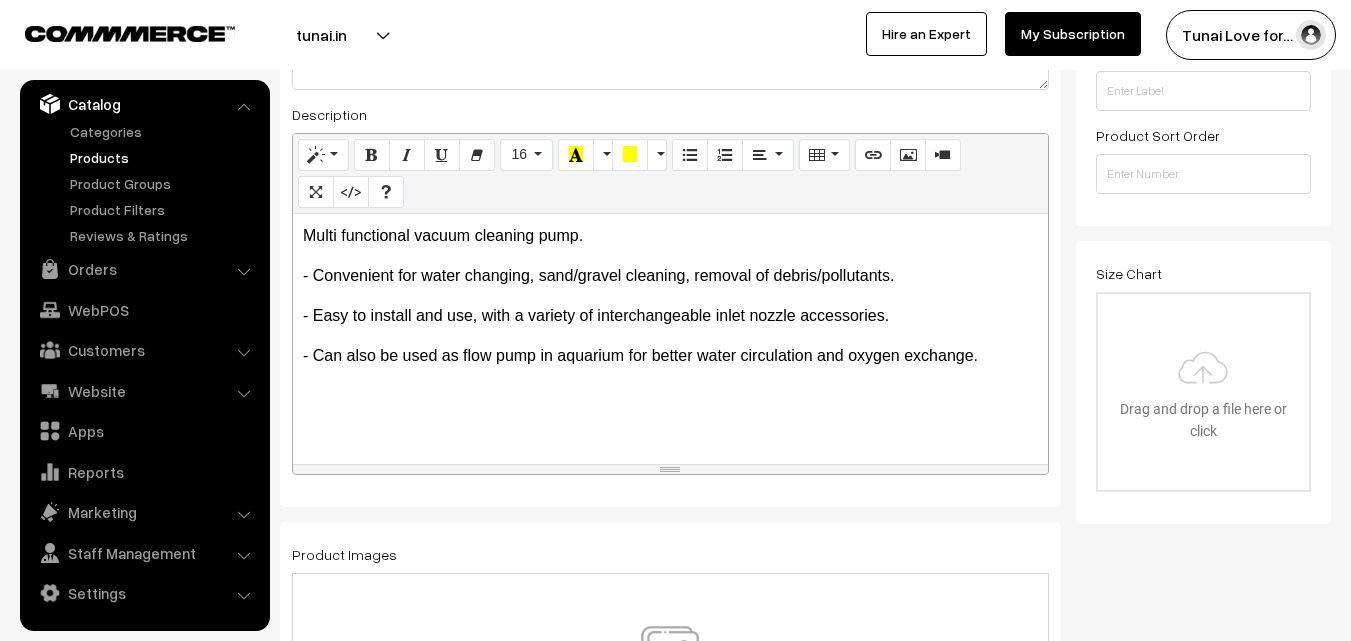 drag, startPoint x: 311, startPoint y: 272, endPoint x: 290, endPoint y: 272, distance: 21 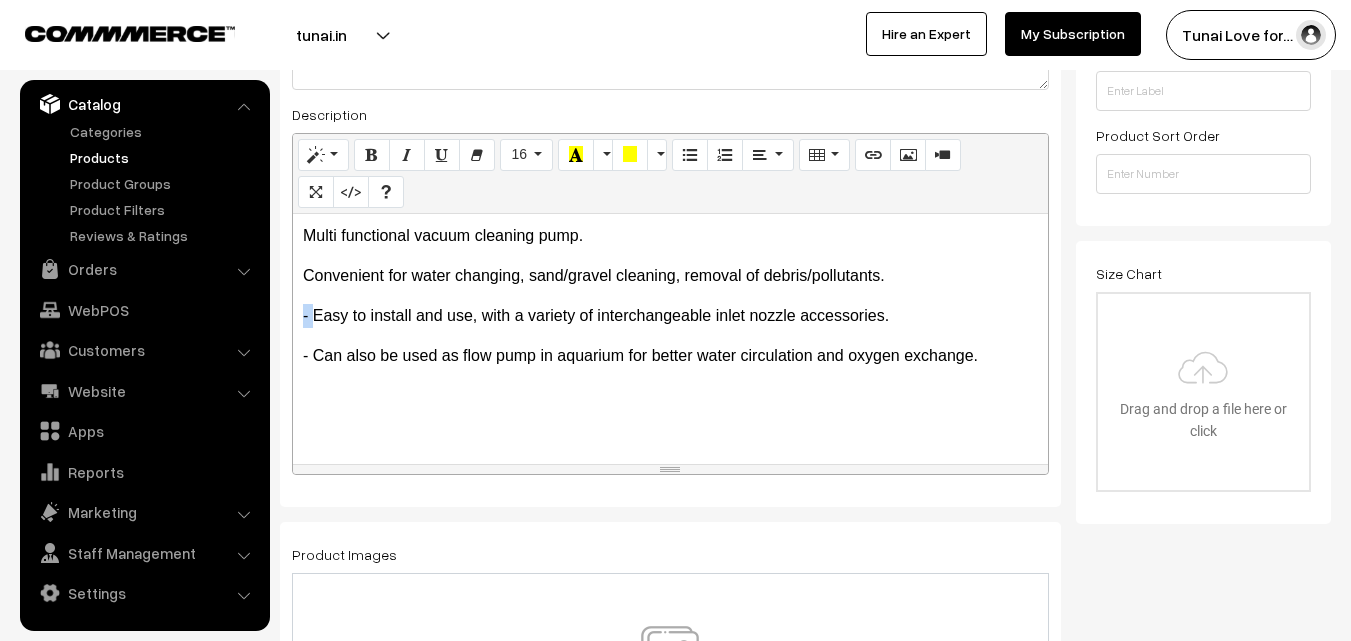 drag, startPoint x: 312, startPoint y: 312, endPoint x: 286, endPoint y: 313, distance: 26.019224 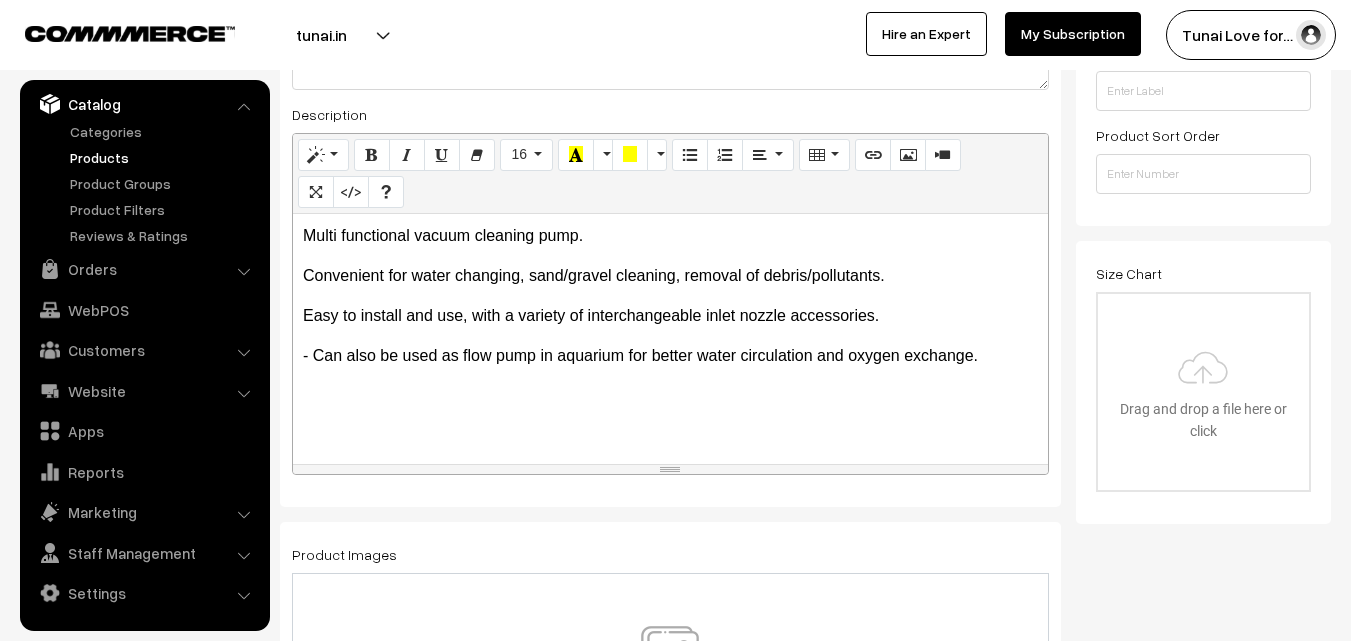 drag, startPoint x: 314, startPoint y: 353, endPoint x: 284, endPoint y: 353, distance: 30 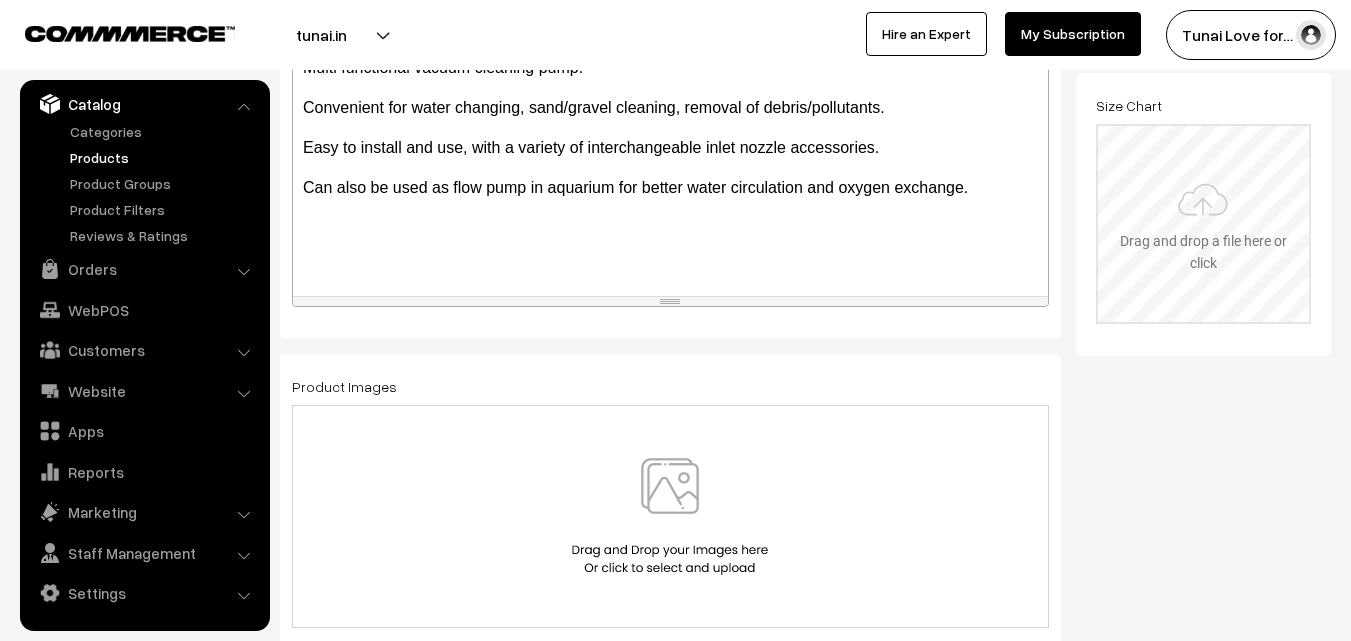 scroll, scrollTop: 700, scrollLeft: 0, axis: vertical 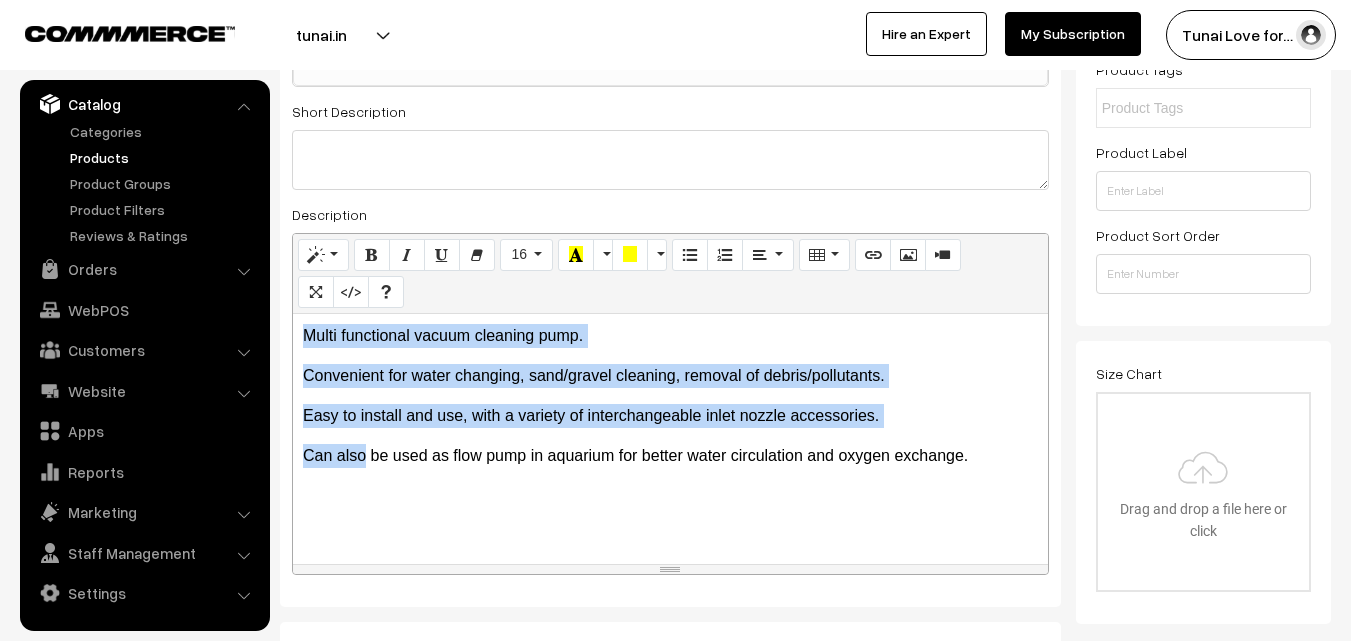 drag, startPoint x: 342, startPoint y: 482, endPoint x: 286, endPoint y: 333, distance: 159.17601 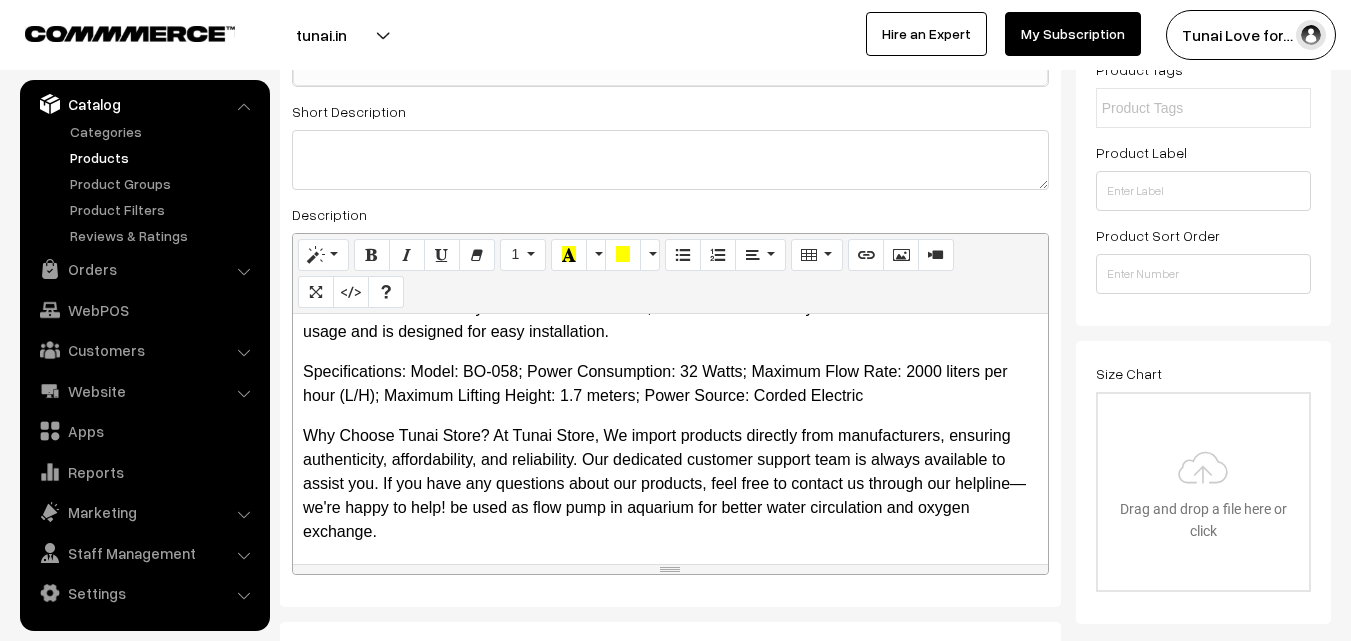 scroll, scrollTop: 482, scrollLeft: 0, axis: vertical 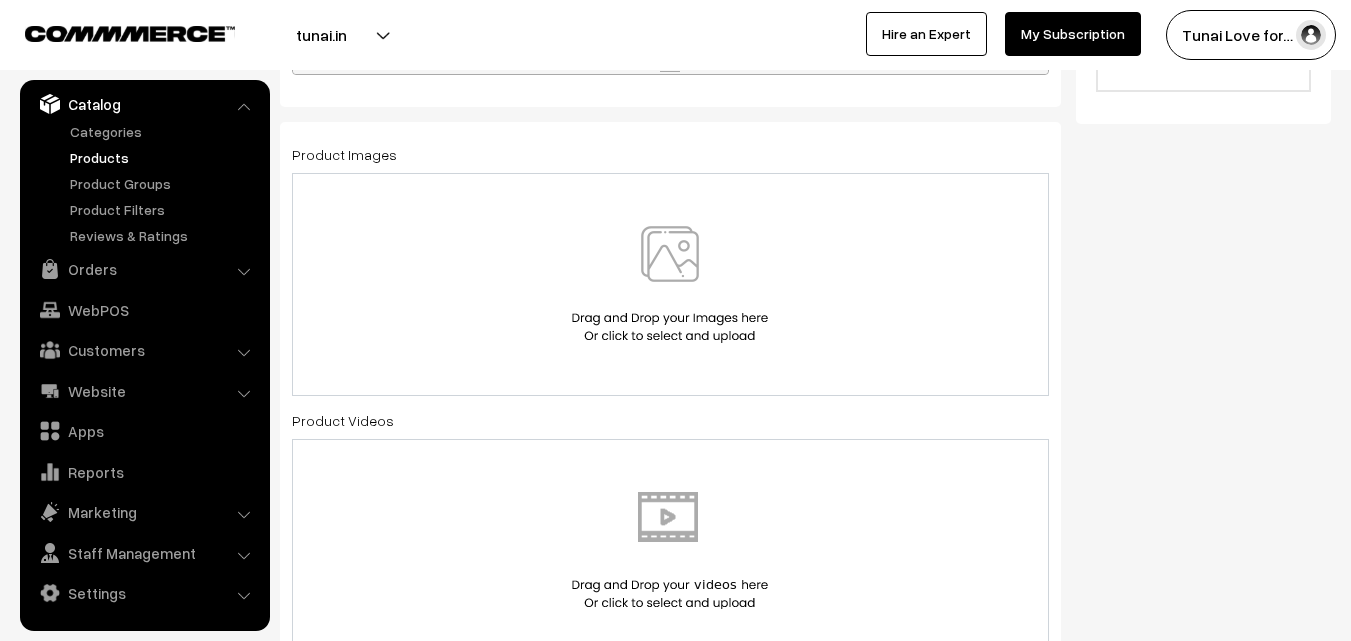 click at bounding box center (670, 284) 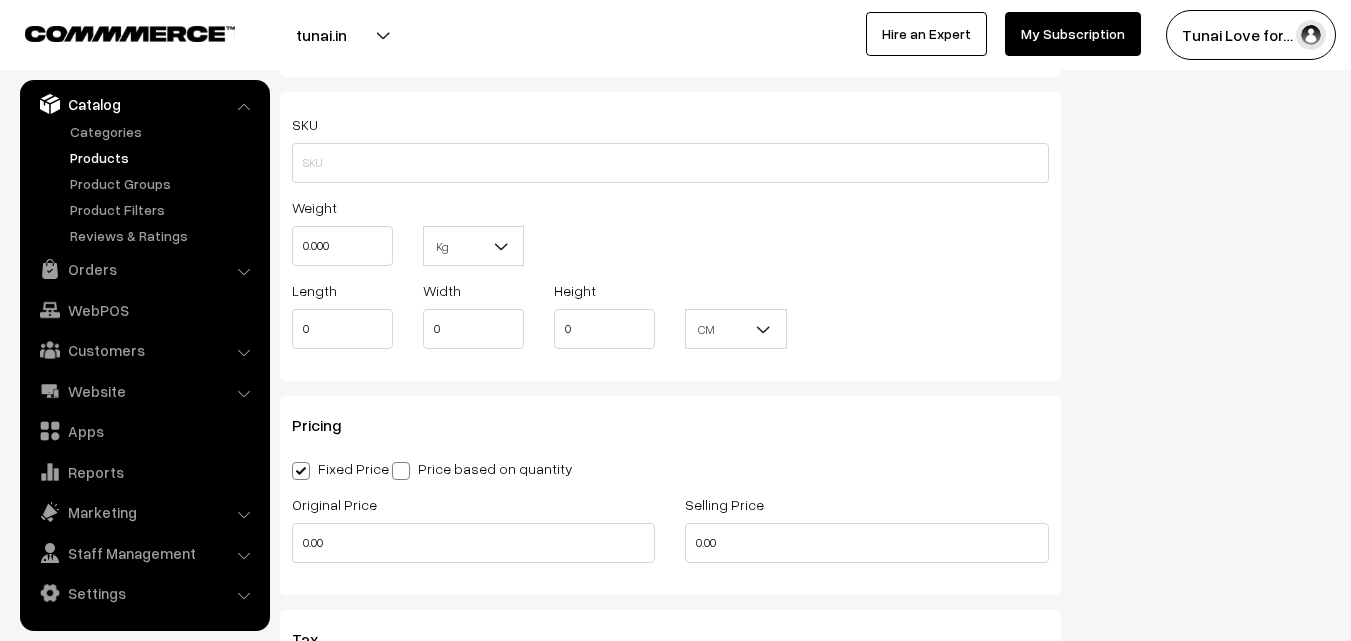 scroll, scrollTop: 1800, scrollLeft: 0, axis: vertical 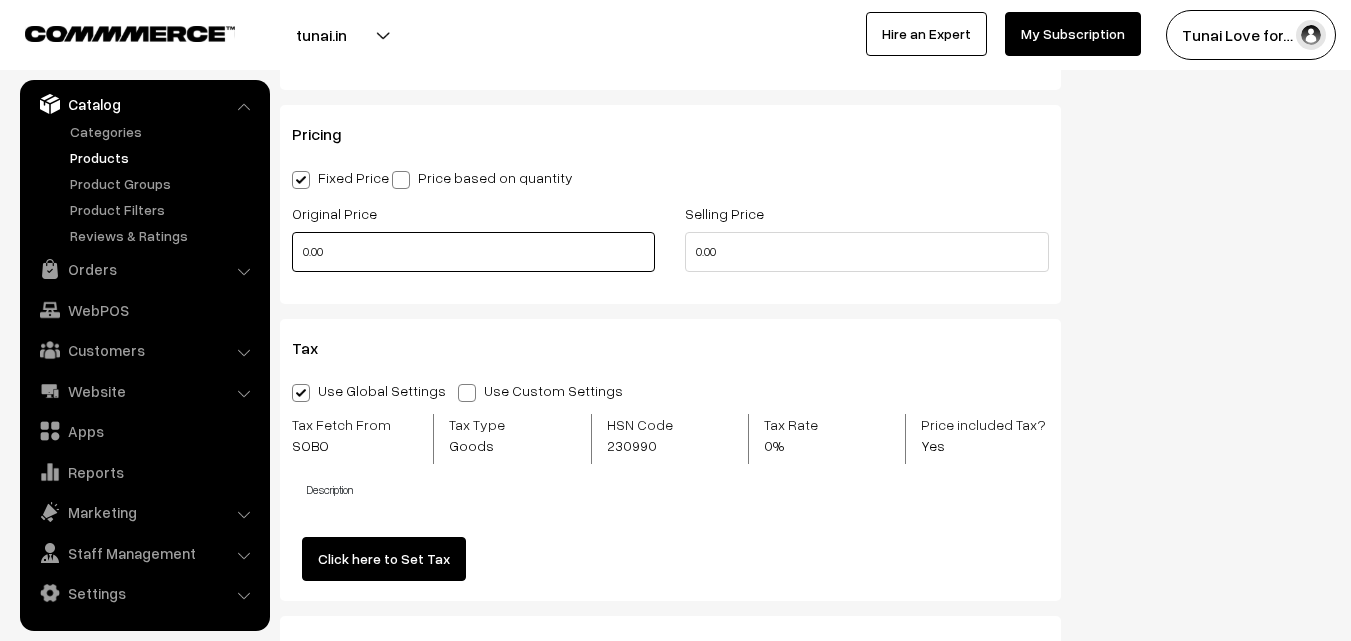 drag, startPoint x: 344, startPoint y: 240, endPoint x: 284, endPoint y: 243, distance: 60.074955 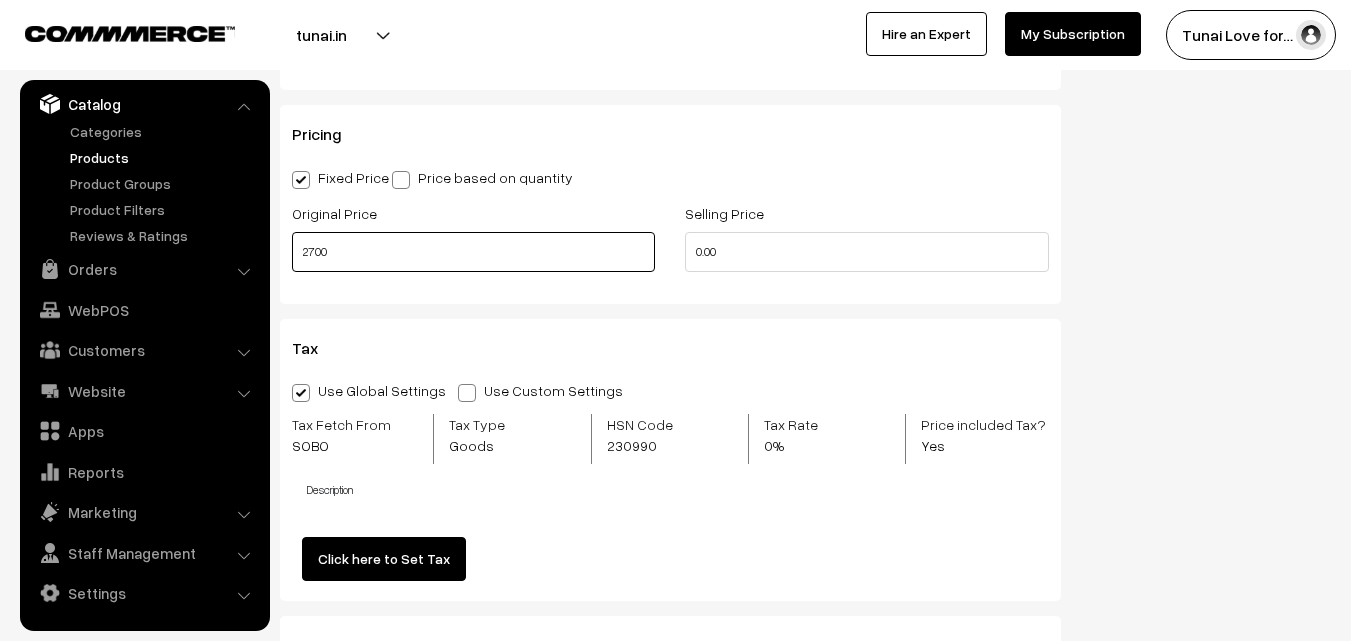 type on "2700" 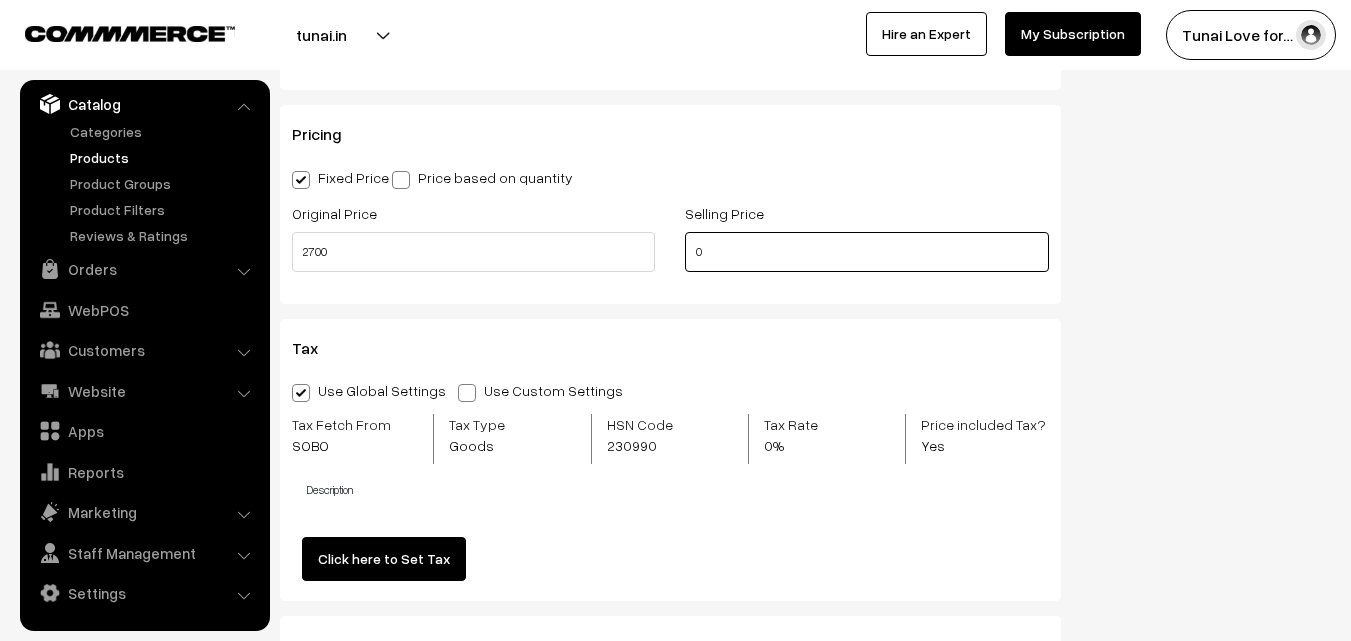 drag, startPoint x: 703, startPoint y: 253, endPoint x: 690, endPoint y: 253, distance: 13 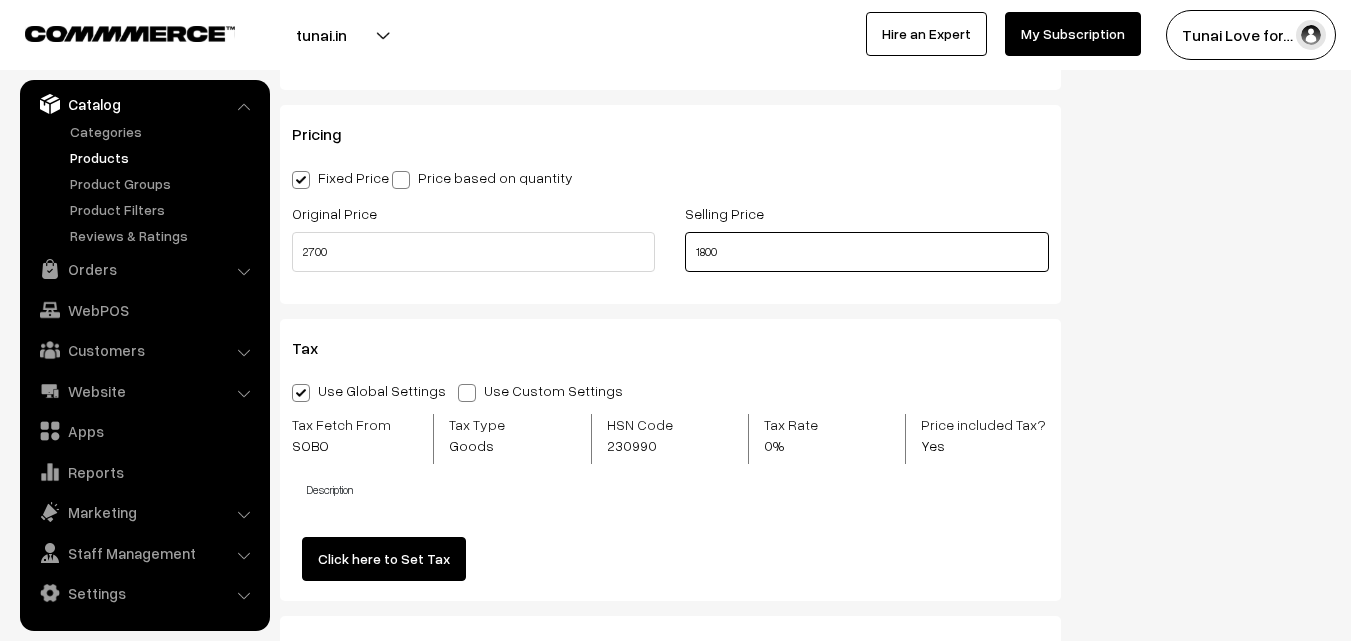 type on "1800" 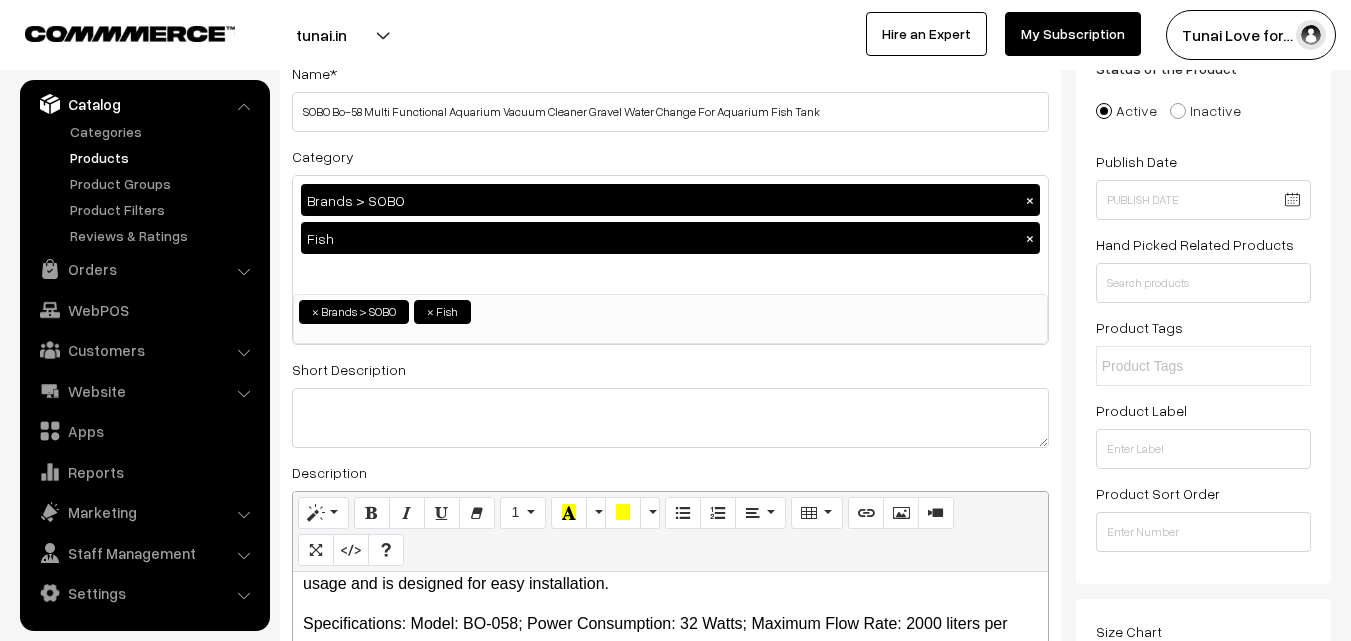 scroll, scrollTop: 0, scrollLeft: 0, axis: both 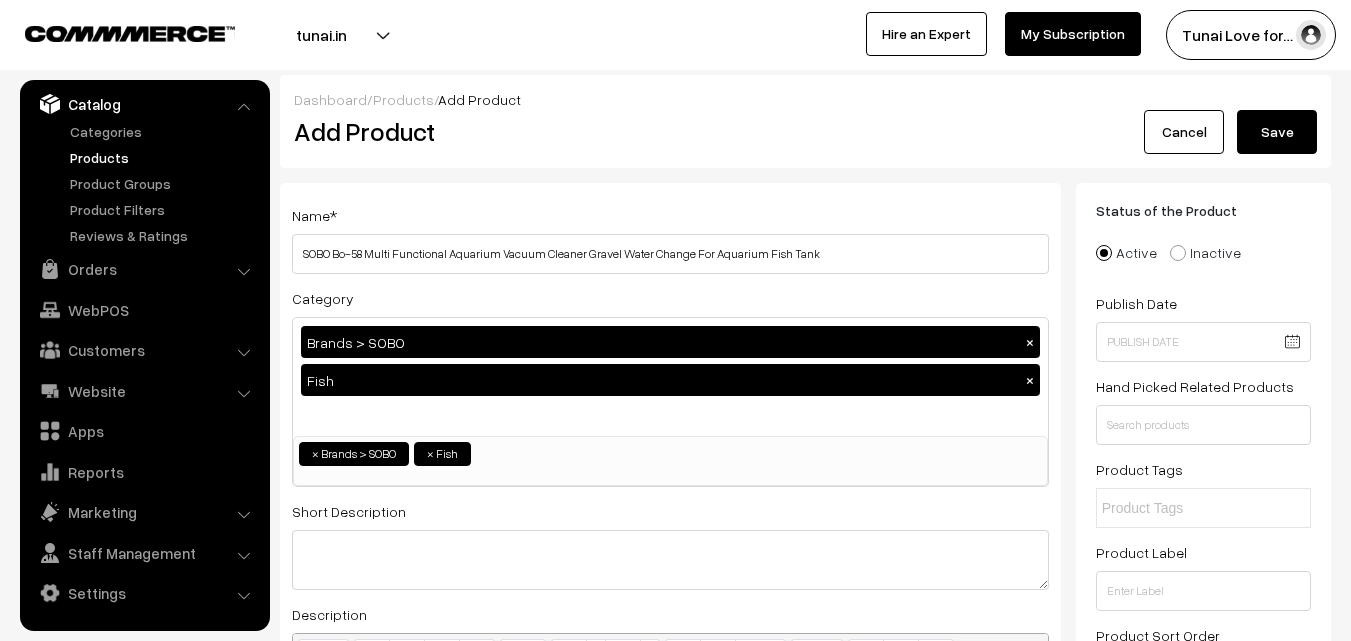 click on "Save" at bounding box center (1277, 132) 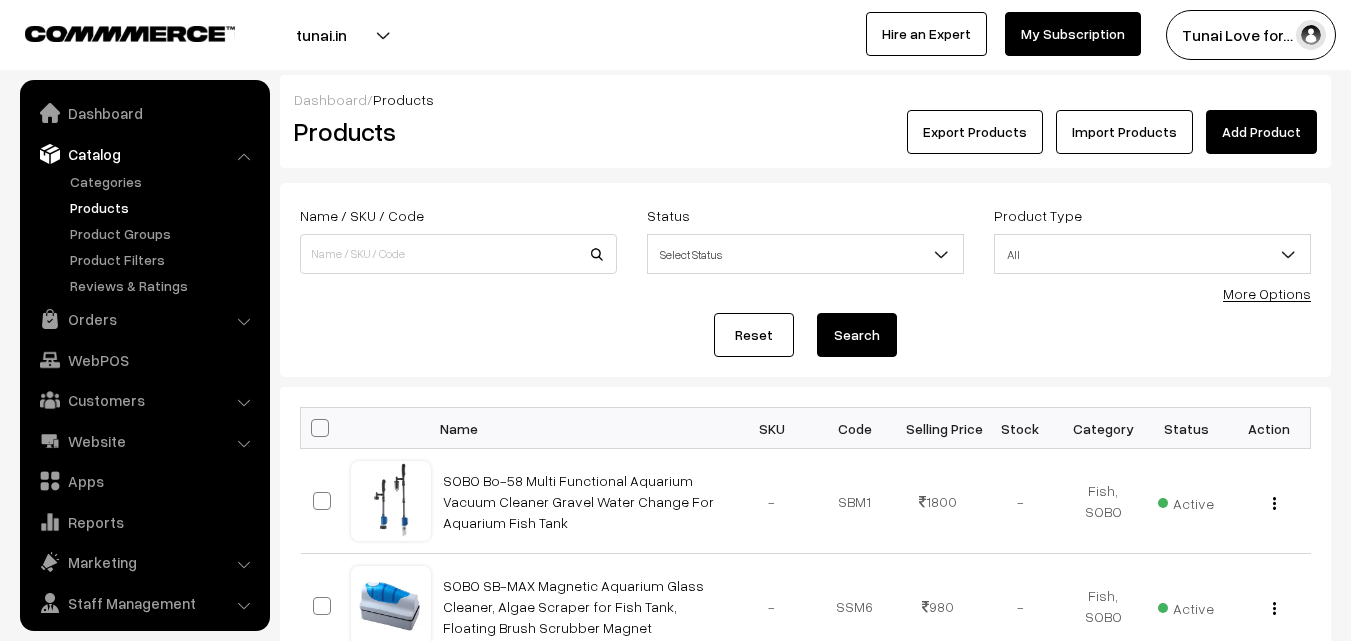 scroll, scrollTop: 0, scrollLeft: 0, axis: both 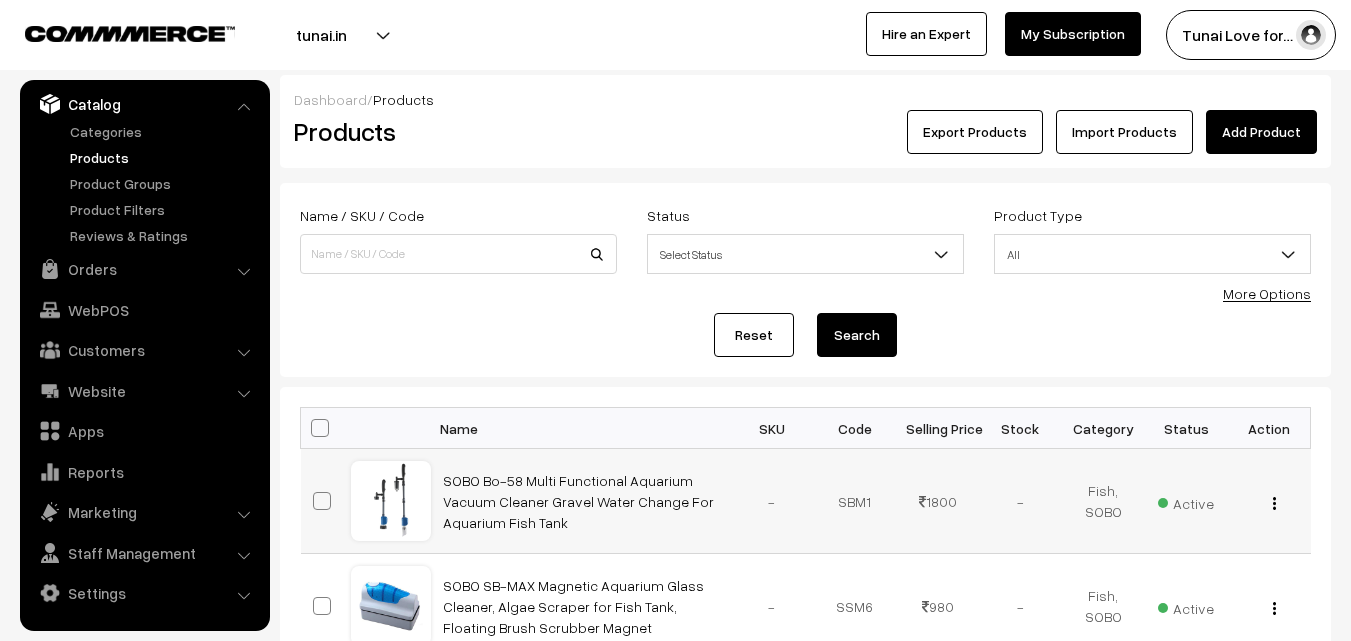 click at bounding box center [1274, 503] 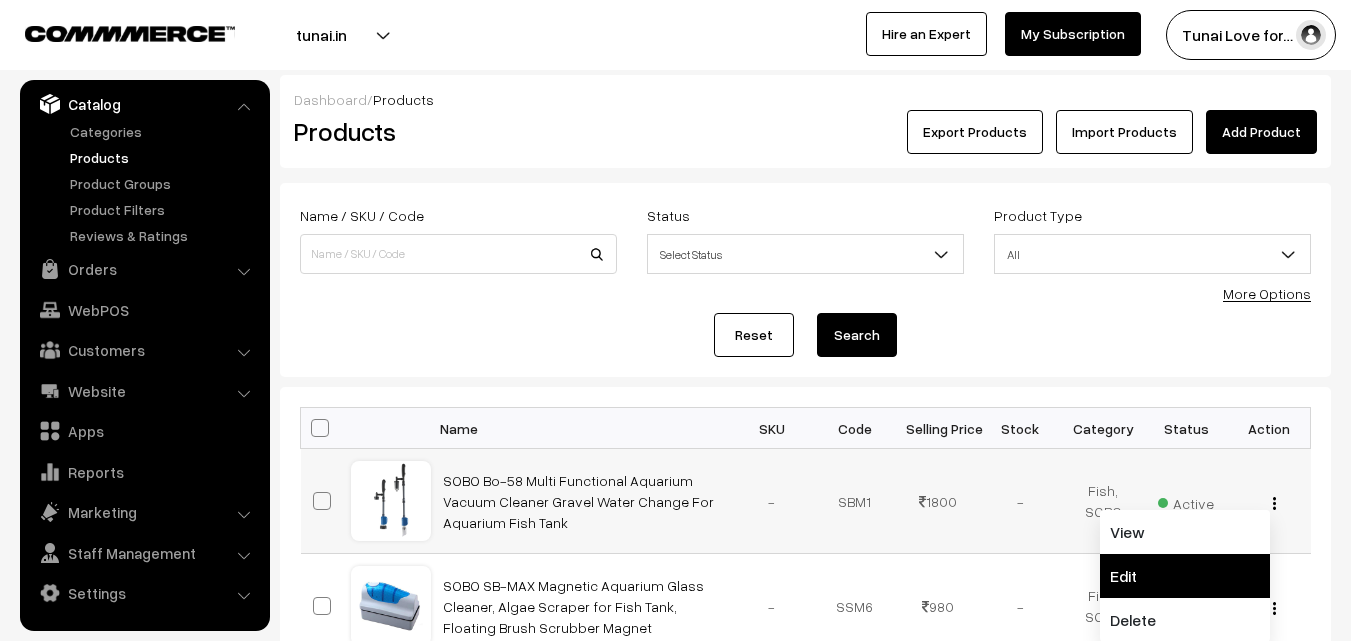 click on "Edit" at bounding box center (1185, 576) 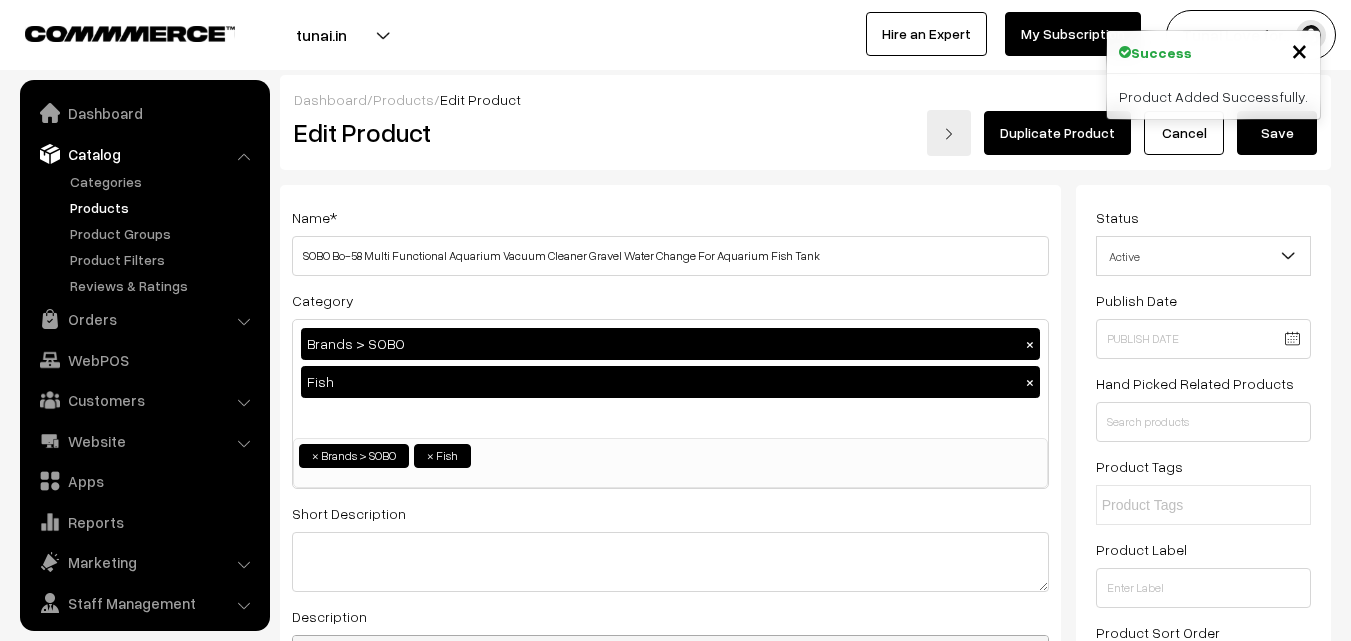 scroll, scrollTop: 0, scrollLeft: 0, axis: both 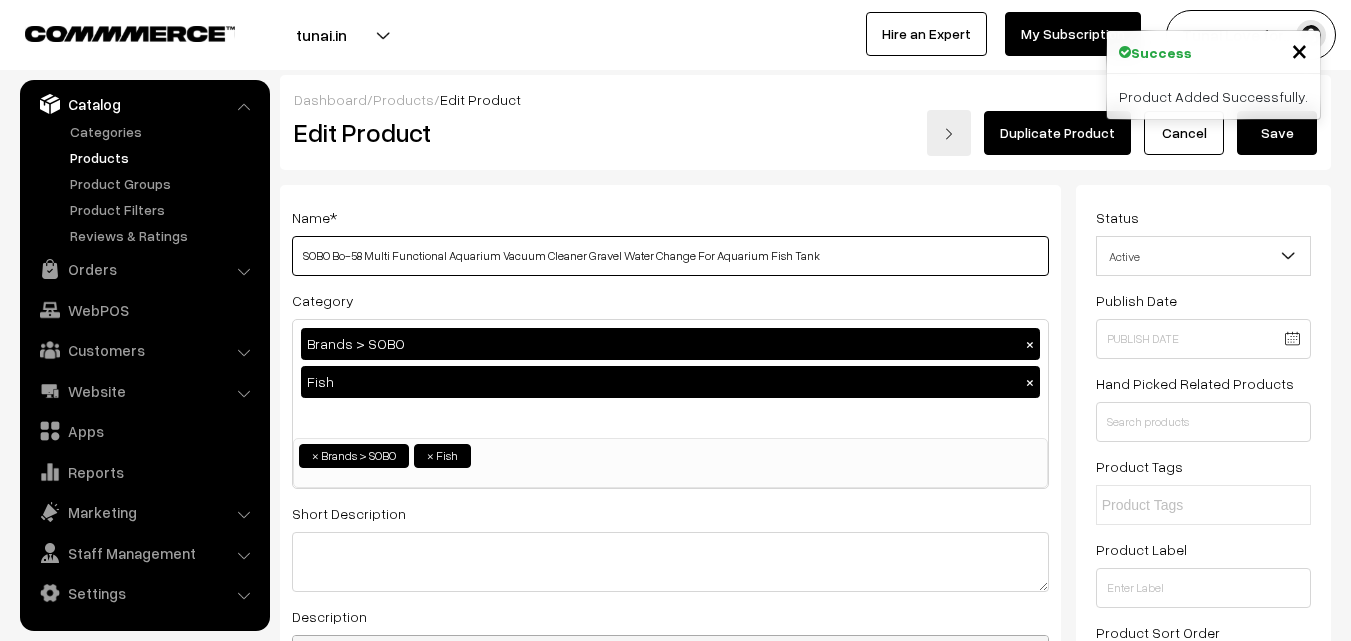 click on "SOBO Bo-58 Multi Functional Aquarium Vacuum Cleaner Gravel Water Change For Aquarium Fish Tank" at bounding box center [670, 256] 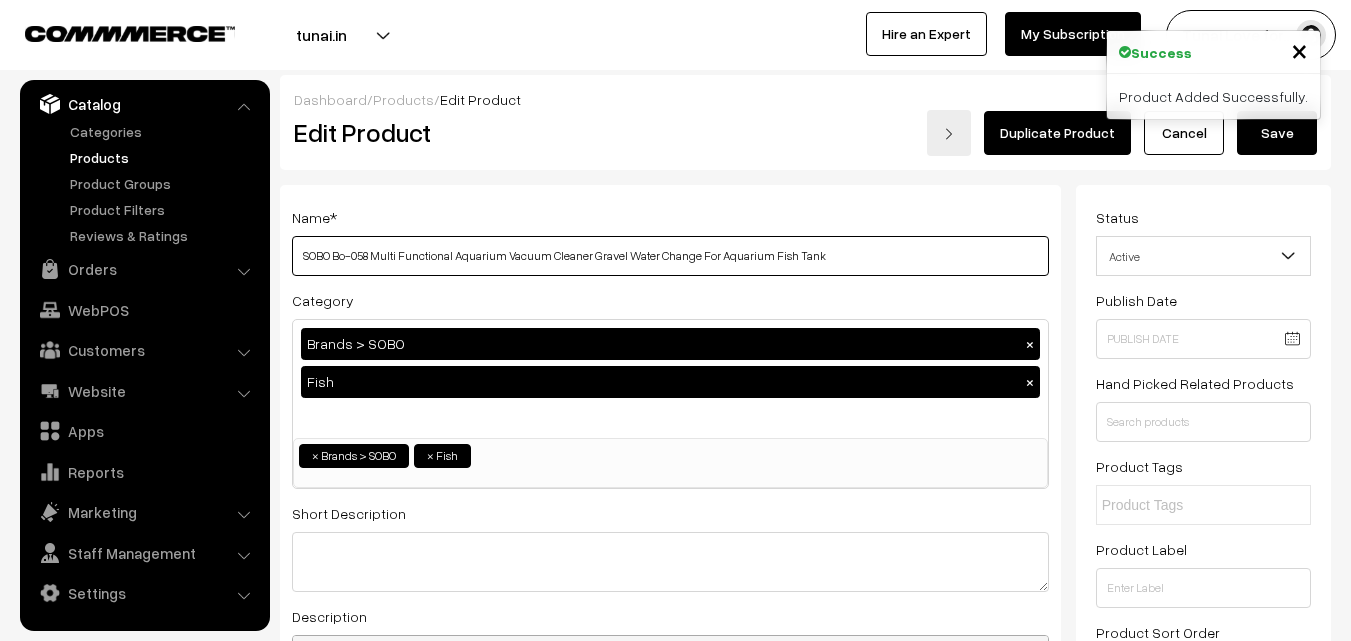 type on "SOBO Bo-058 Multi Functional Aquarium Vacuum Cleaner Gravel Water Change For Aquarium Fish Tank" 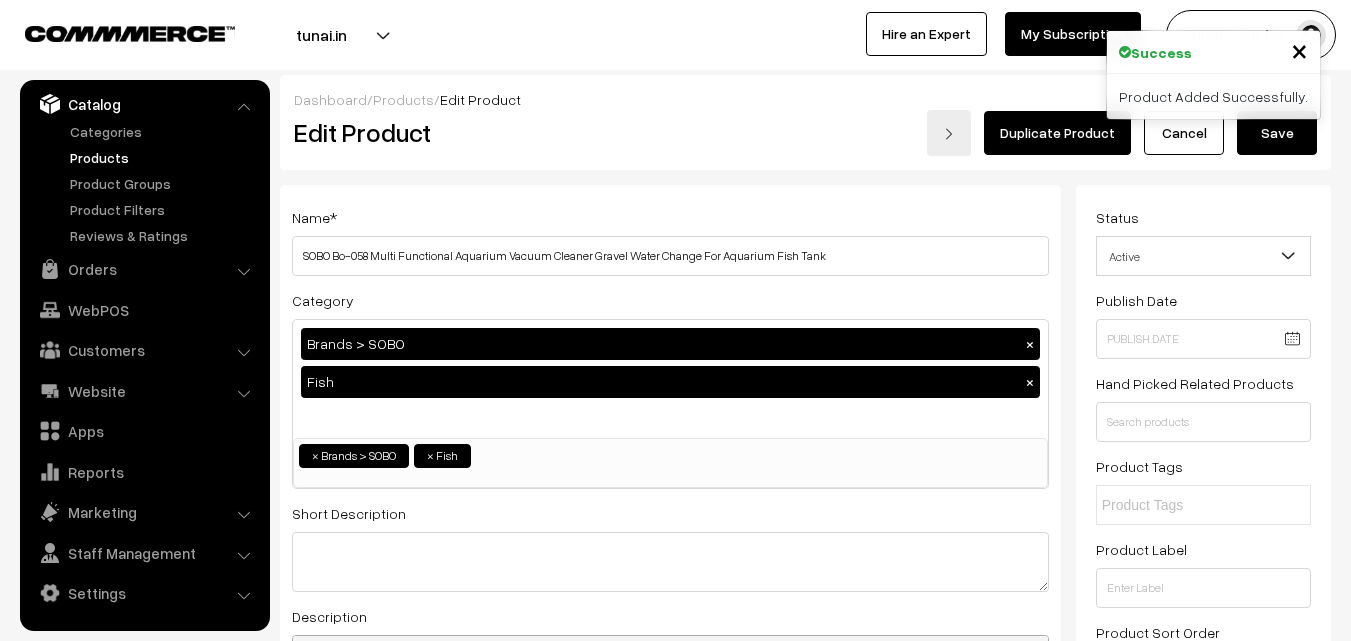 click on "Save" at bounding box center (1277, 133) 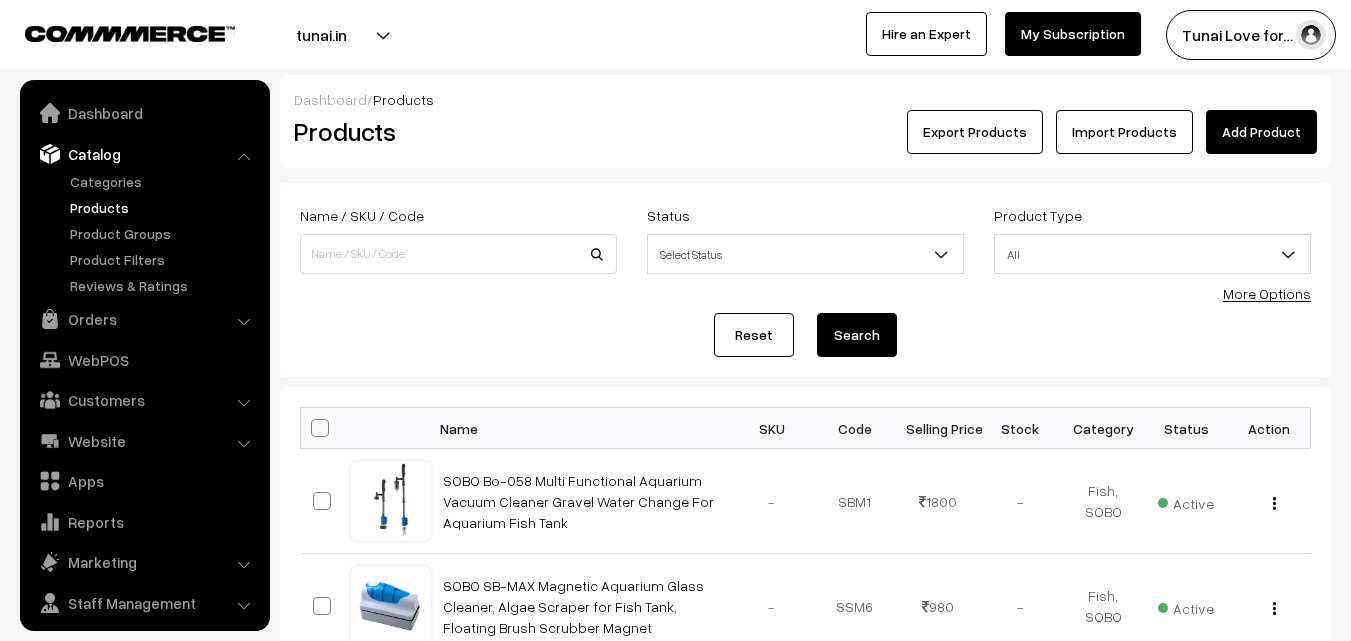 scroll, scrollTop: 0, scrollLeft: 0, axis: both 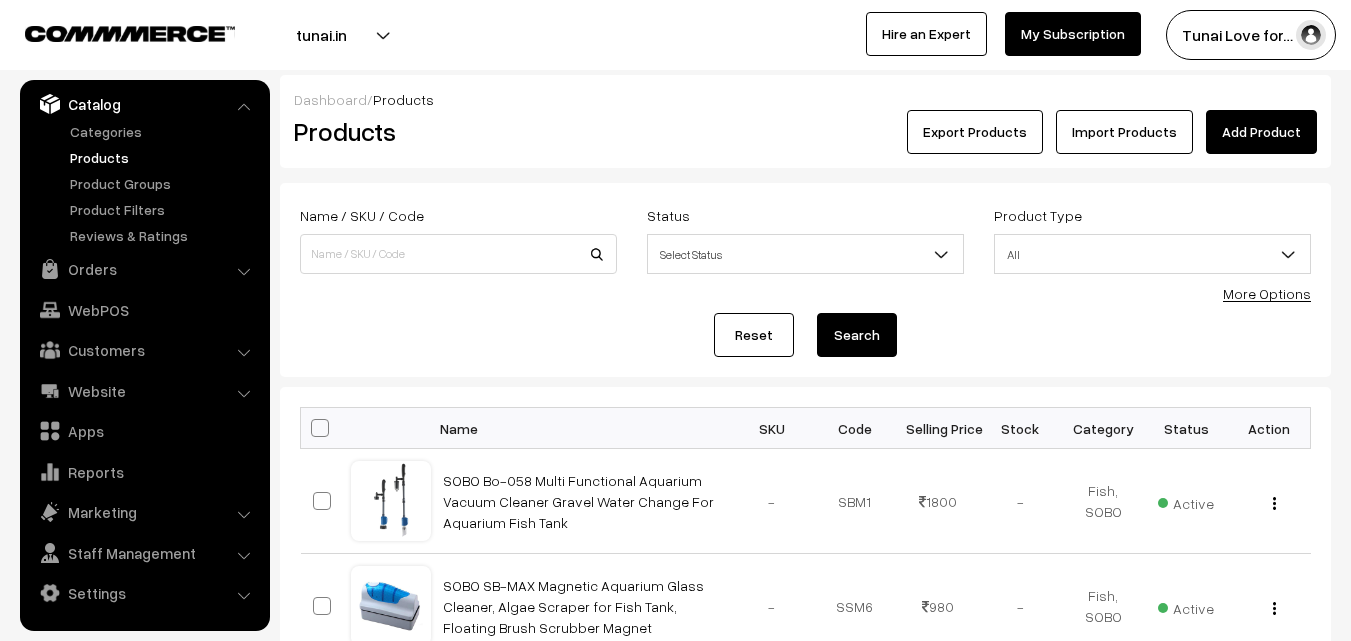 click on "Add Product" at bounding box center [1261, 132] 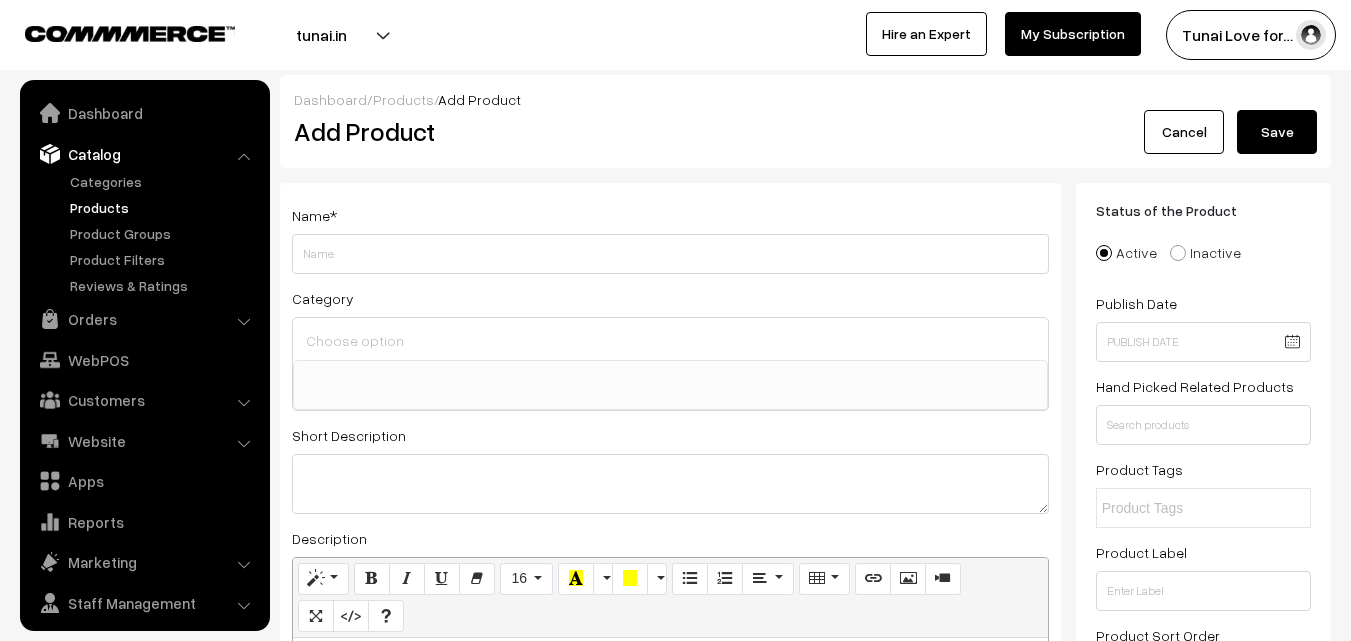 select 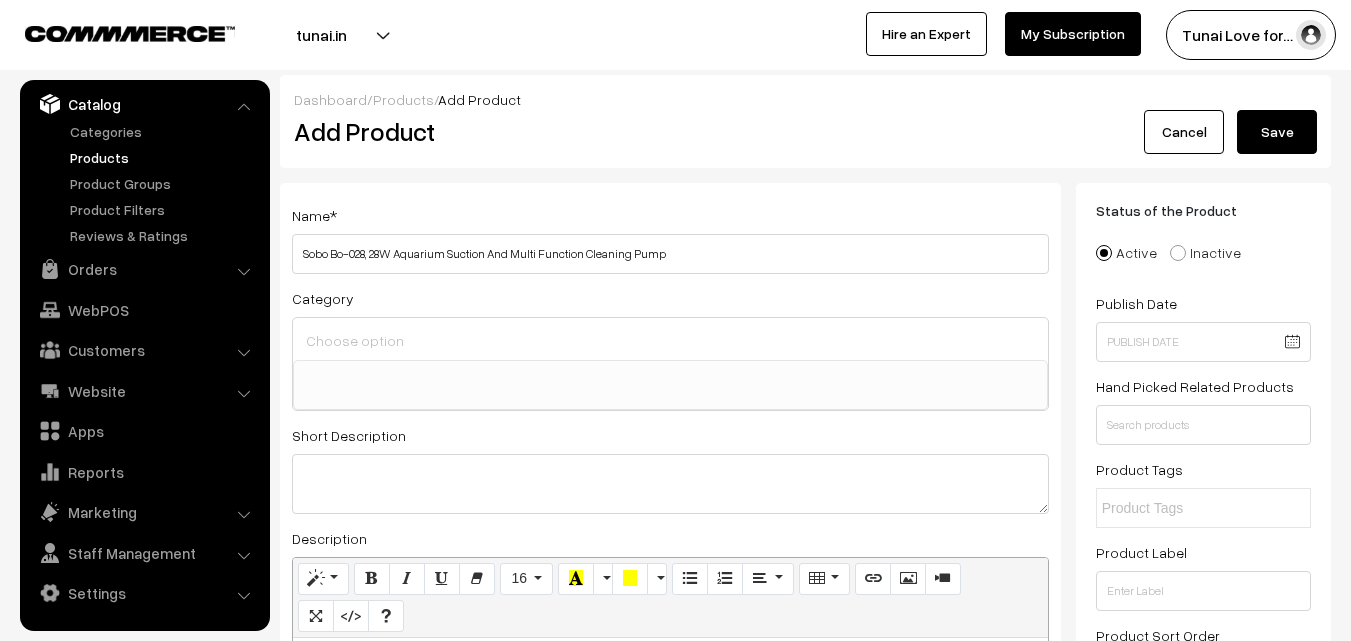 drag, startPoint x: 327, startPoint y: 256, endPoint x: 275, endPoint y: 248, distance: 52.611786 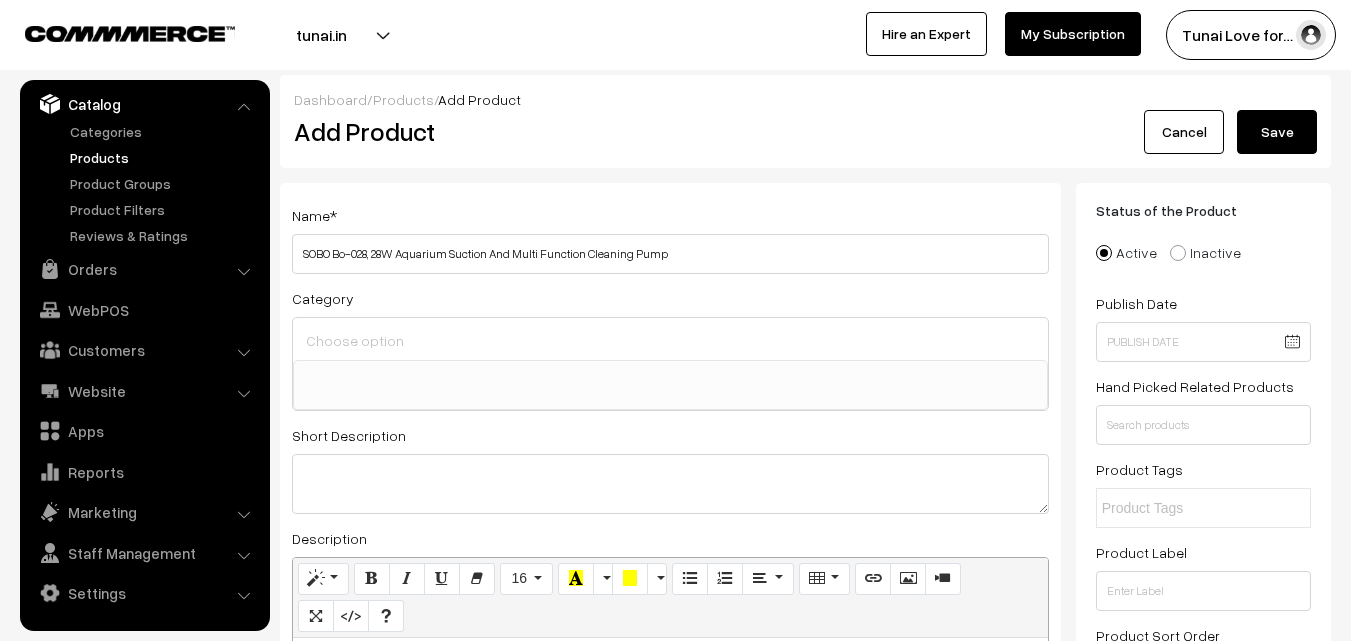 drag, startPoint x: 708, startPoint y: 252, endPoint x: 724, endPoint y: 254, distance: 16.124516 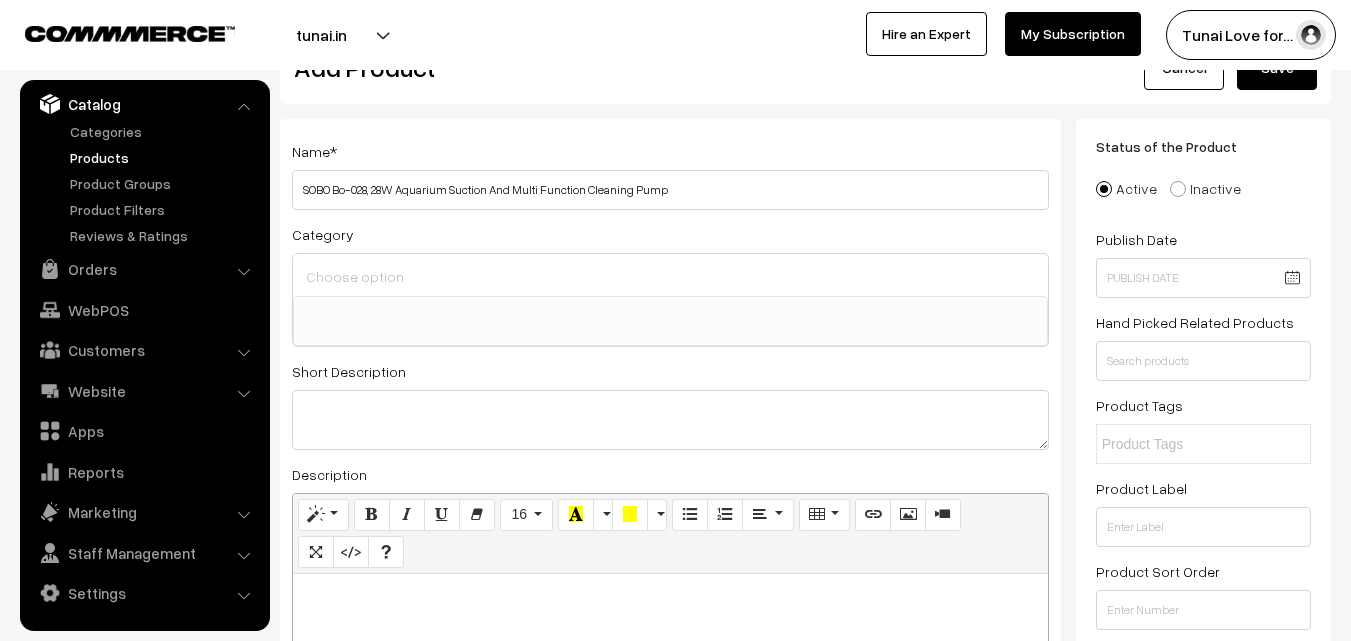 scroll, scrollTop: 100, scrollLeft: 0, axis: vertical 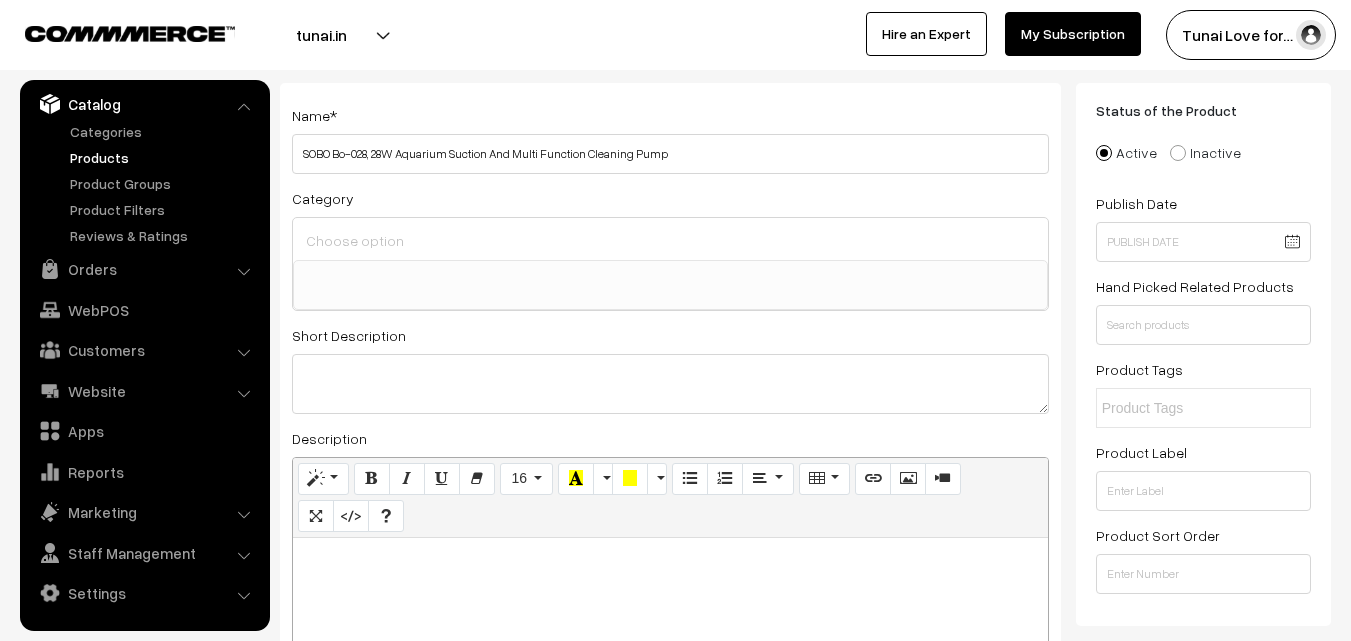 type on "SOBO Bo-028, 28W Aquarium Suction And Multi Function Cleaning Pump" 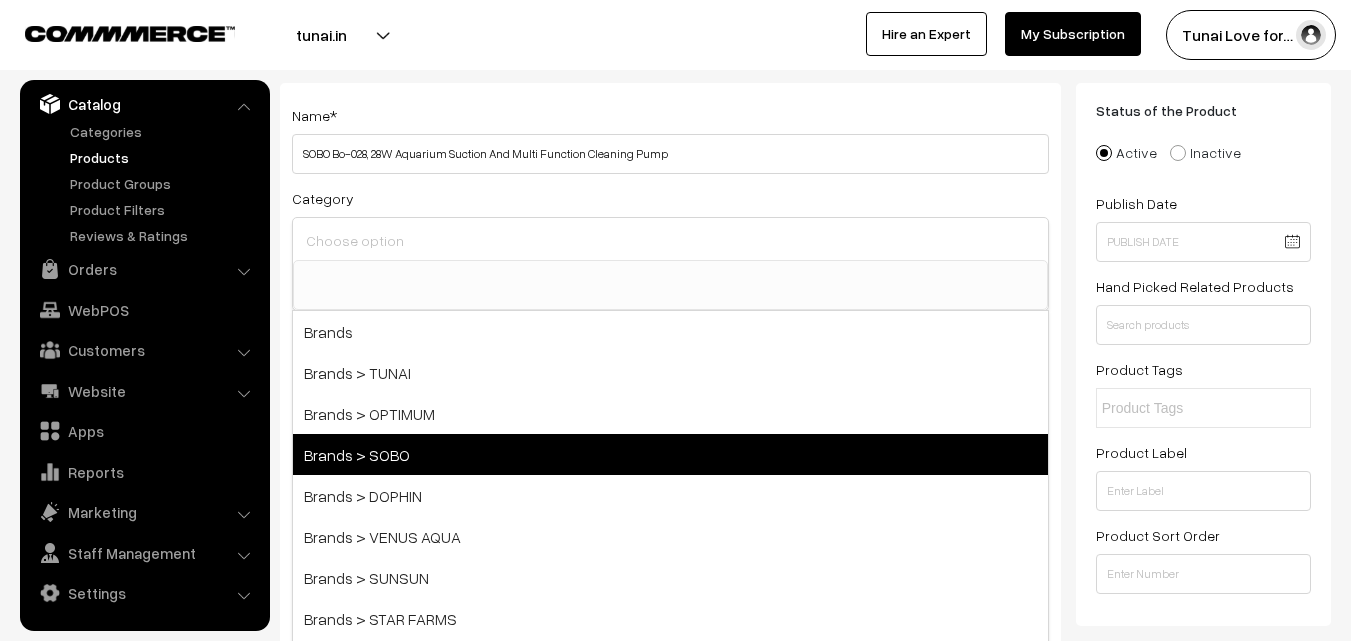 click on "Brands > SOBO" at bounding box center (670, 454) 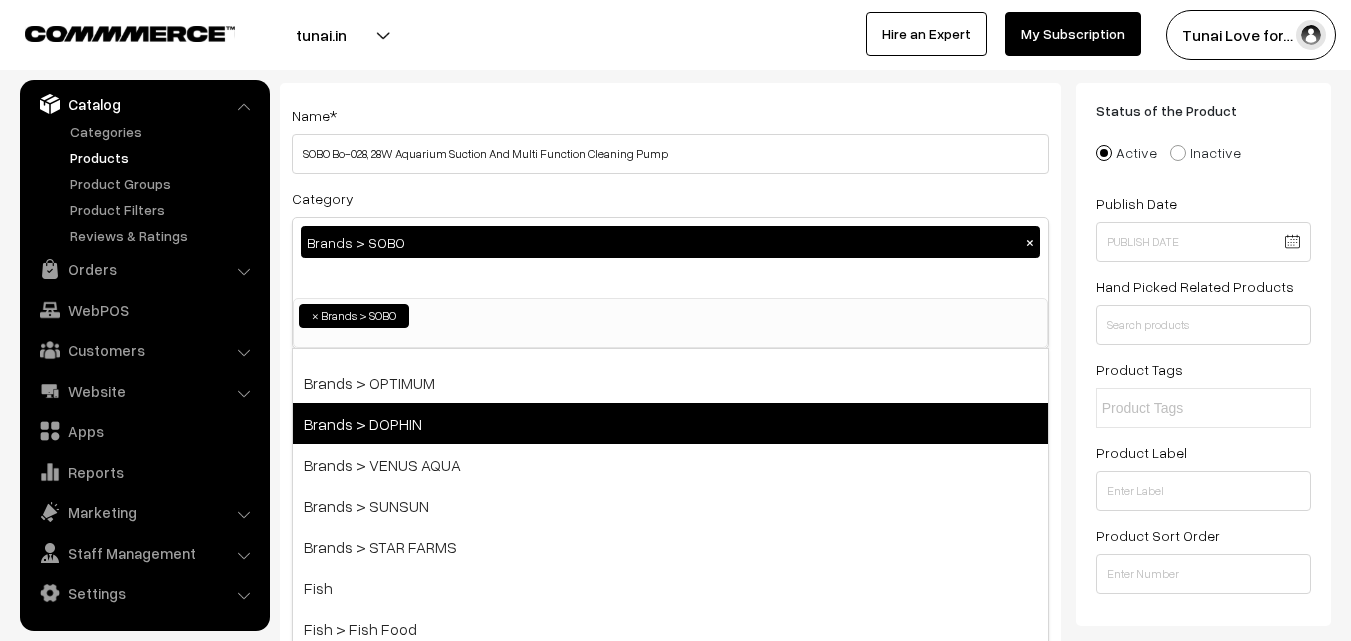 scroll, scrollTop: 200, scrollLeft: 0, axis: vertical 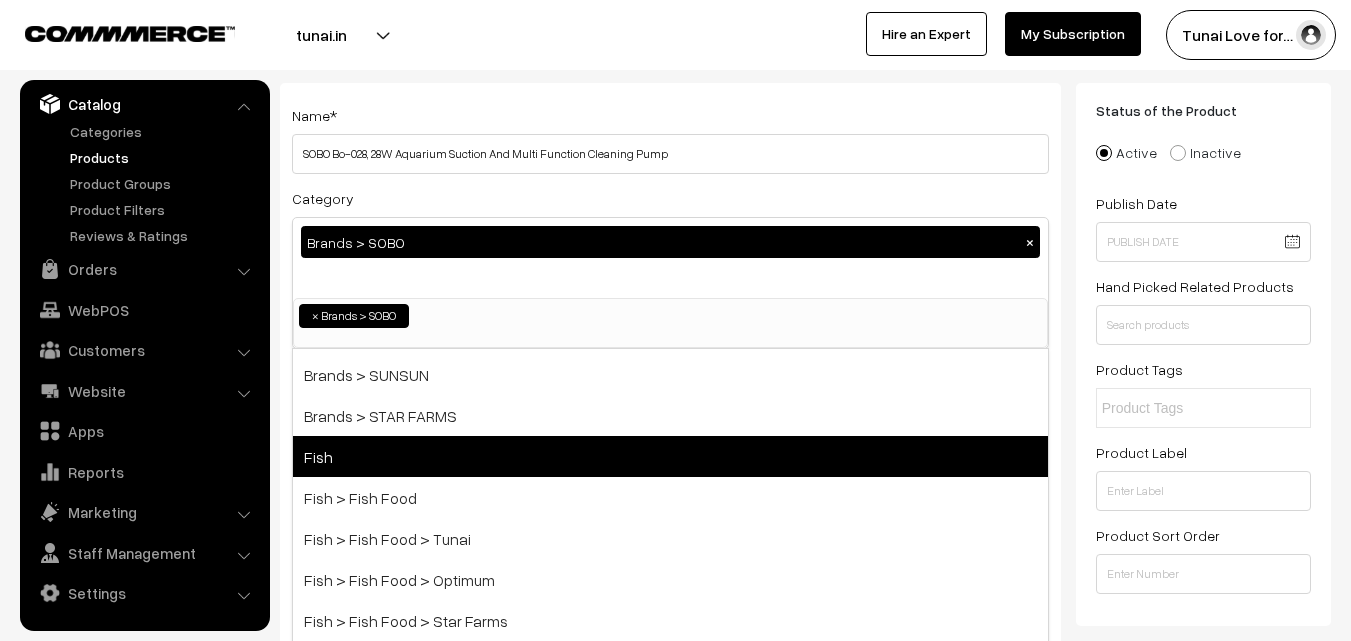 click on "Fish" at bounding box center [670, 456] 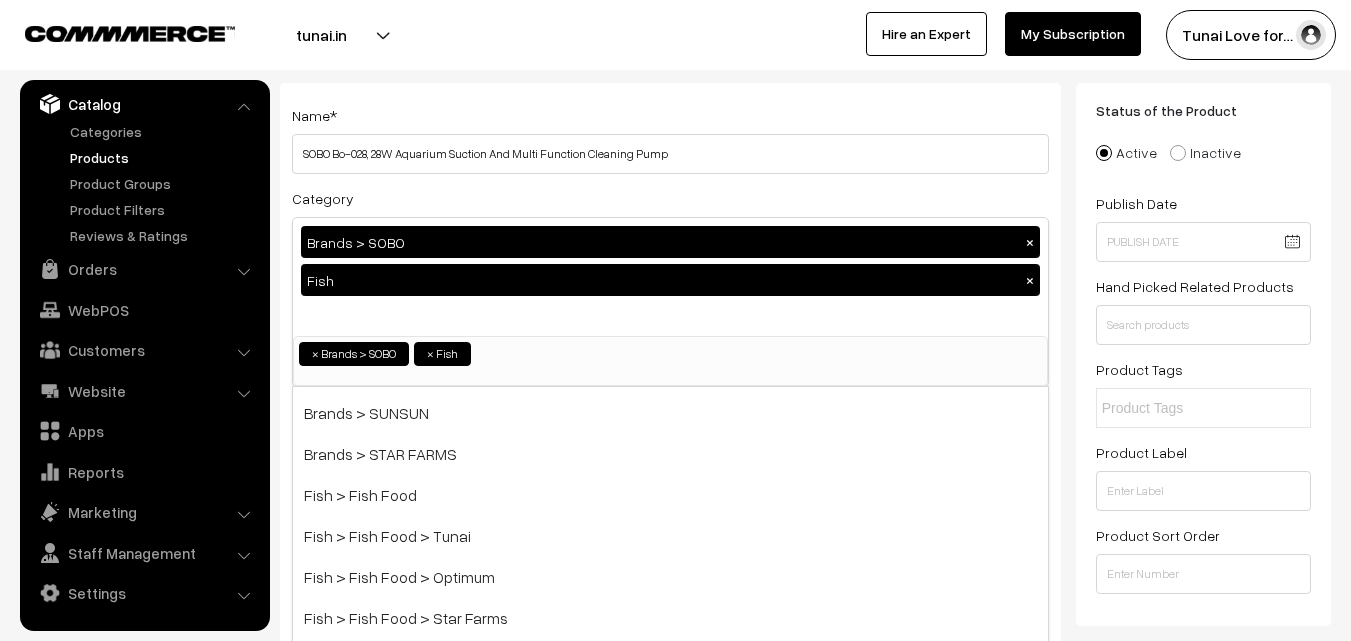 click on "Name  *
SOBO Bo-028, 28W Aquarium Suction And Multi Function Cleaning Pump
Category
Brands > SOBO × Fish ×
Brands
Brands > TUNAI
Brands > OPTIMUM
Brands > SOBO
Brands > DOPHIN
Brands > VENUS AQUA
Brands > SUNSUN
Brands > STAR FARMS Fish Fish > Fish Food Turtle" at bounding box center (670, 1442) 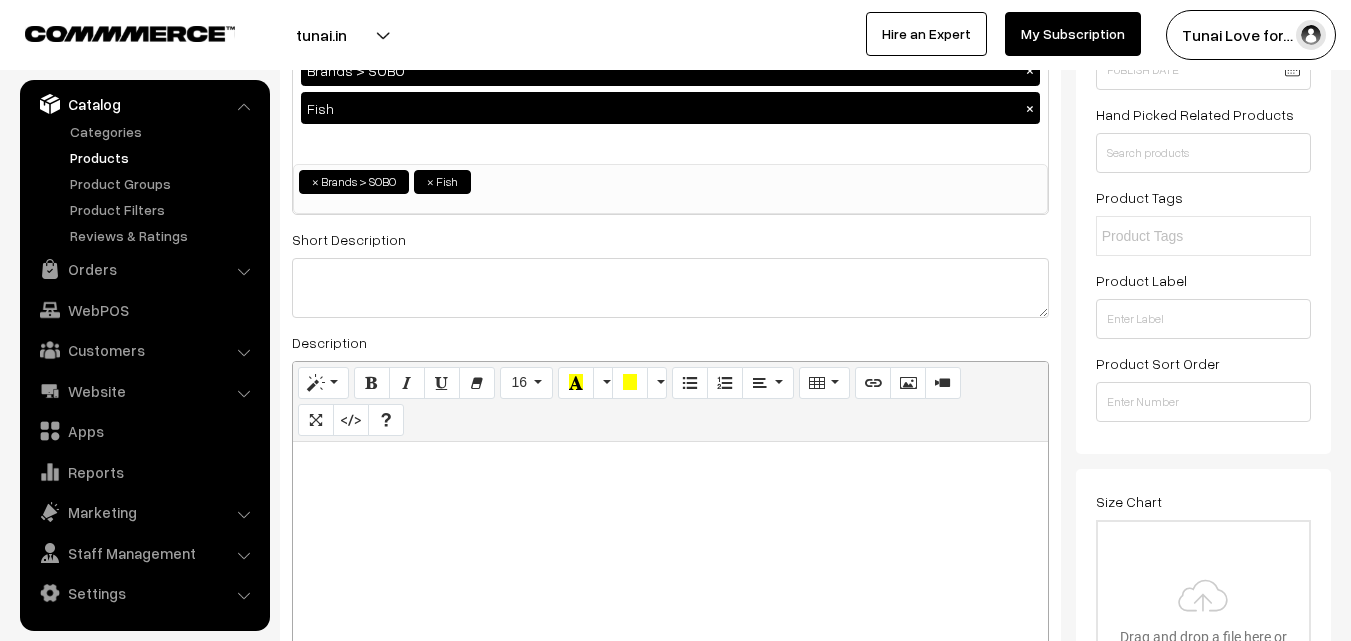 scroll, scrollTop: 300, scrollLeft: 0, axis: vertical 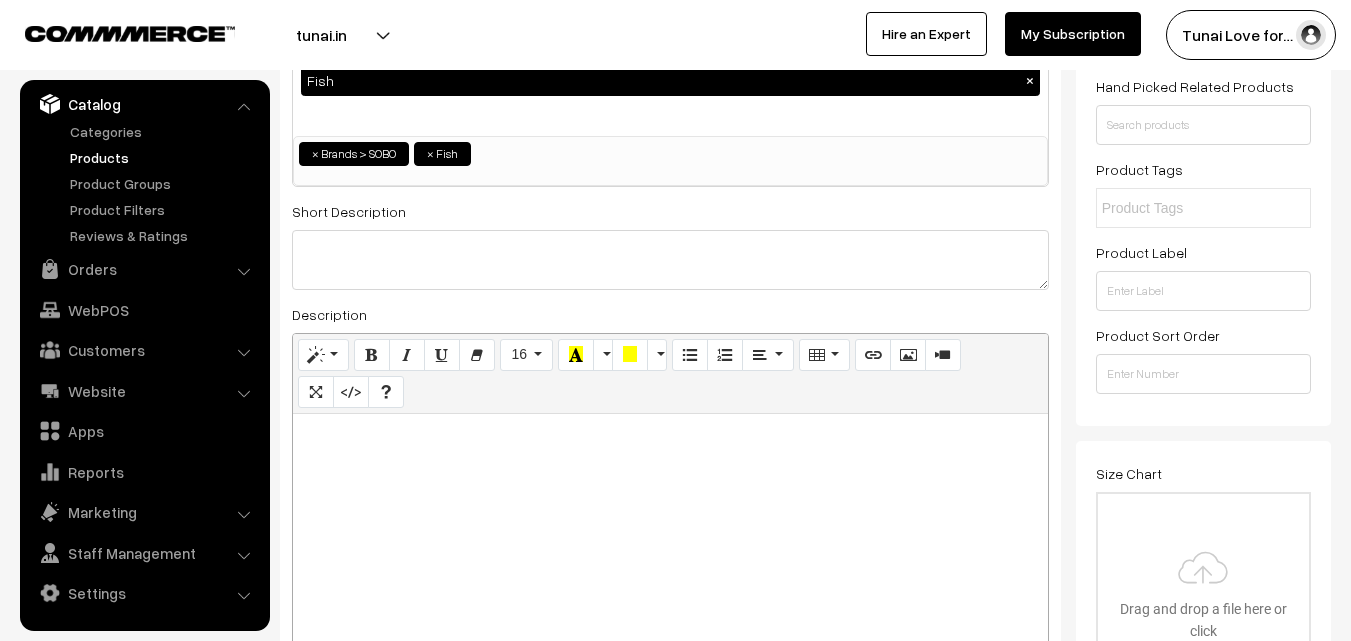 click at bounding box center [670, 539] 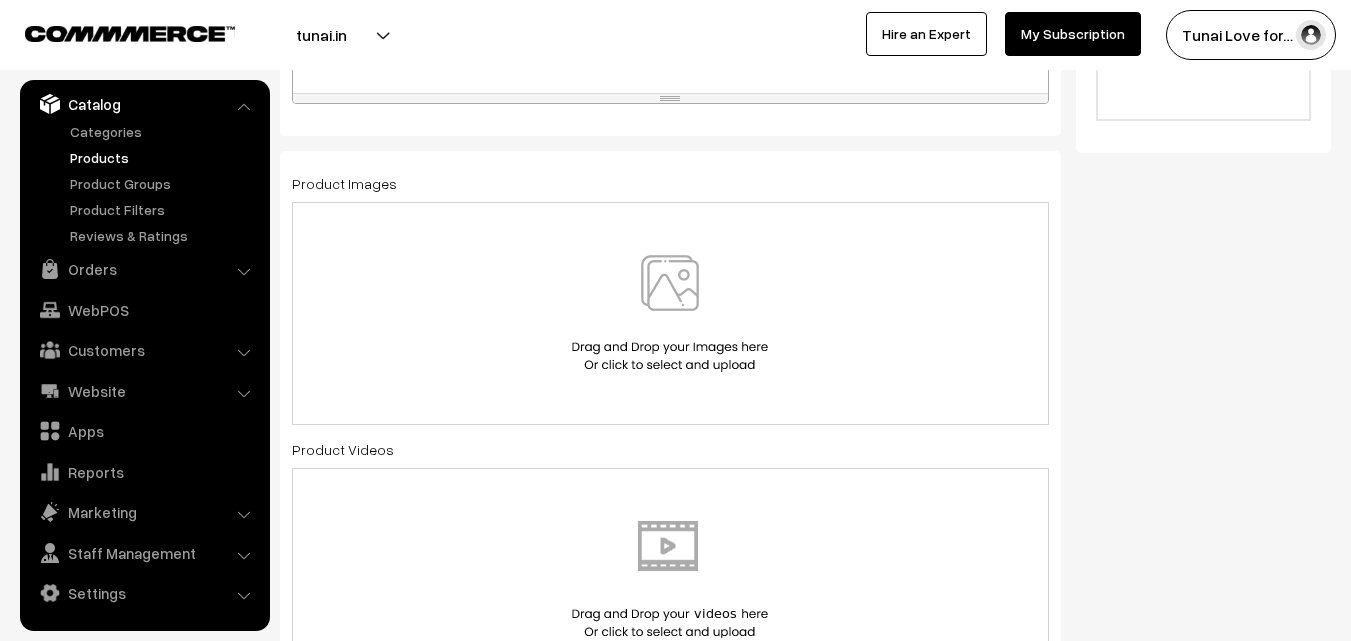 scroll, scrollTop: 900, scrollLeft: 0, axis: vertical 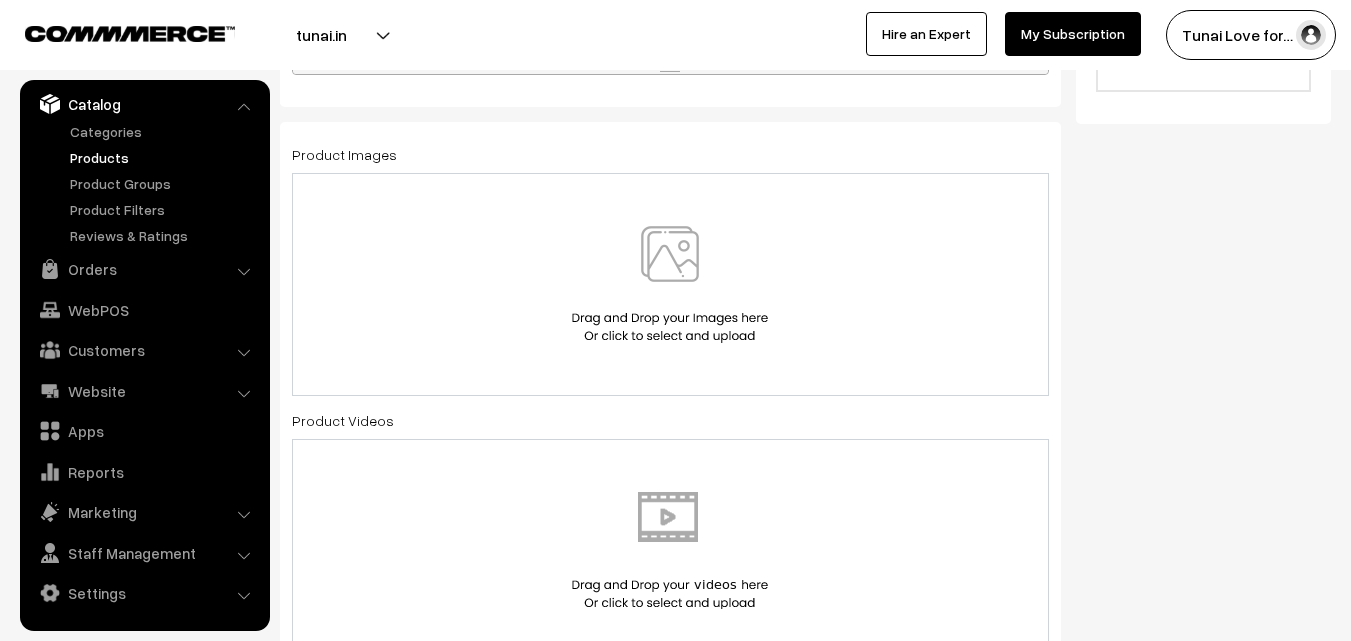 click at bounding box center (670, 284) 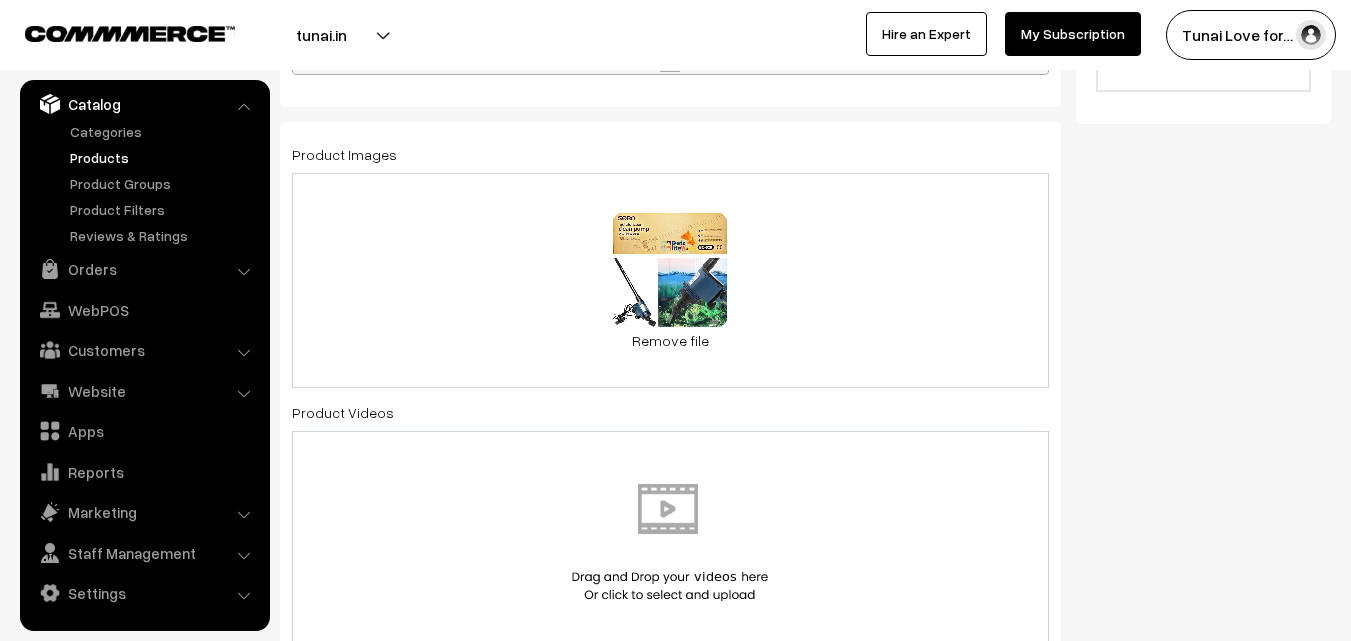 click on "0.1  MB      71HUeEw+mdL._UF1000,1000_QL80_.jpg                         Check                                                      Error                                                           Remove file" at bounding box center (670, 280) 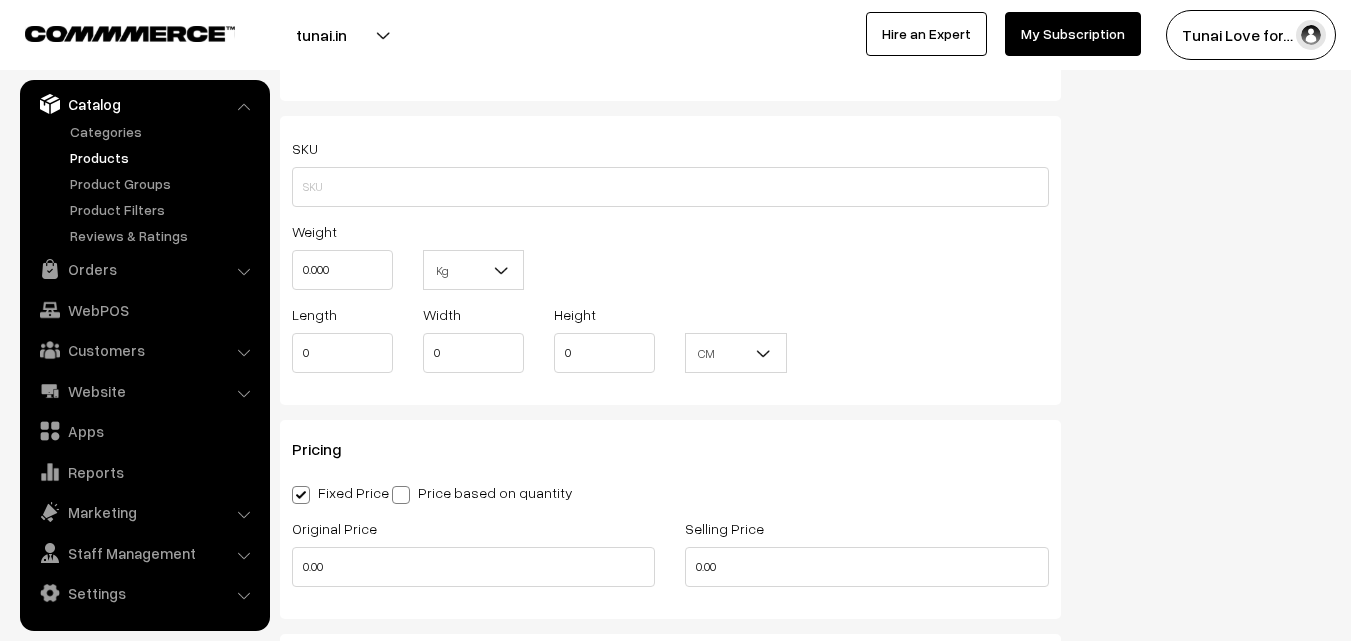 scroll, scrollTop: 1600, scrollLeft: 0, axis: vertical 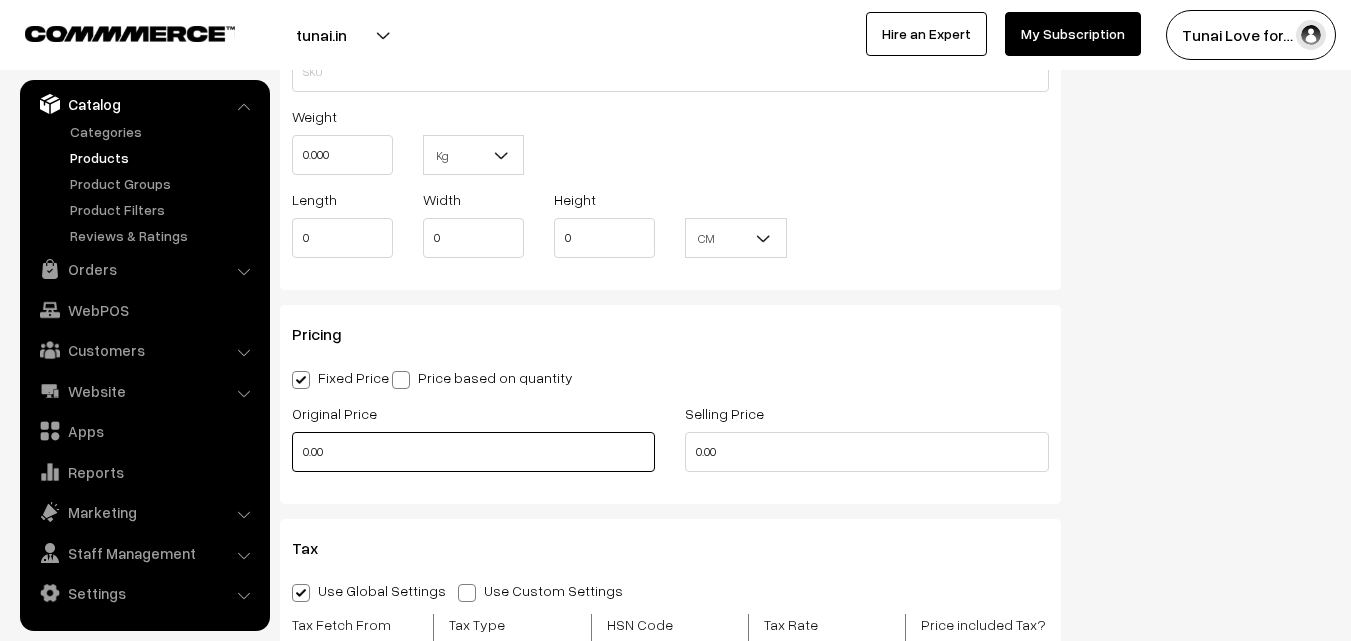 drag, startPoint x: 327, startPoint y: 451, endPoint x: 277, endPoint y: 447, distance: 50.159744 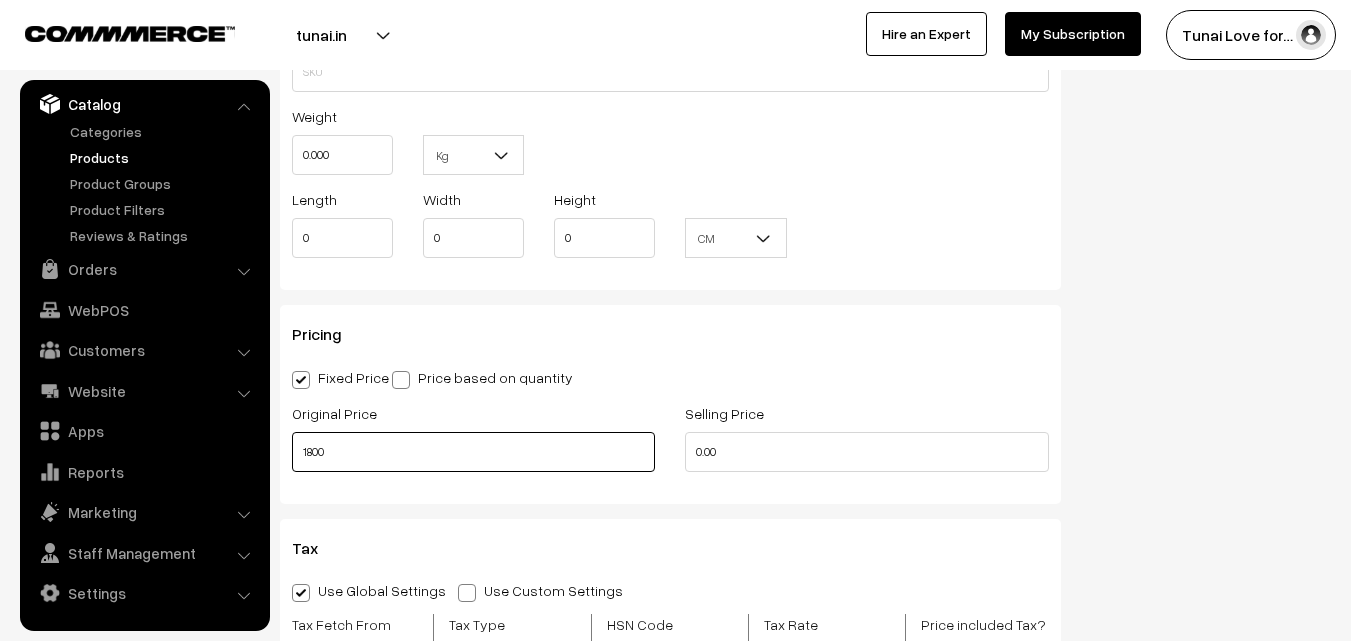 type on "1800" 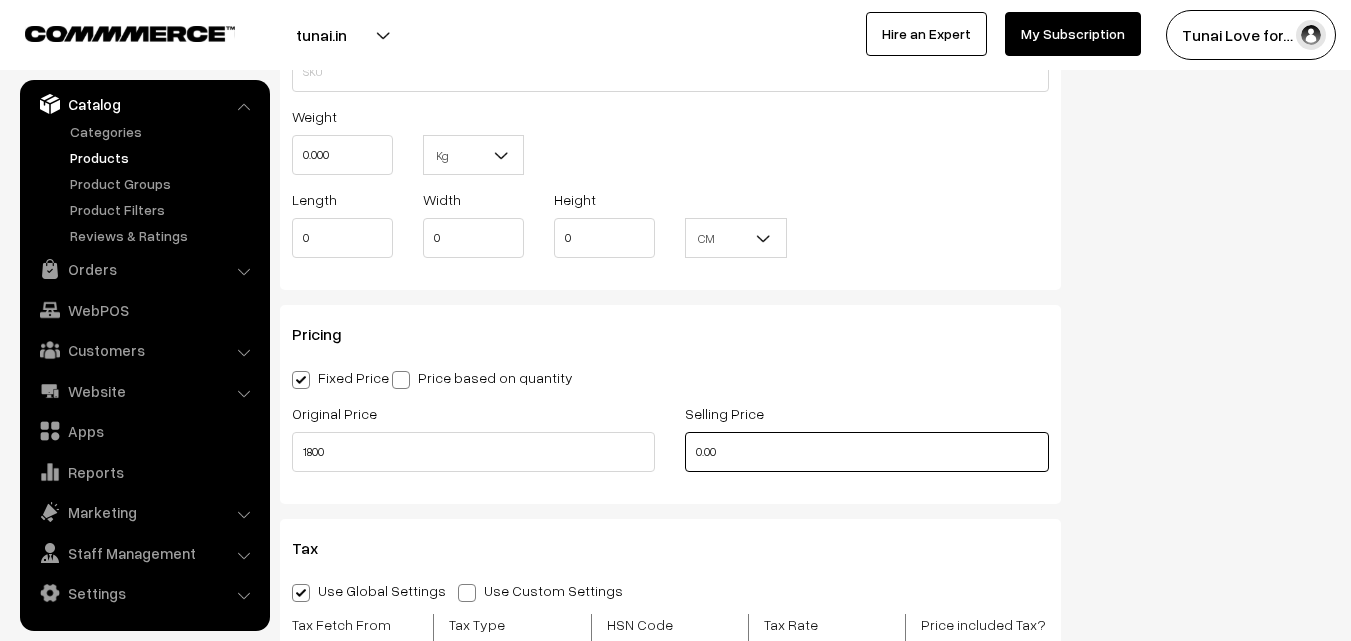 click on "0.00" at bounding box center (866, 452) 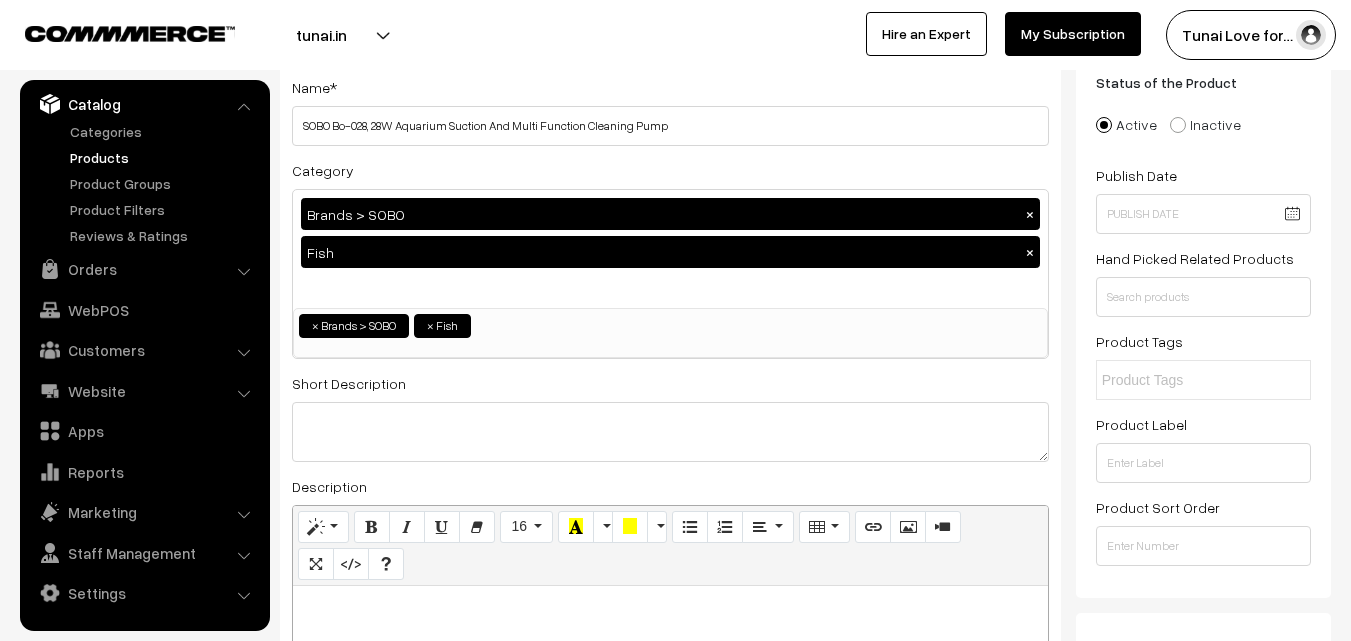 scroll, scrollTop: 0, scrollLeft: 0, axis: both 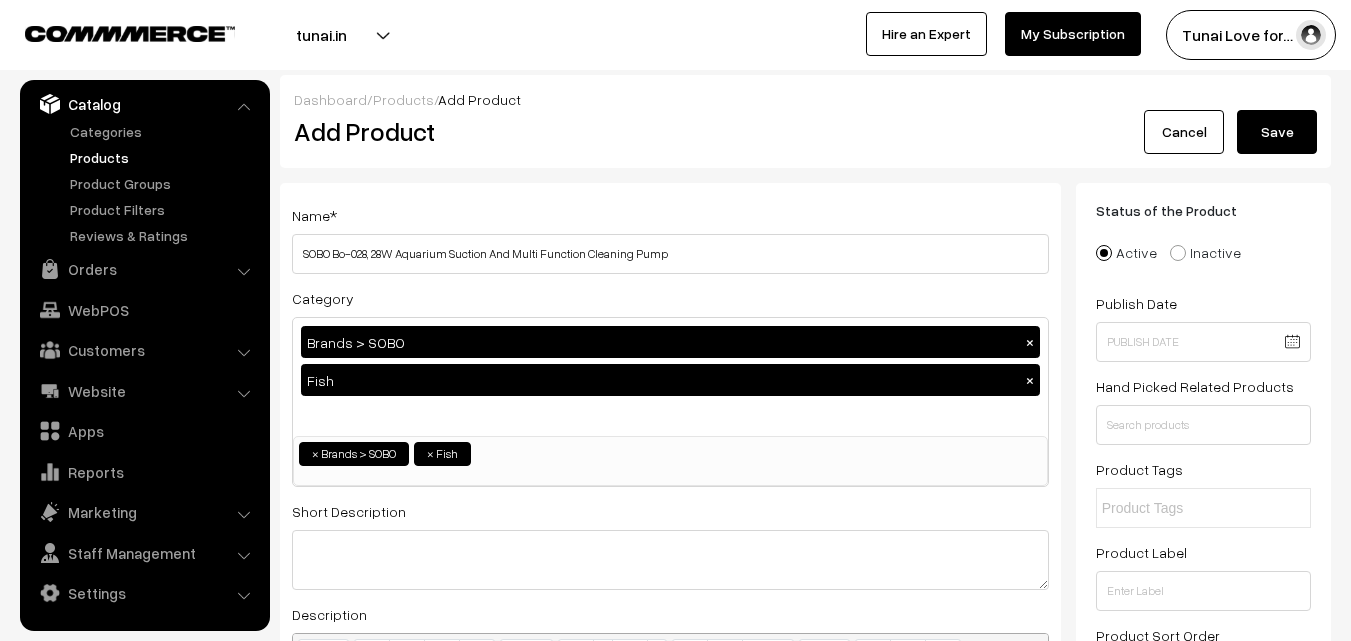 type on "1200" 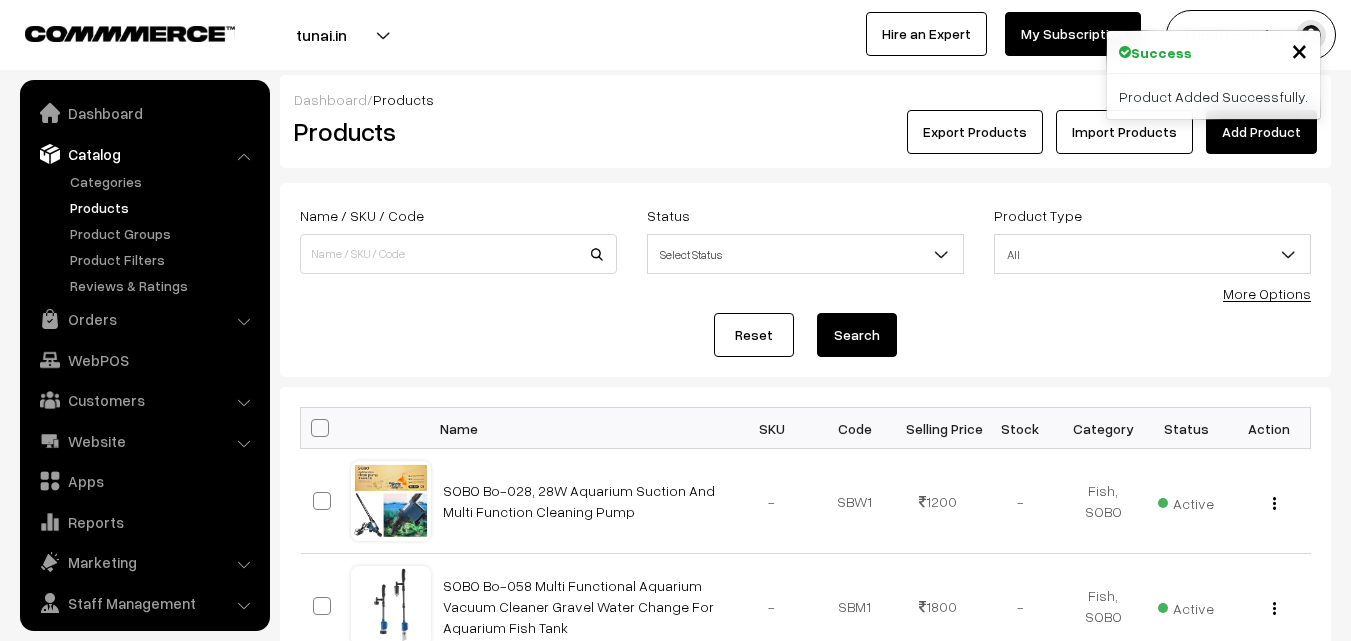 scroll, scrollTop: 0, scrollLeft: 0, axis: both 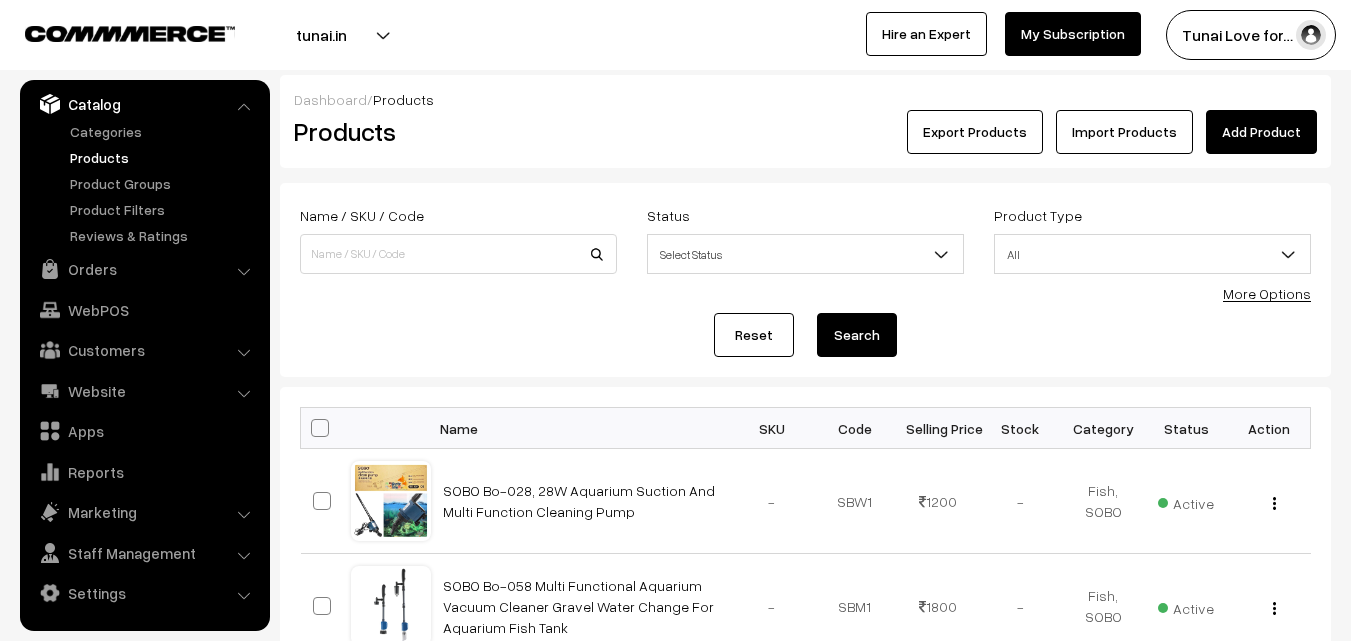 click on "Add Product" at bounding box center [1261, 132] 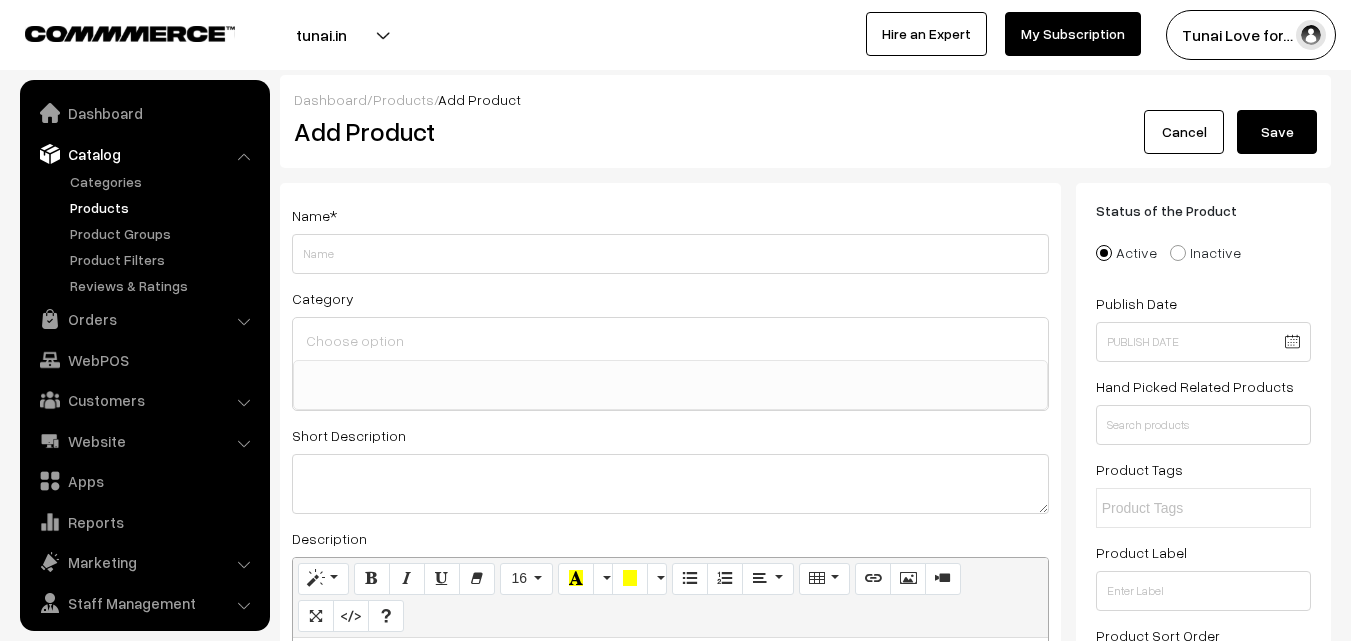 select 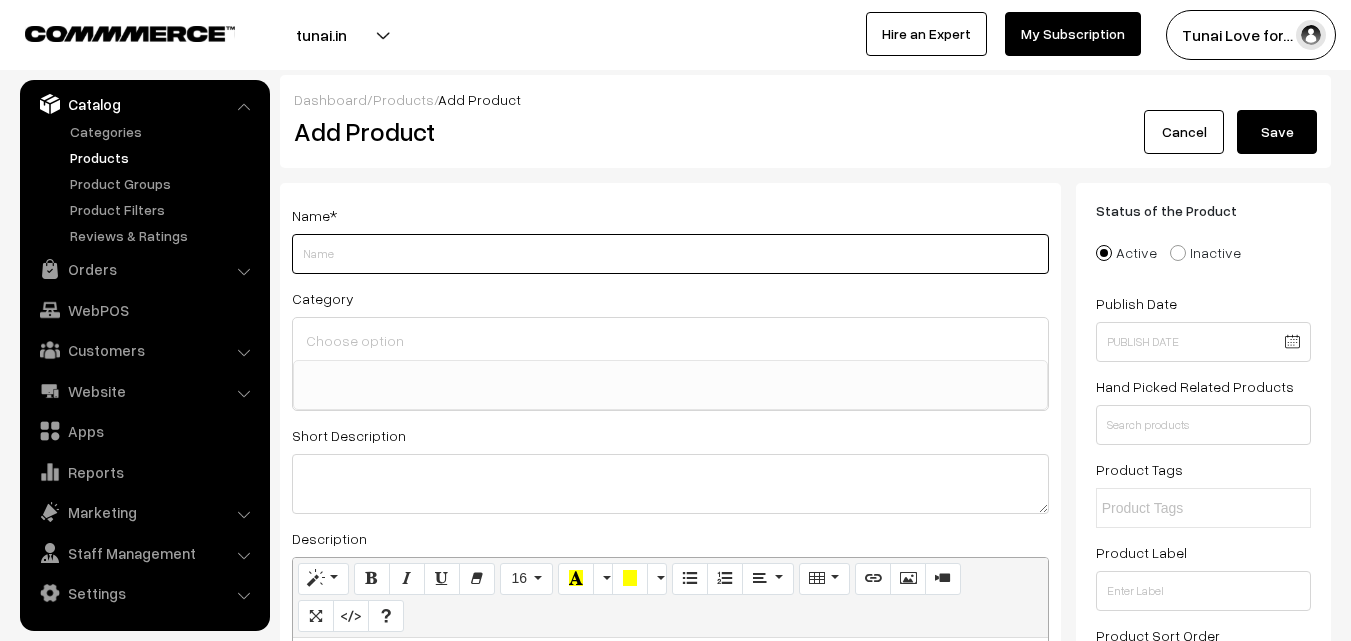click on "Weight" at bounding box center (670, 254) 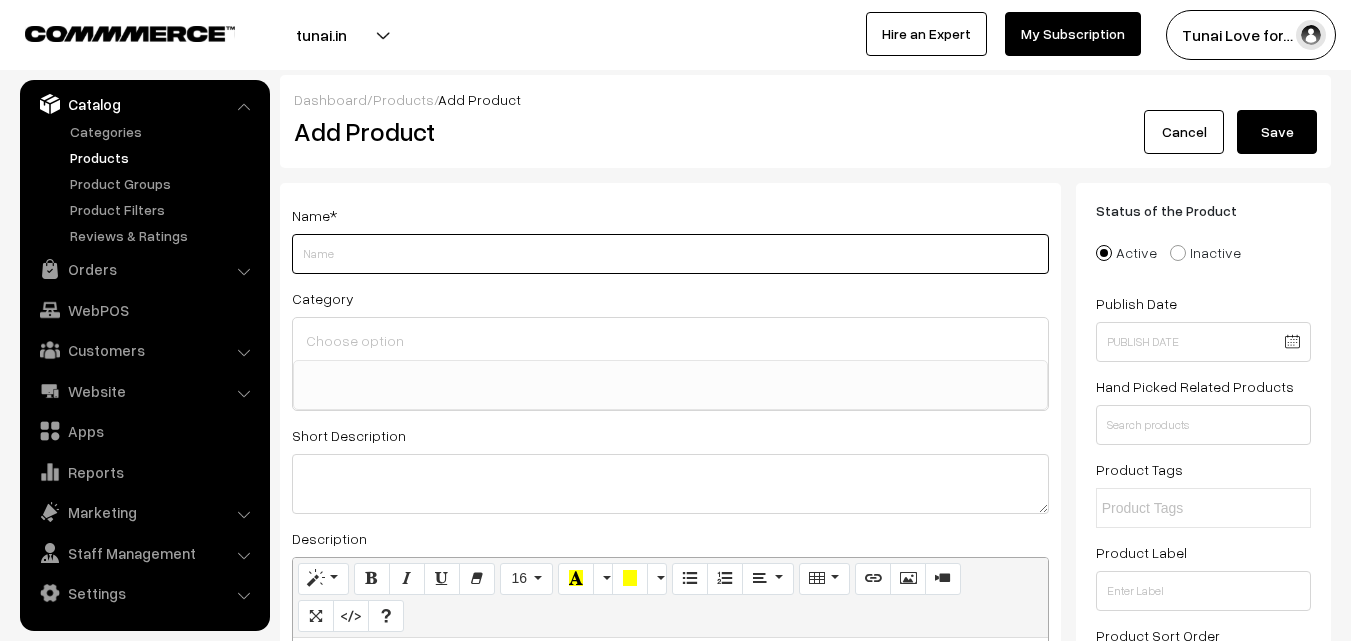 paste on "Sobo DC Amphibious Pump SF-12000" 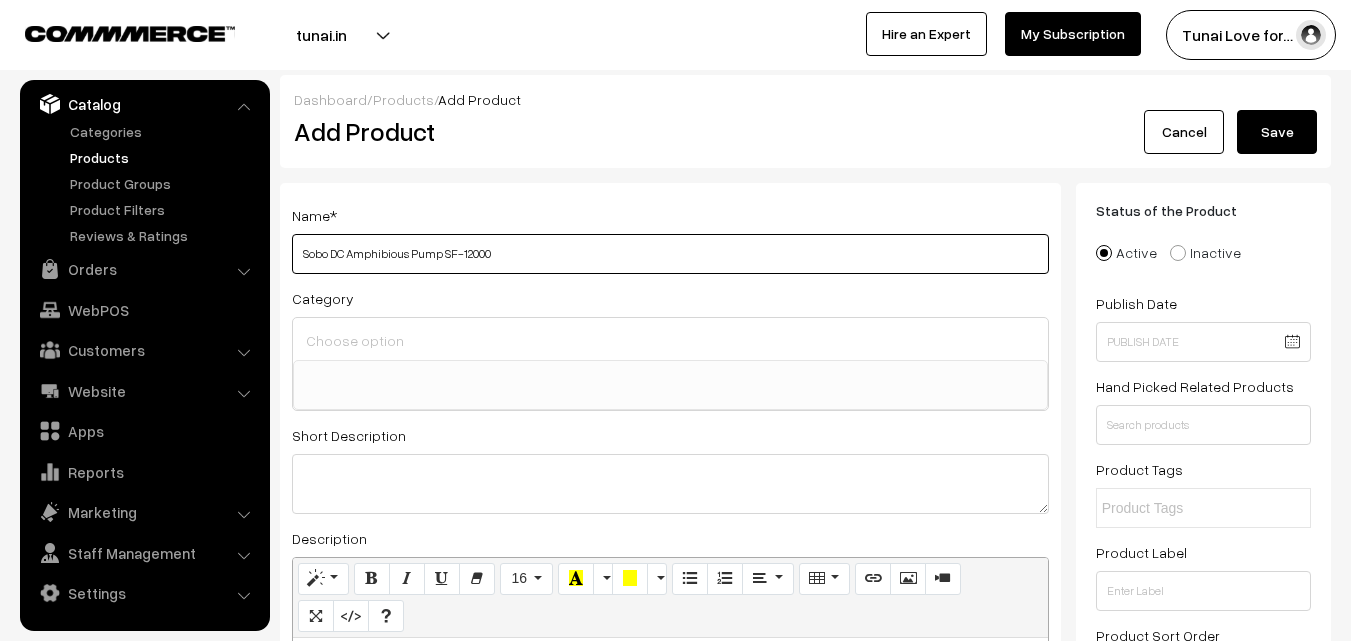 drag, startPoint x: 328, startPoint y: 254, endPoint x: 300, endPoint y: 252, distance: 28.071337 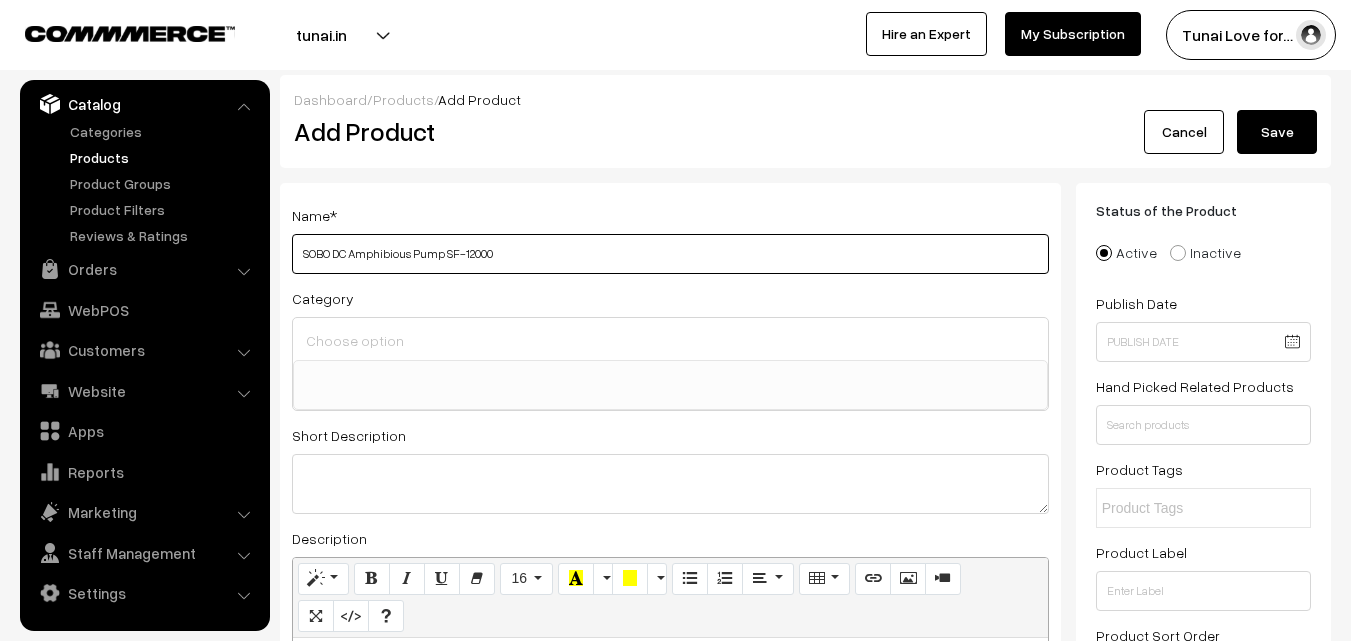 drag, startPoint x: 448, startPoint y: 253, endPoint x: 506, endPoint y: 254, distance: 58.00862 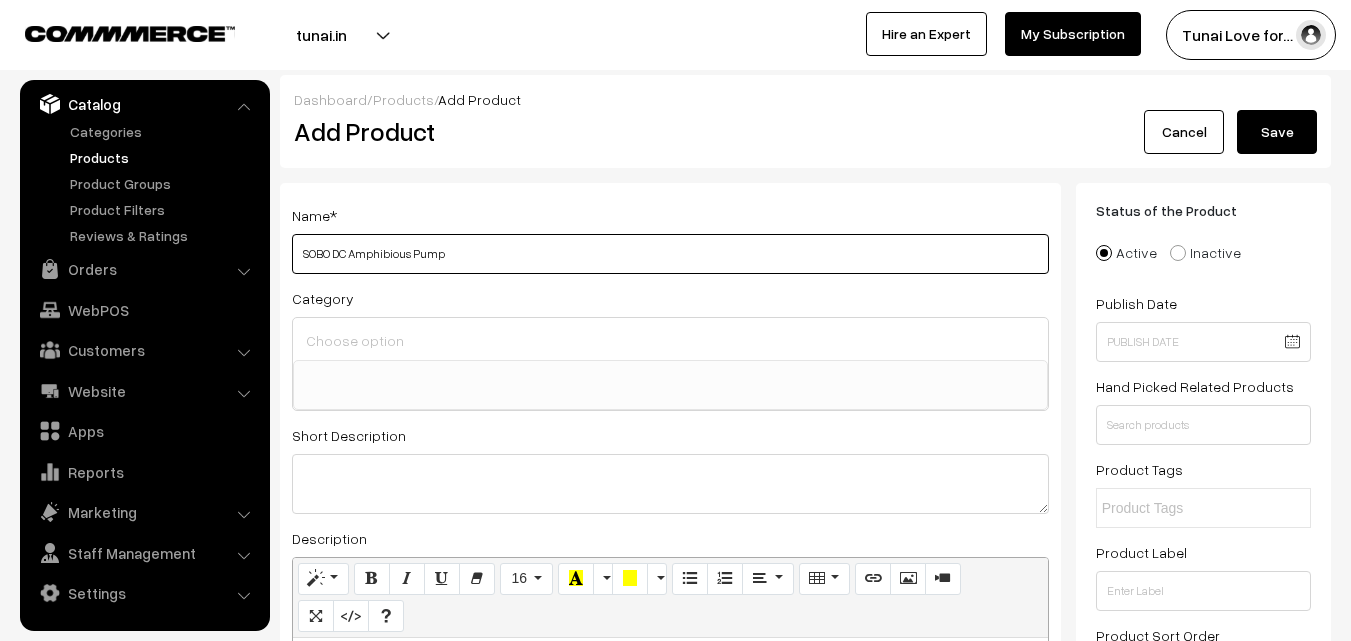 click on "SOBO DC Amphibious Pump" at bounding box center [670, 254] 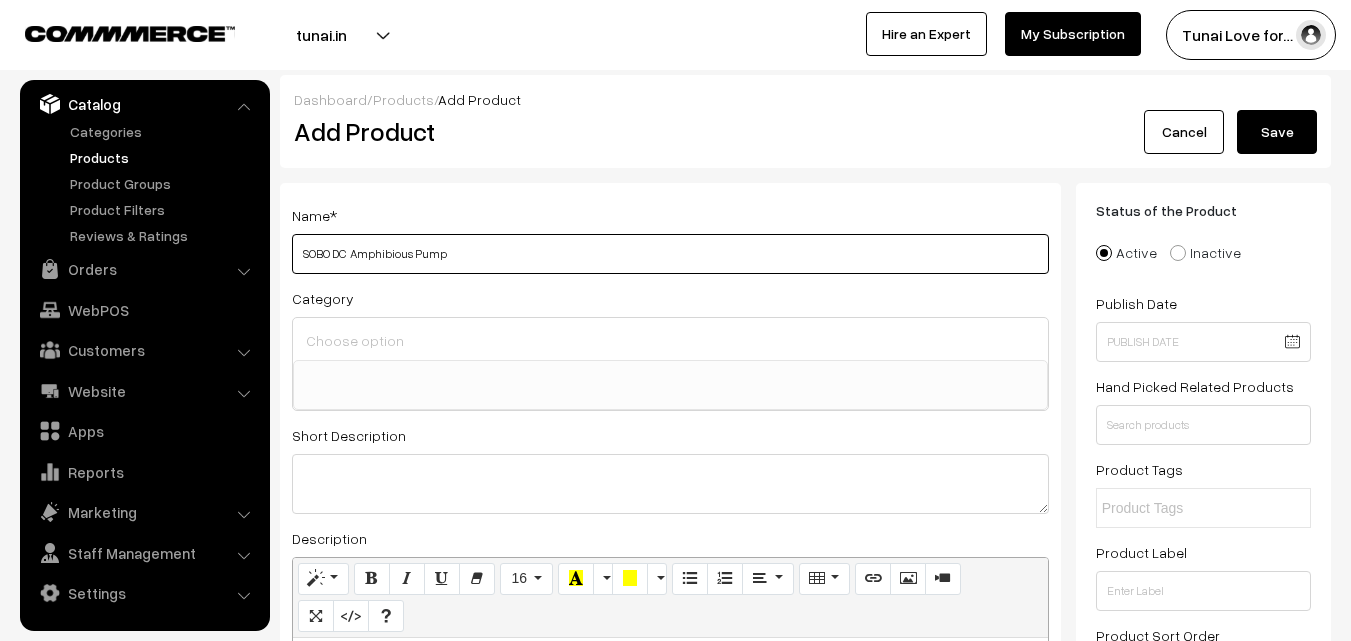 paste on "SF-12000" 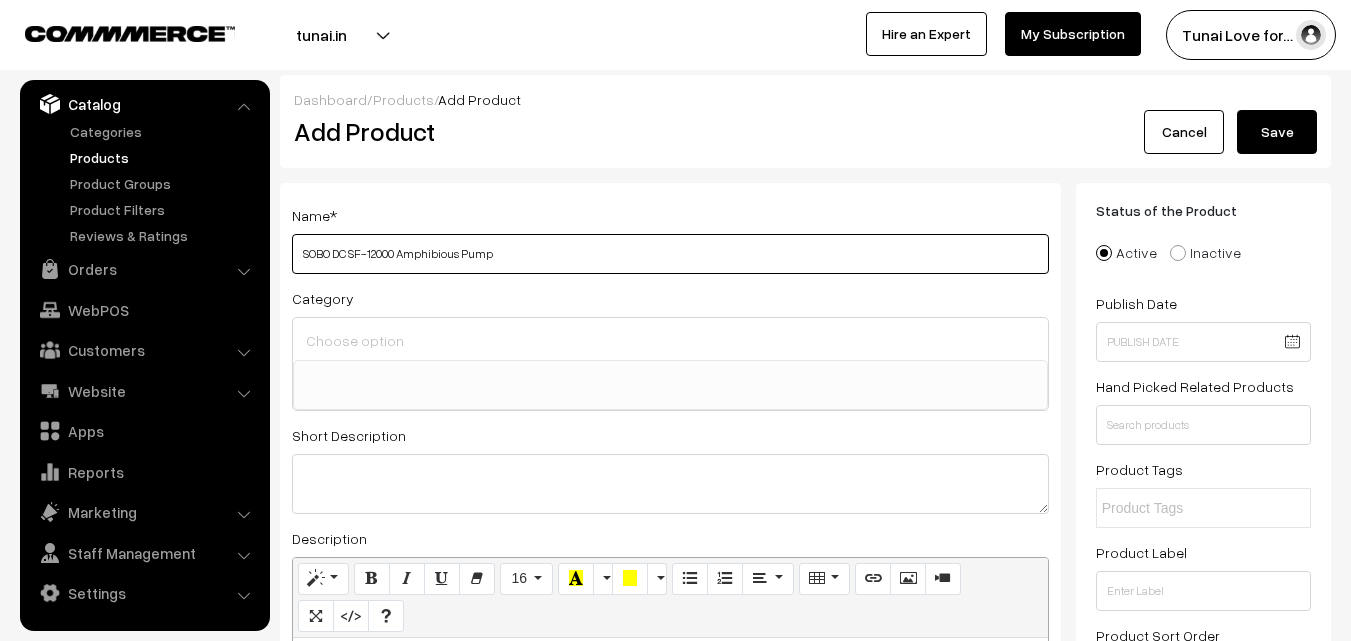 type on "SOBO DC SF-12000 Amphibious Pump" 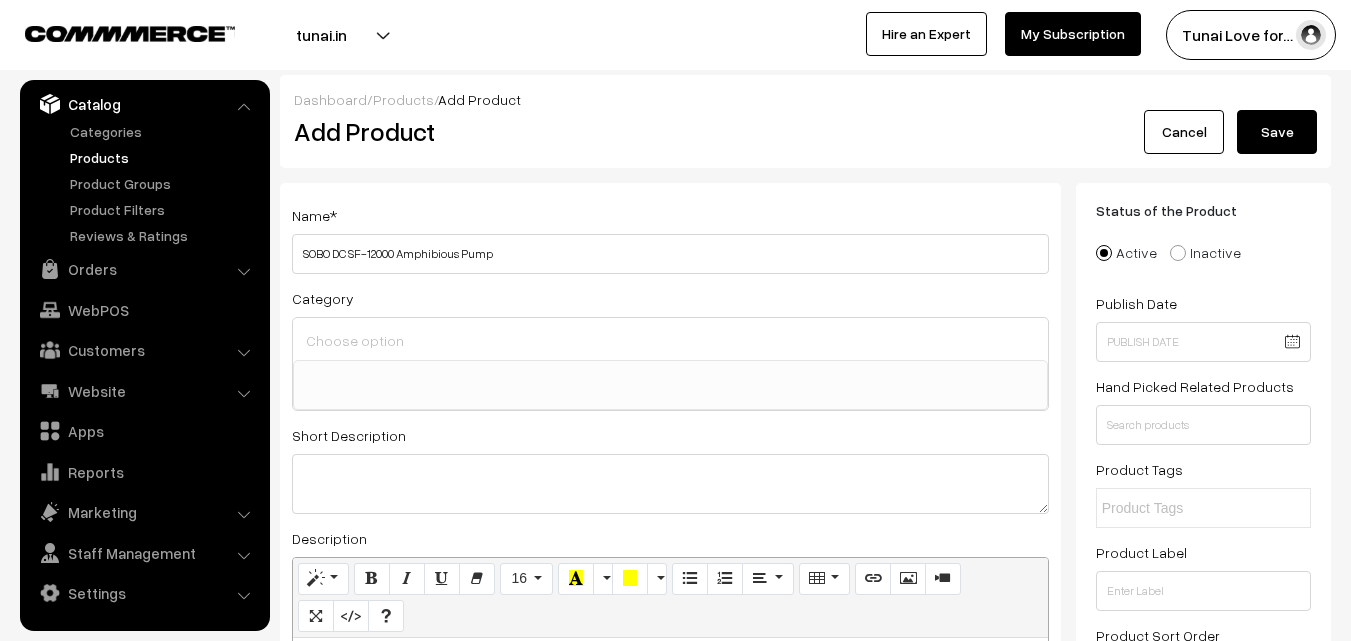 click at bounding box center [670, 340] 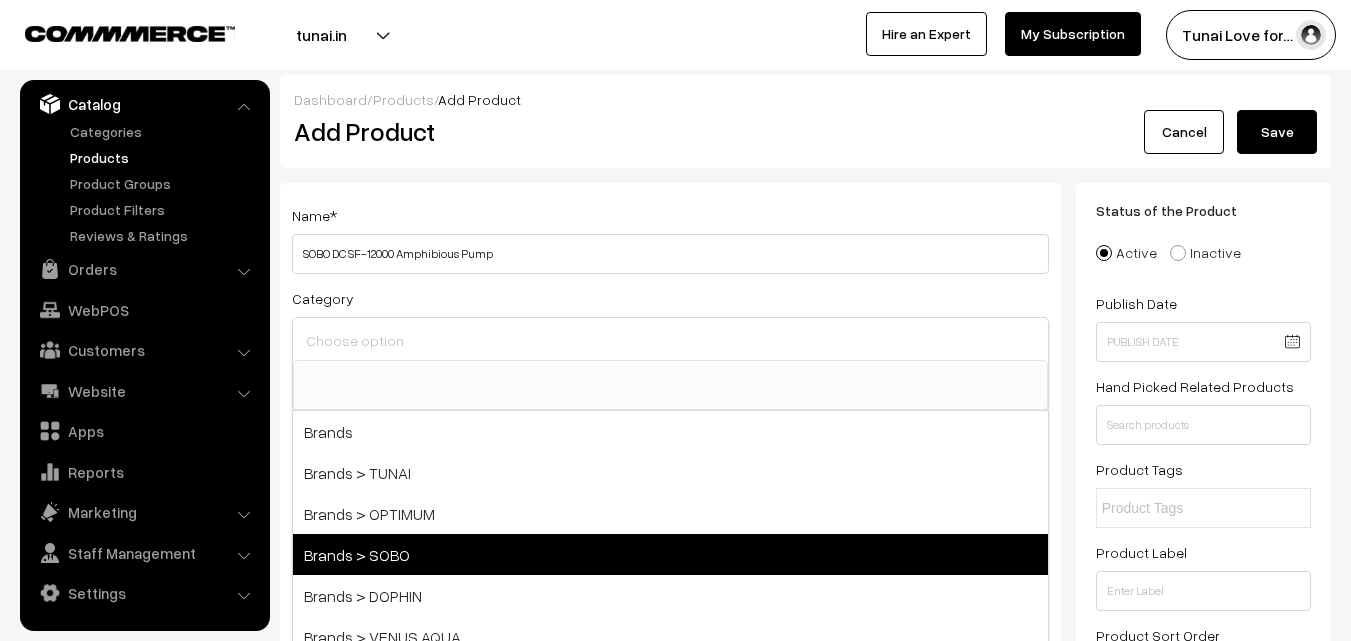 click on "Brands > SOBO" at bounding box center [670, 554] 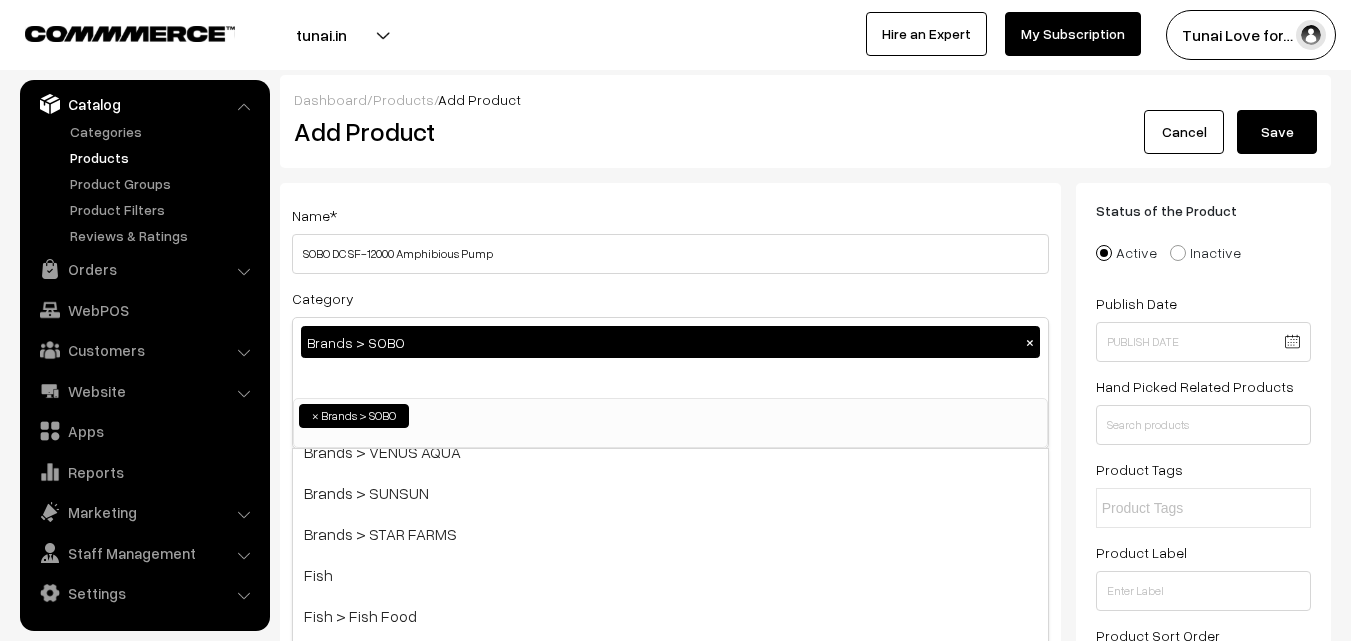 scroll, scrollTop: 200, scrollLeft: 0, axis: vertical 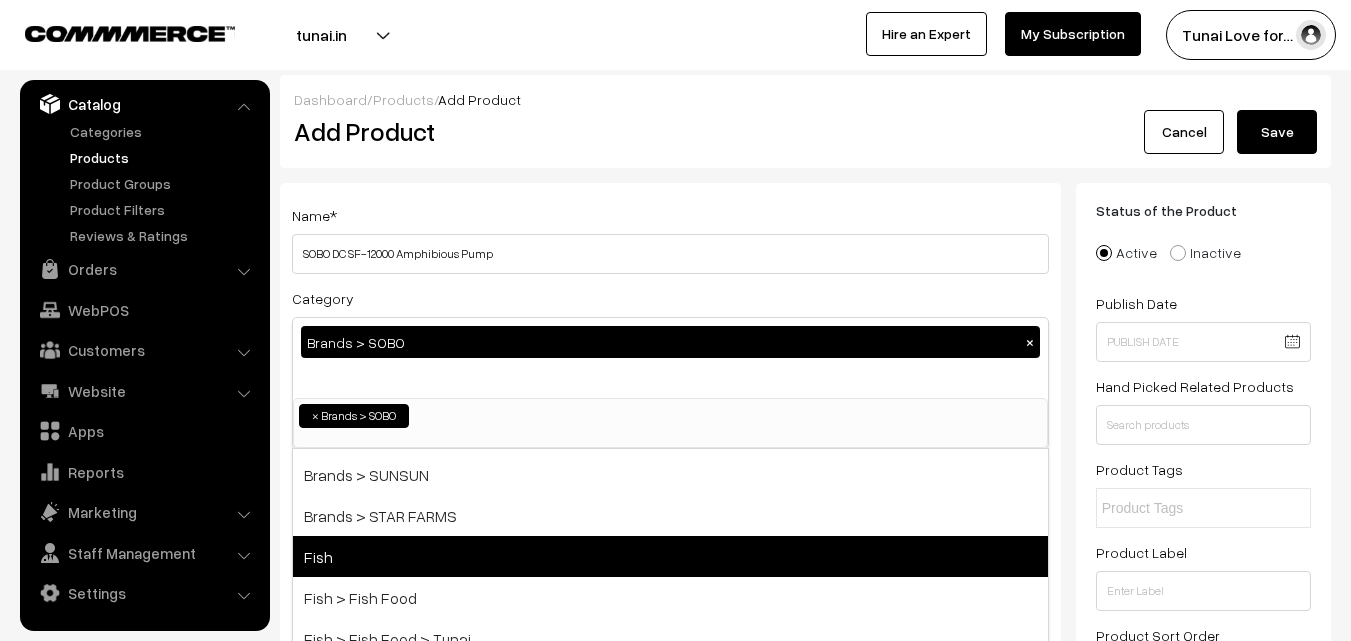 click on "Fish" at bounding box center (670, 556) 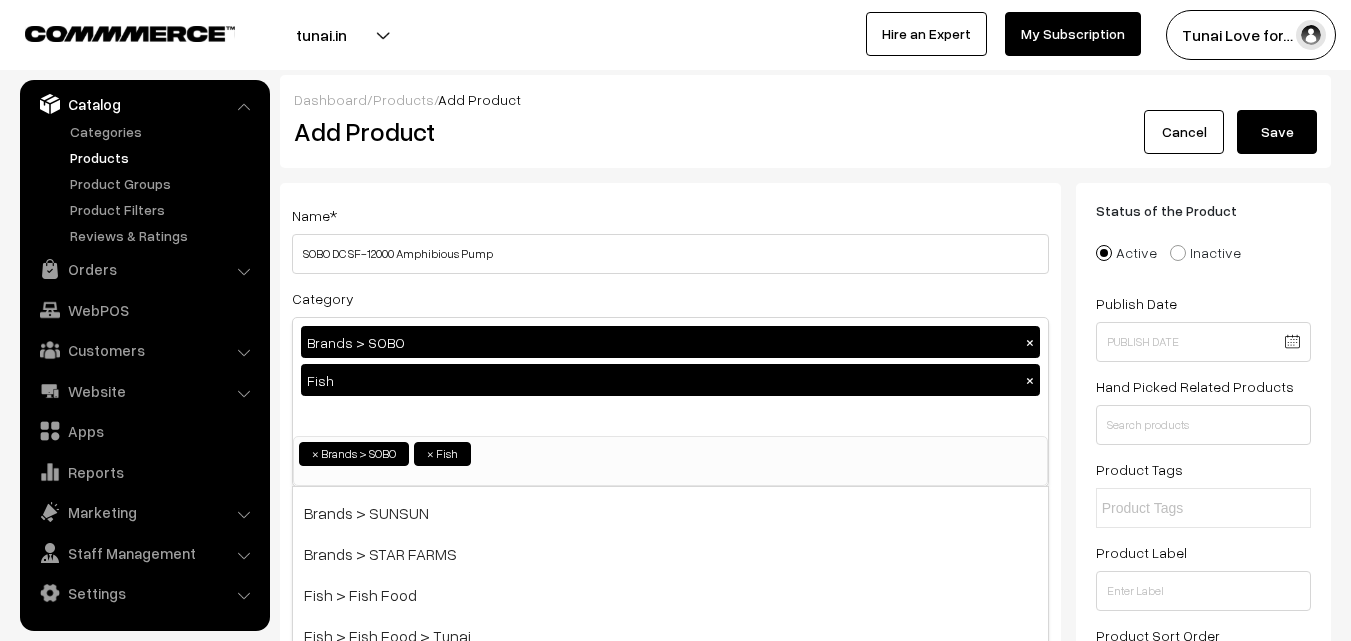 click on "Name  *
SOBO DC SF-12000 Amphibious Pump
Category
Brands > SOBO × Fish ×
Brands
Brands > TUNAI
Brands > OPTIMUM
Brands > SOBO
Brands > DOPHIN
Brands > VENUS AQUA
Brands > SUNSUN
Brands > STAR FARMS" at bounding box center [670, 1542] 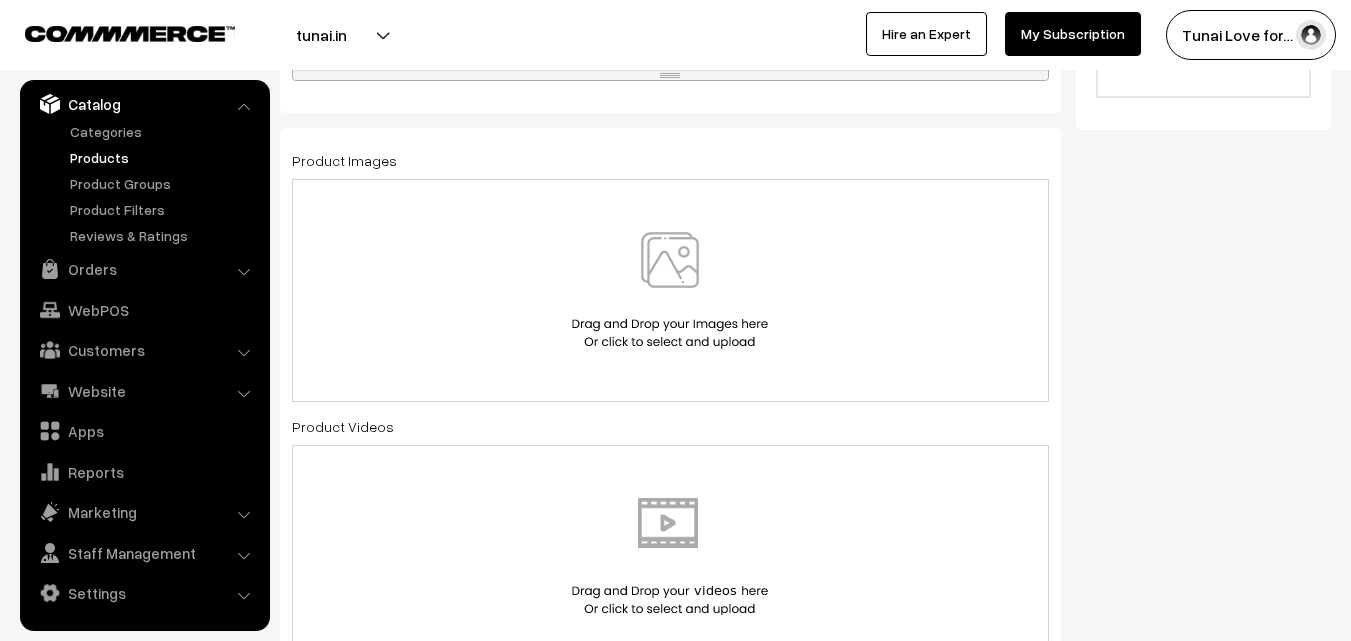 scroll, scrollTop: 900, scrollLeft: 0, axis: vertical 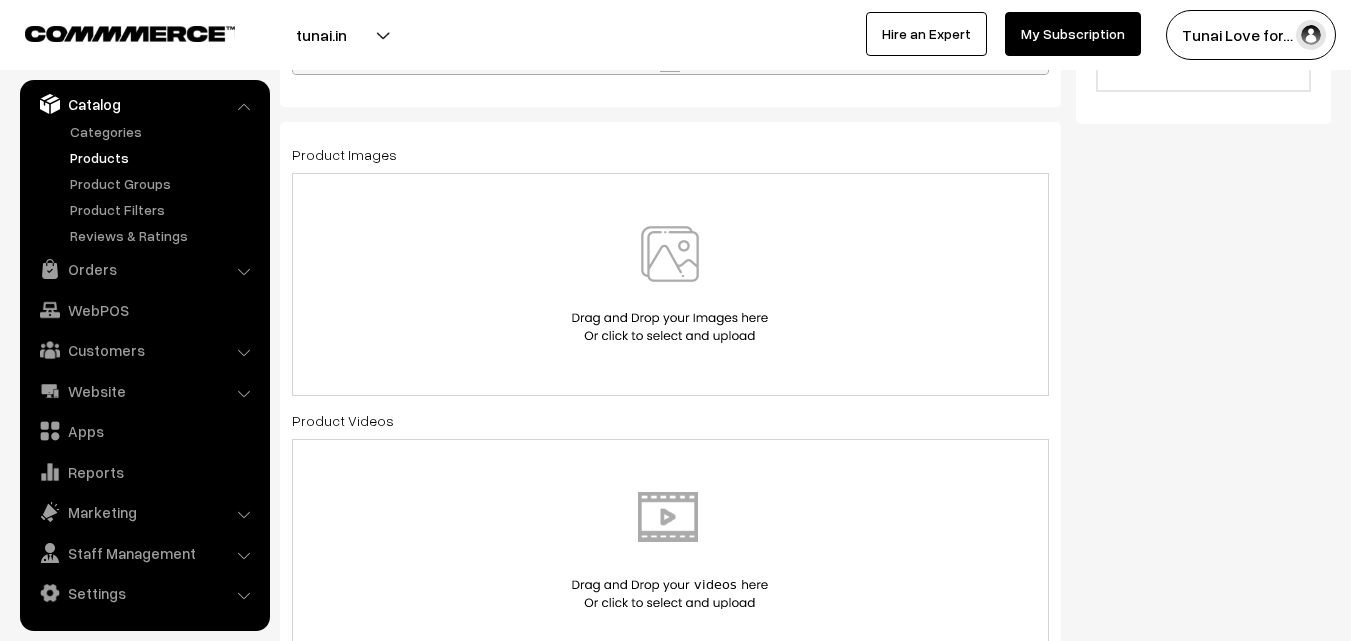 click at bounding box center [670, 284] 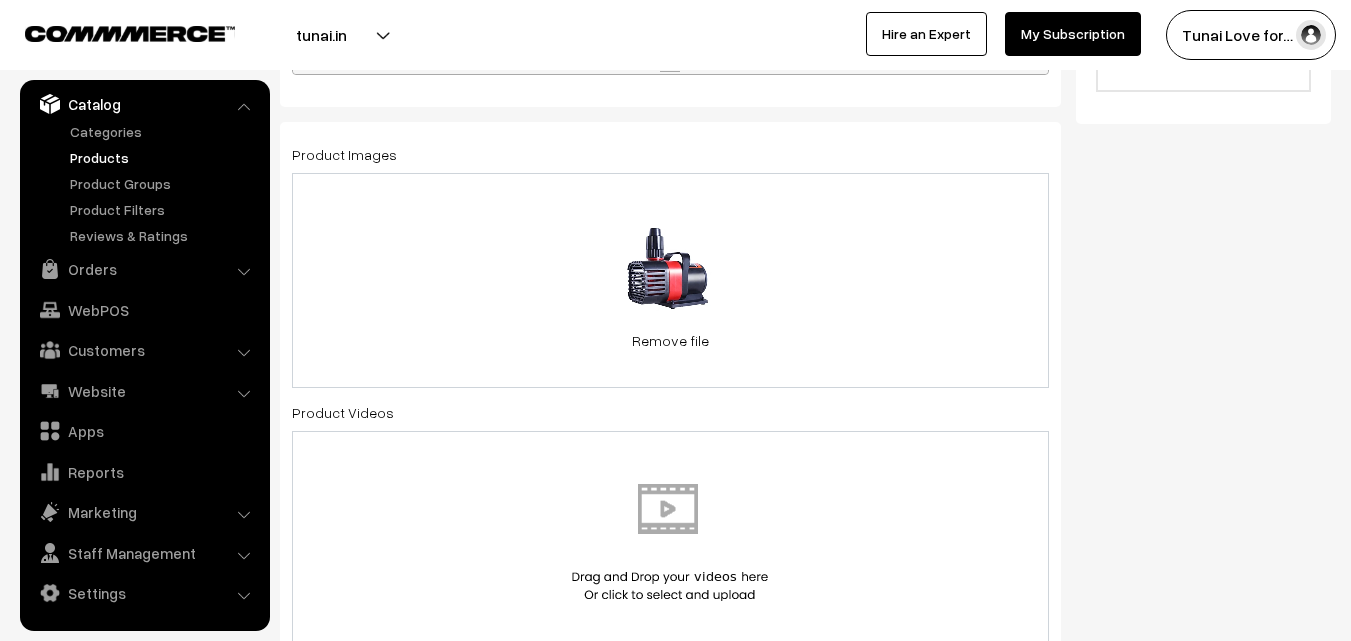 click on "71.3  KB      dc-return-pump-for-aquarium (1).webp                         Check                                                      Error                                                           Remove file" at bounding box center [670, 280] 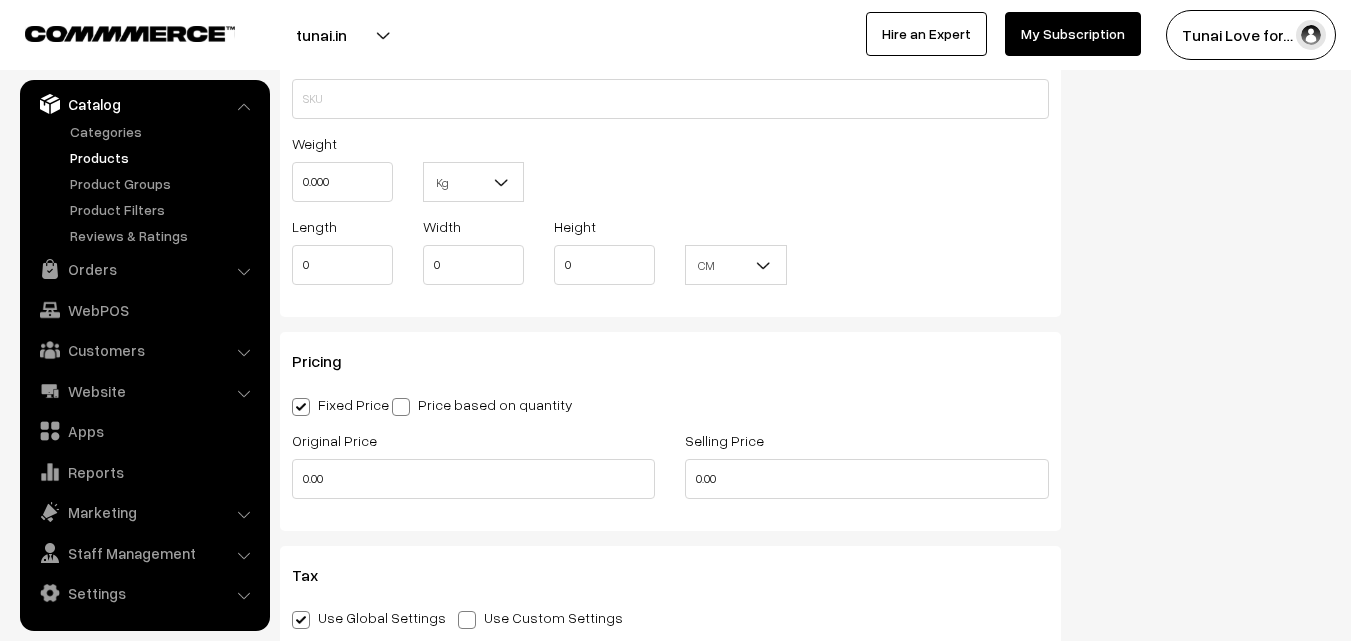 scroll, scrollTop: 1600, scrollLeft: 0, axis: vertical 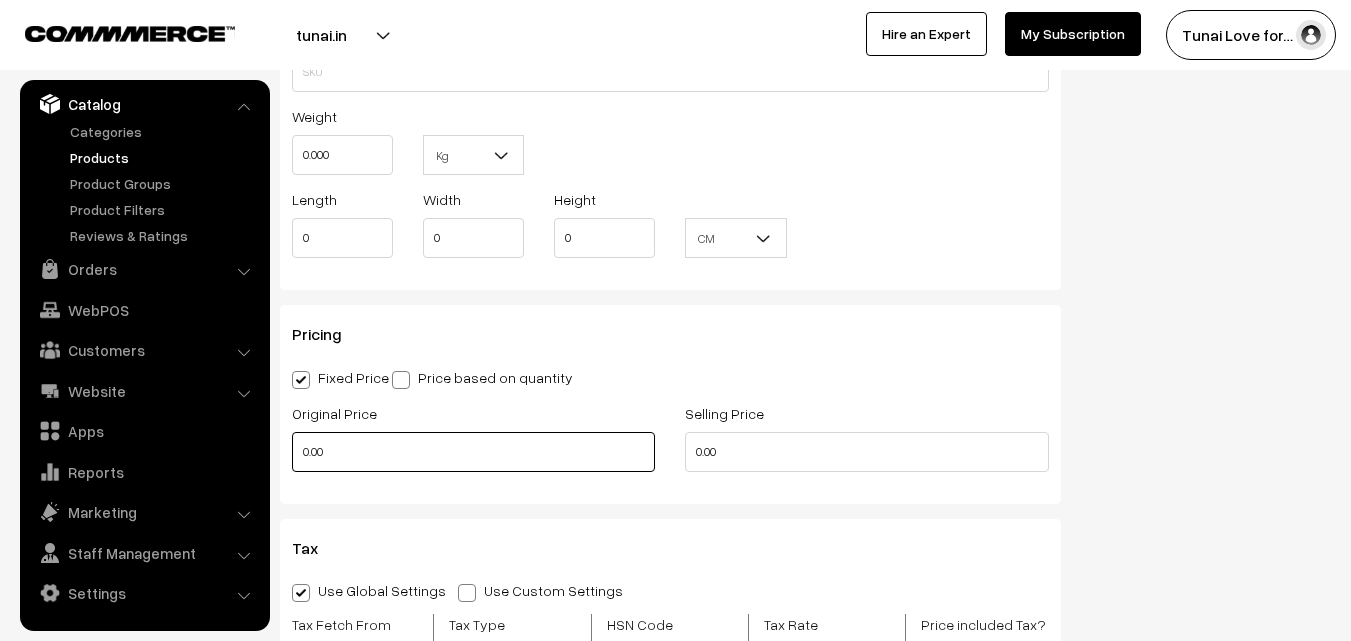 click on "0.00" at bounding box center [473, 452] 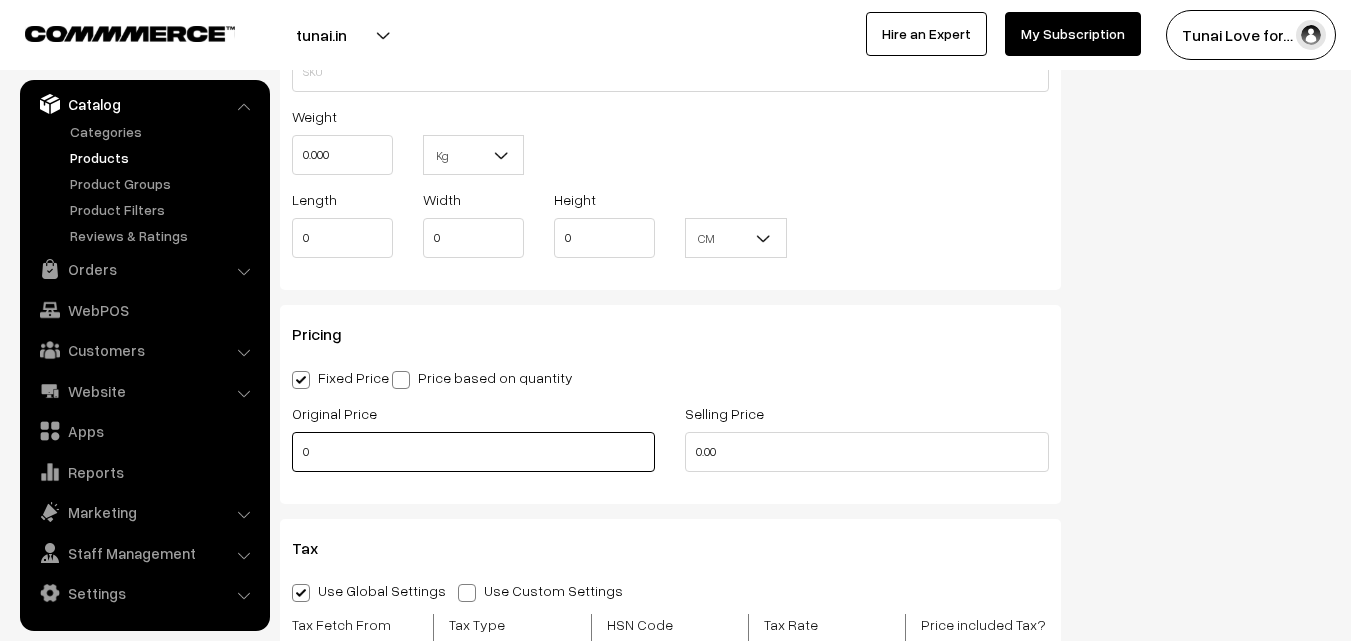 drag, startPoint x: 313, startPoint y: 450, endPoint x: 279, endPoint y: 448, distance: 34.058773 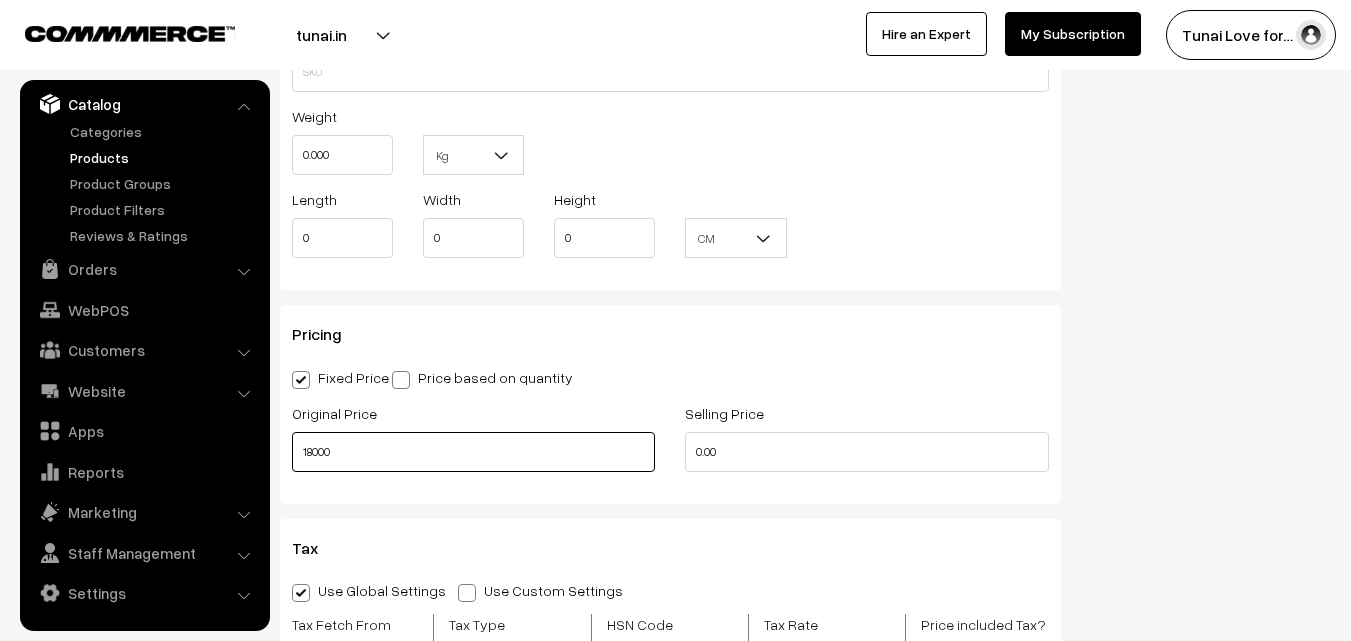 type on "18000" 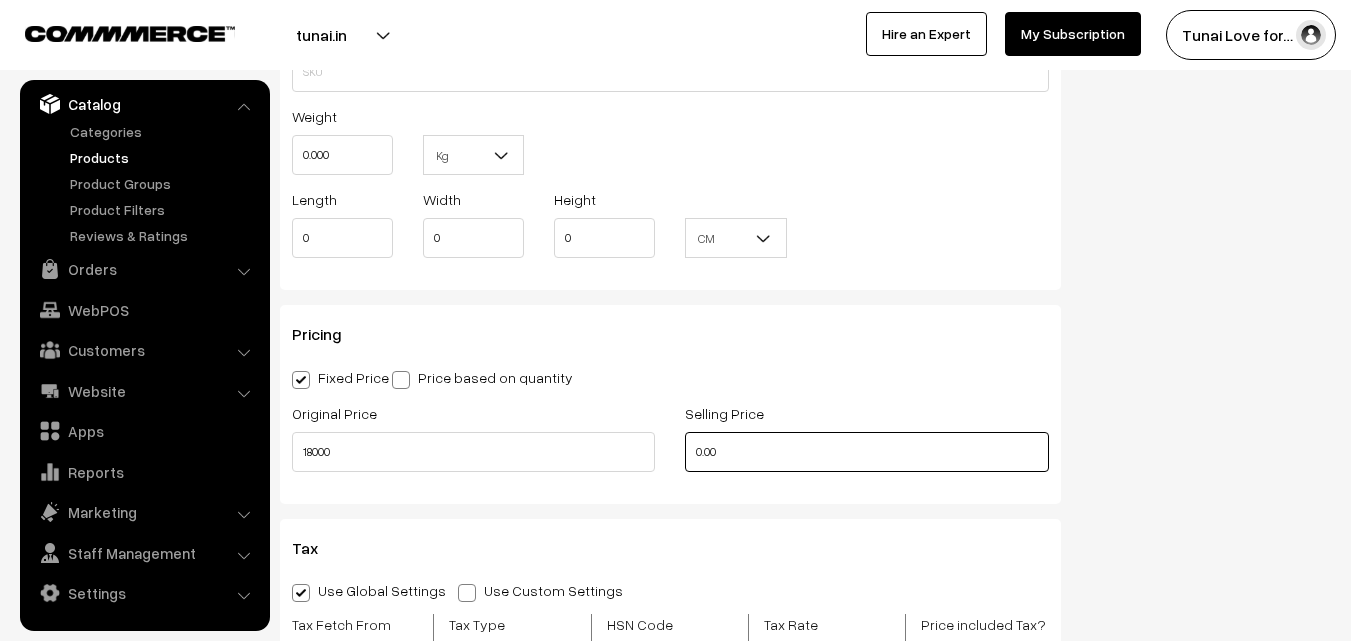 click on "Original Price
18000
Selling Price
0.00" at bounding box center [670, 442] 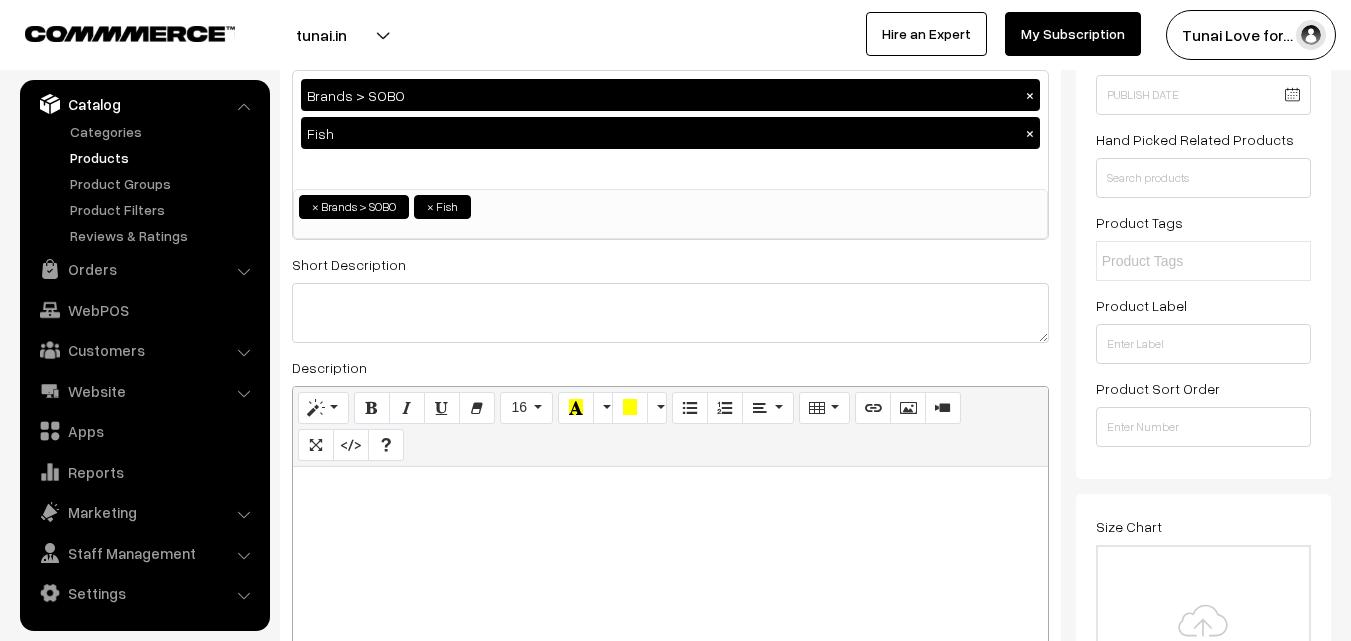 scroll, scrollTop: 0, scrollLeft: 0, axis: both 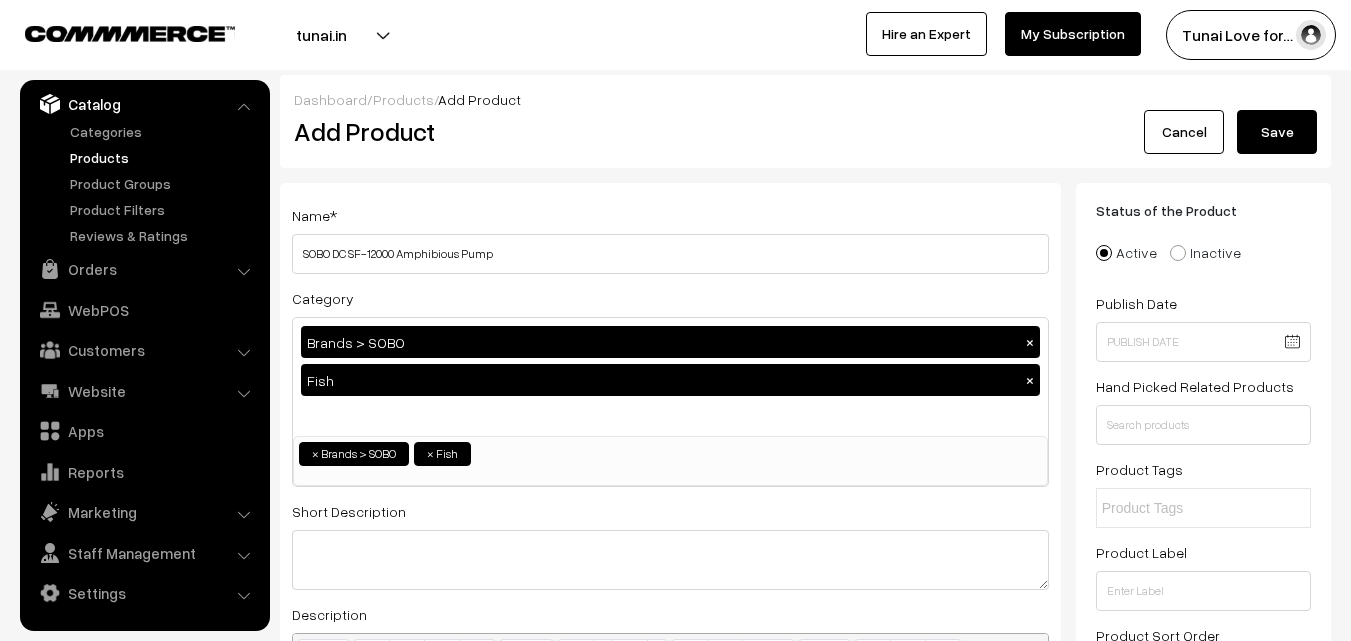 type on "12000" 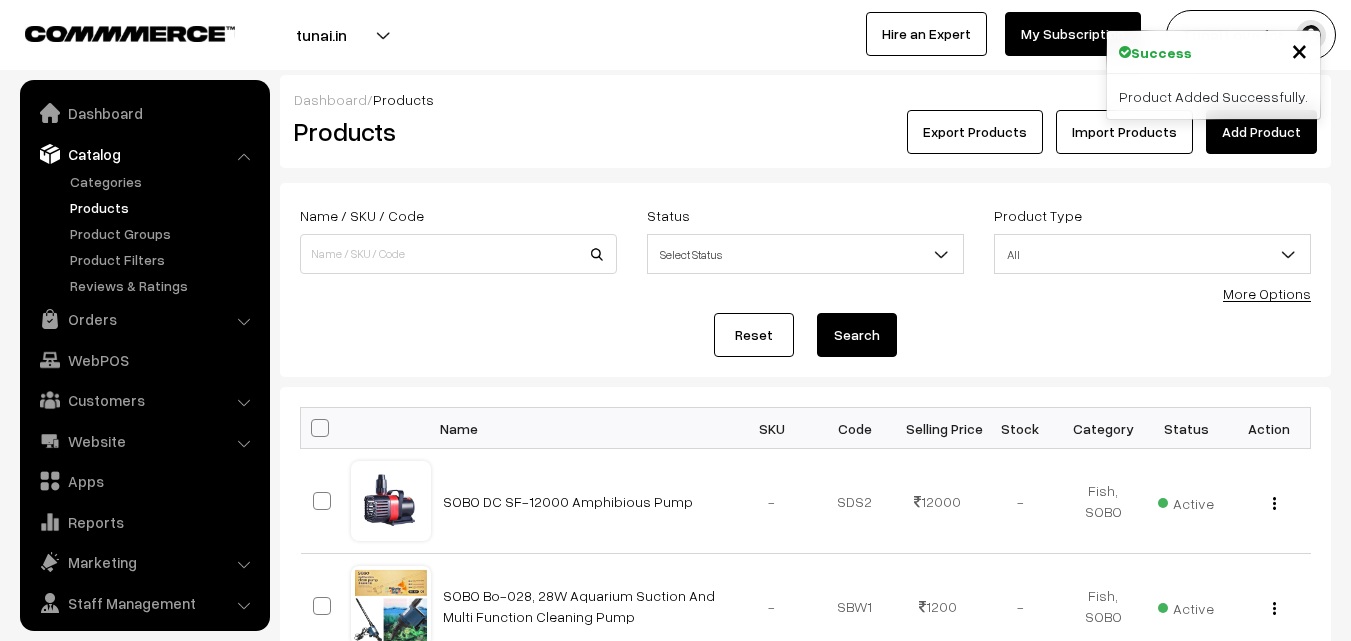 scroll, scrollTop: 0, scrollLeft: 0, axis: both 